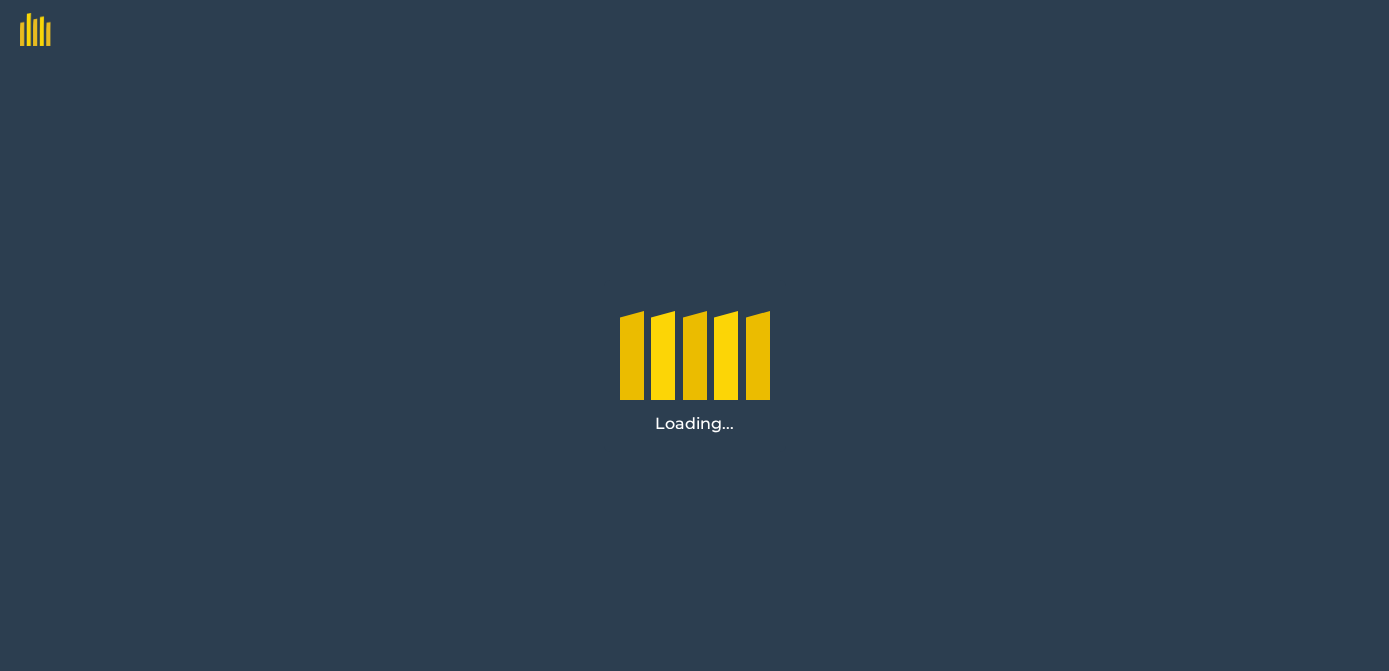 scroll, scrollTop: 0, scrollLeft: 0, axis: both 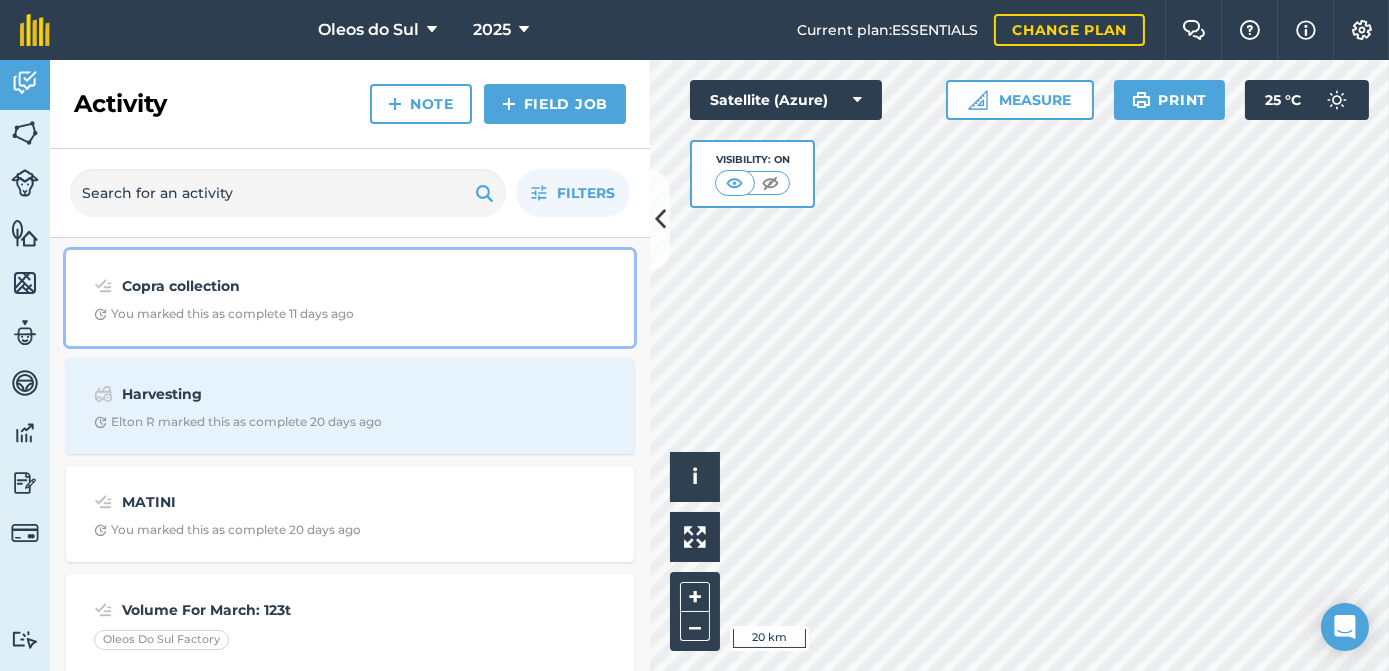 click on "Copra collection" at bounding box center (280, 286) 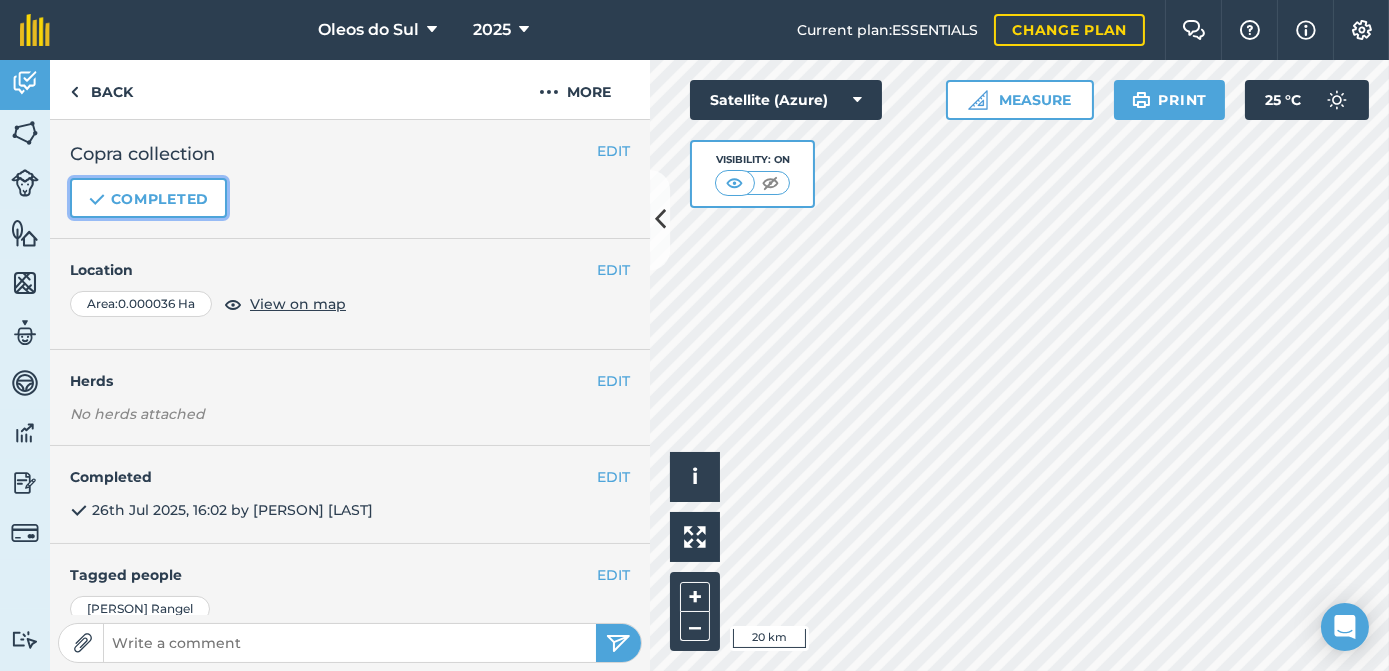 click on "Completed" at bounding box center [148, 198] 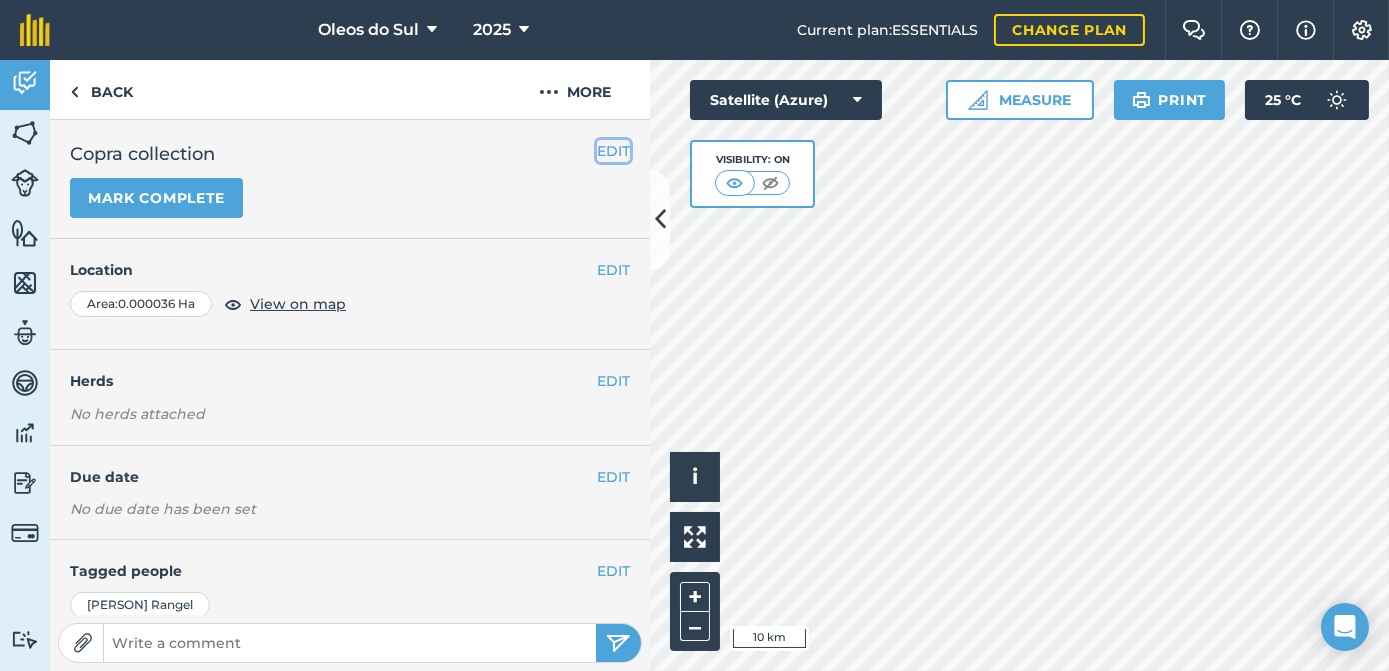click on "EDIT" at bounding box center (613, 151) 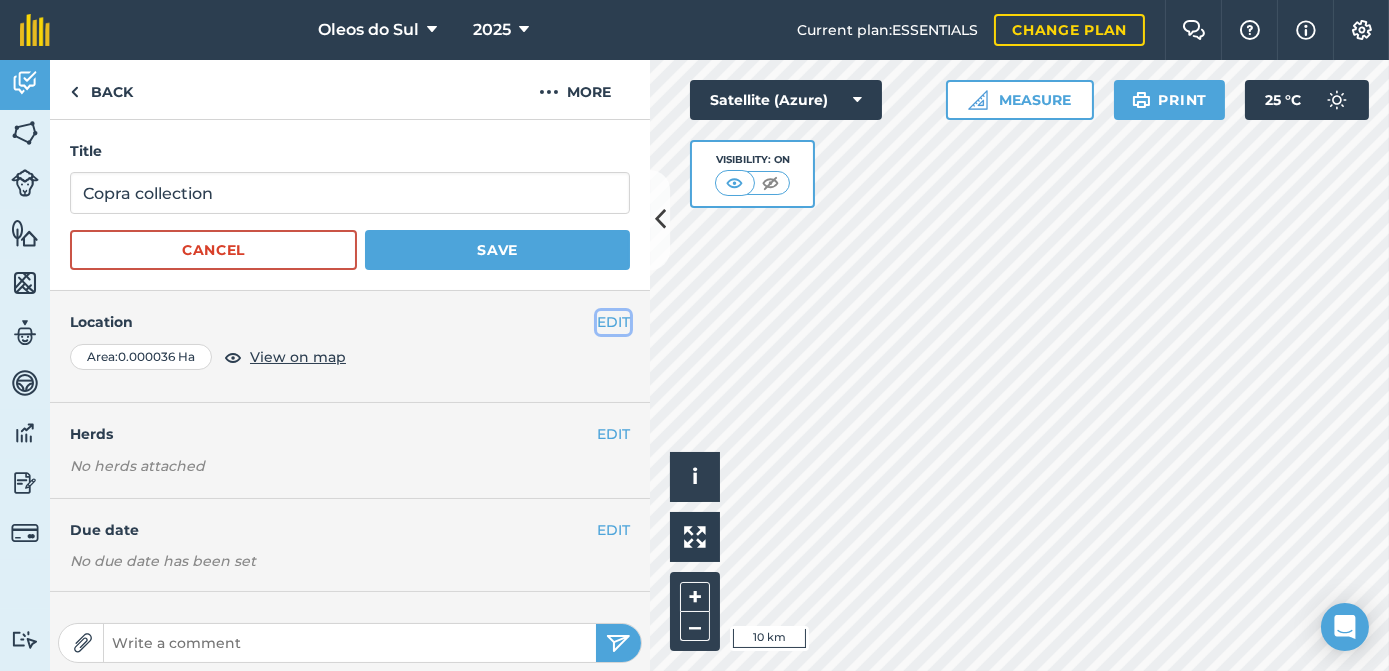 click on "EDIT" at bounding box center [613, 322] 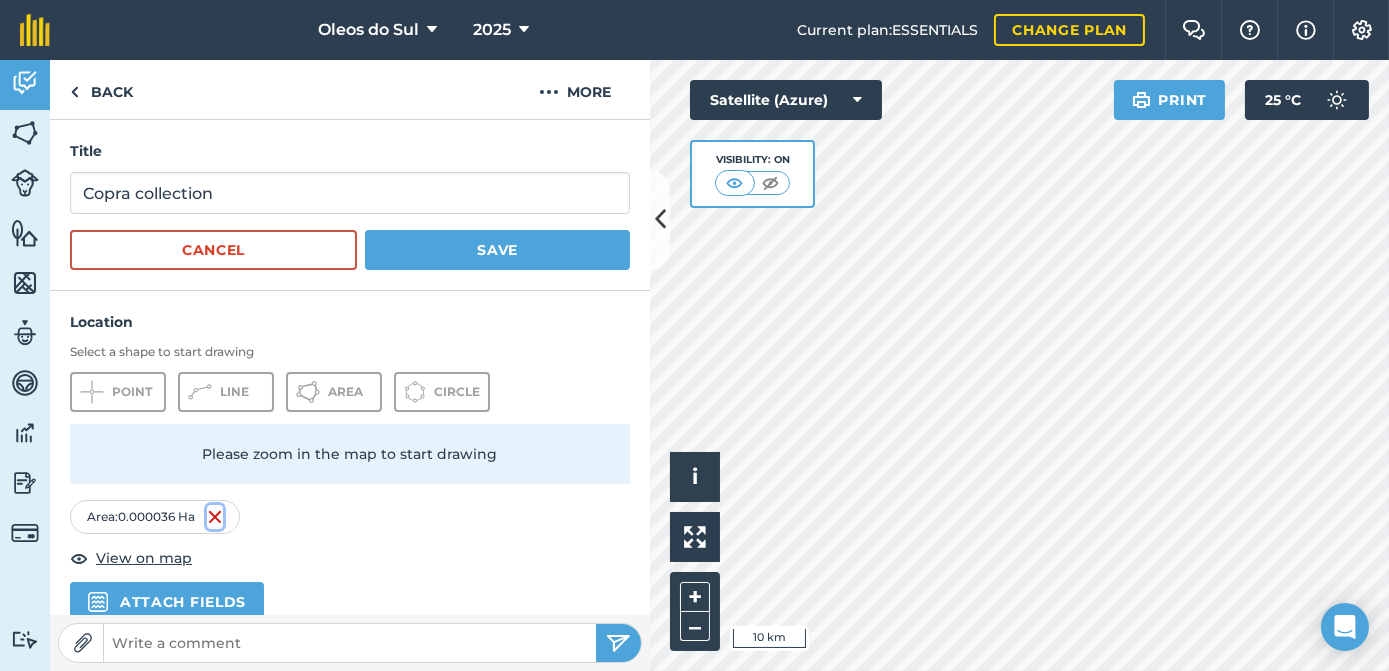 click at bounding box center [215, 517] 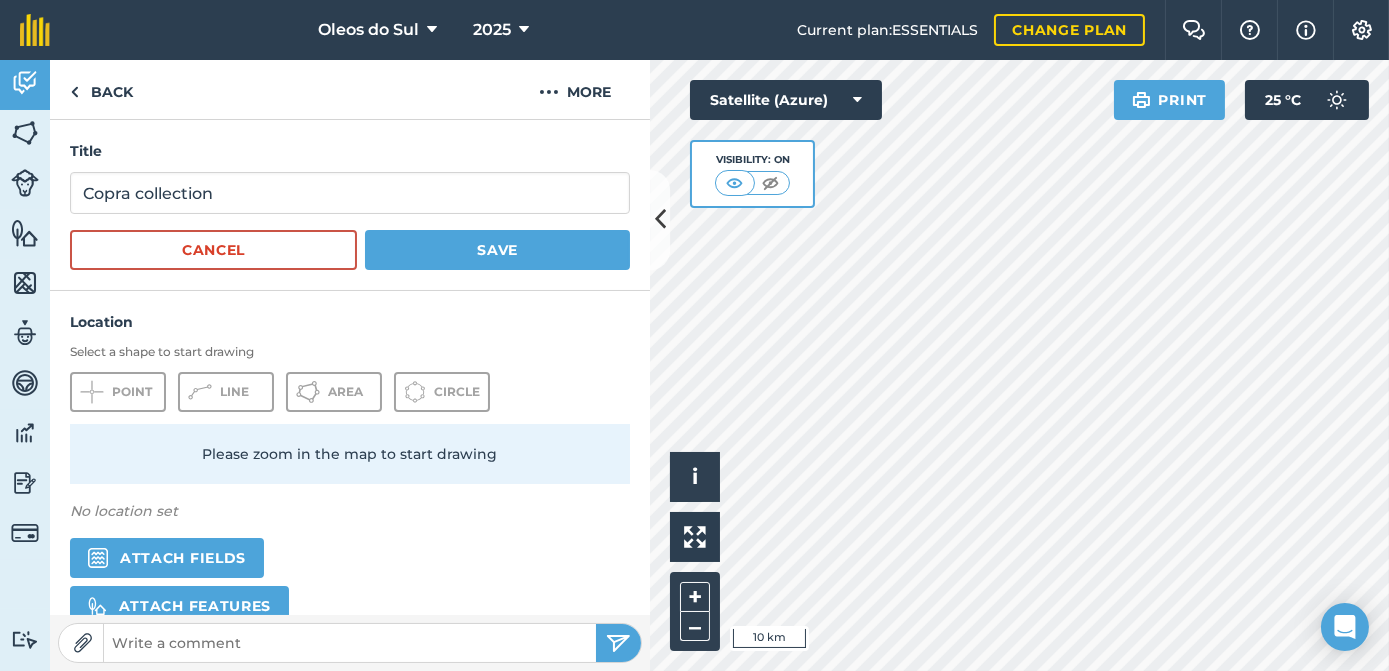 scroll, scrollTop: 90, scrollLeft: 0, axis: vertical 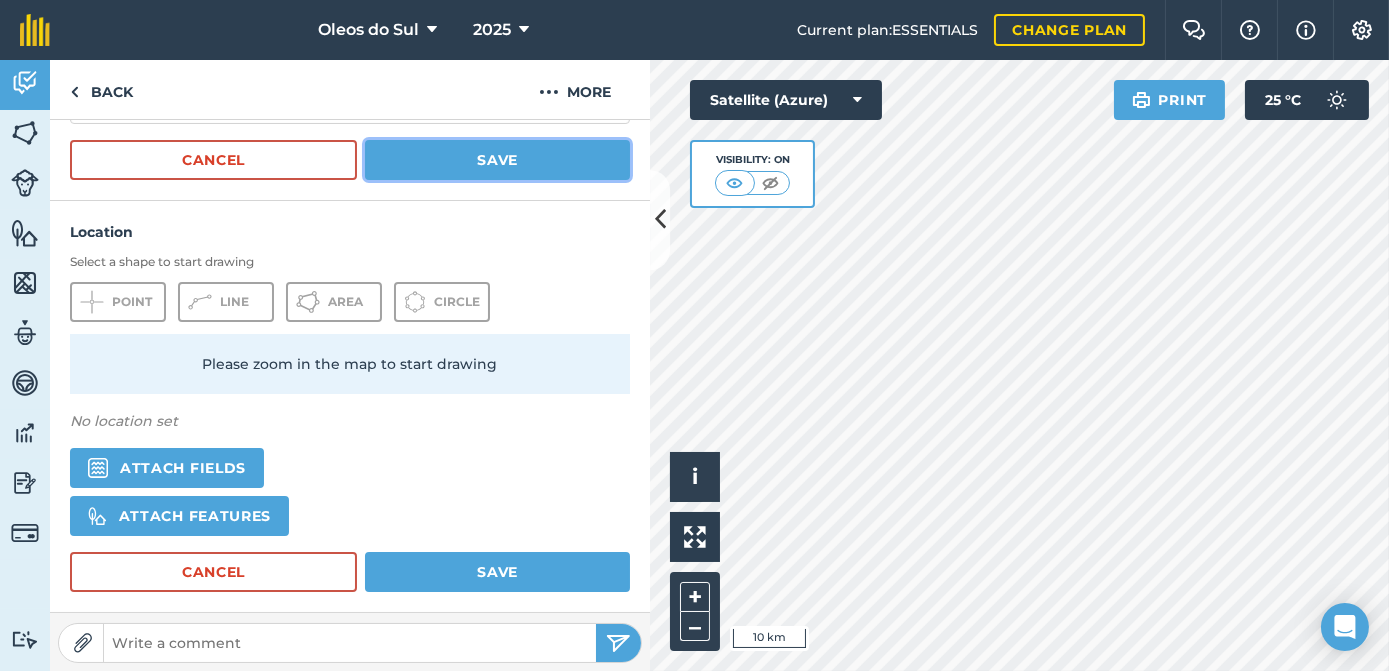 drag, startPoint x: 477, startPoint y: 156, endPoint x: 493, endPoint y: 167, distance: 19.416489 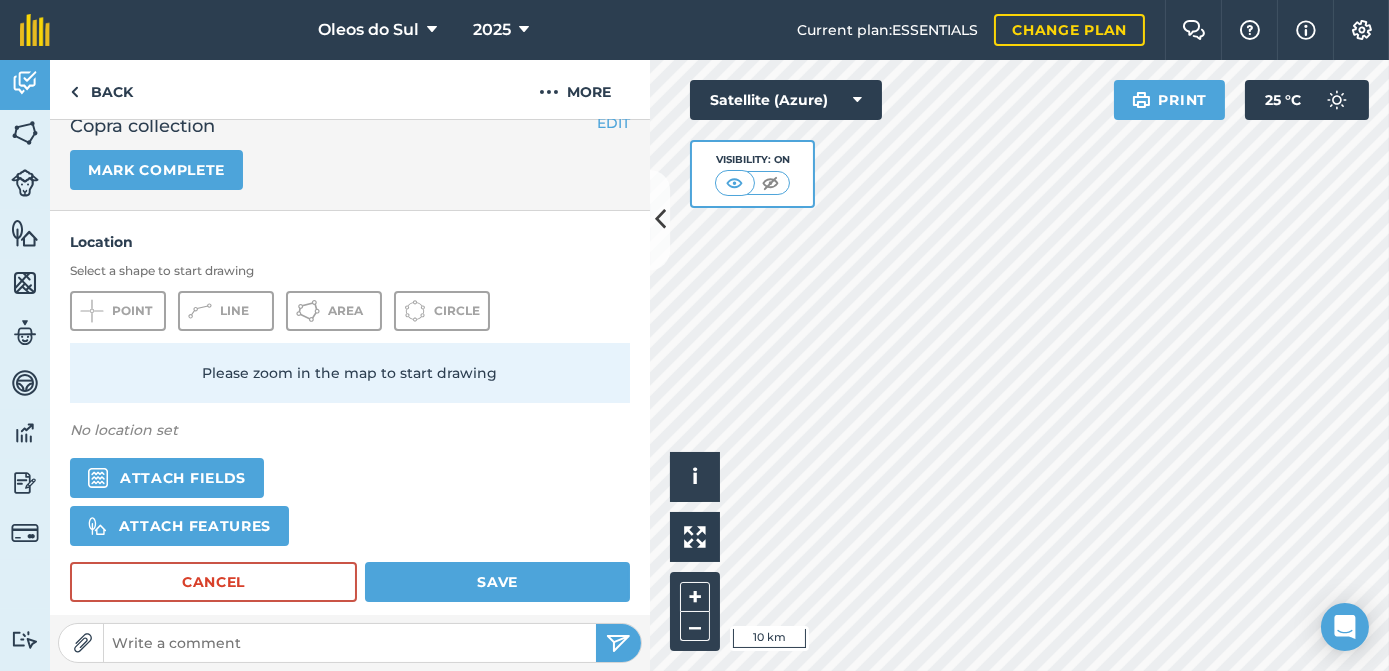 scroll, scrollTop: 0, scrollLeft: 0, axis: both 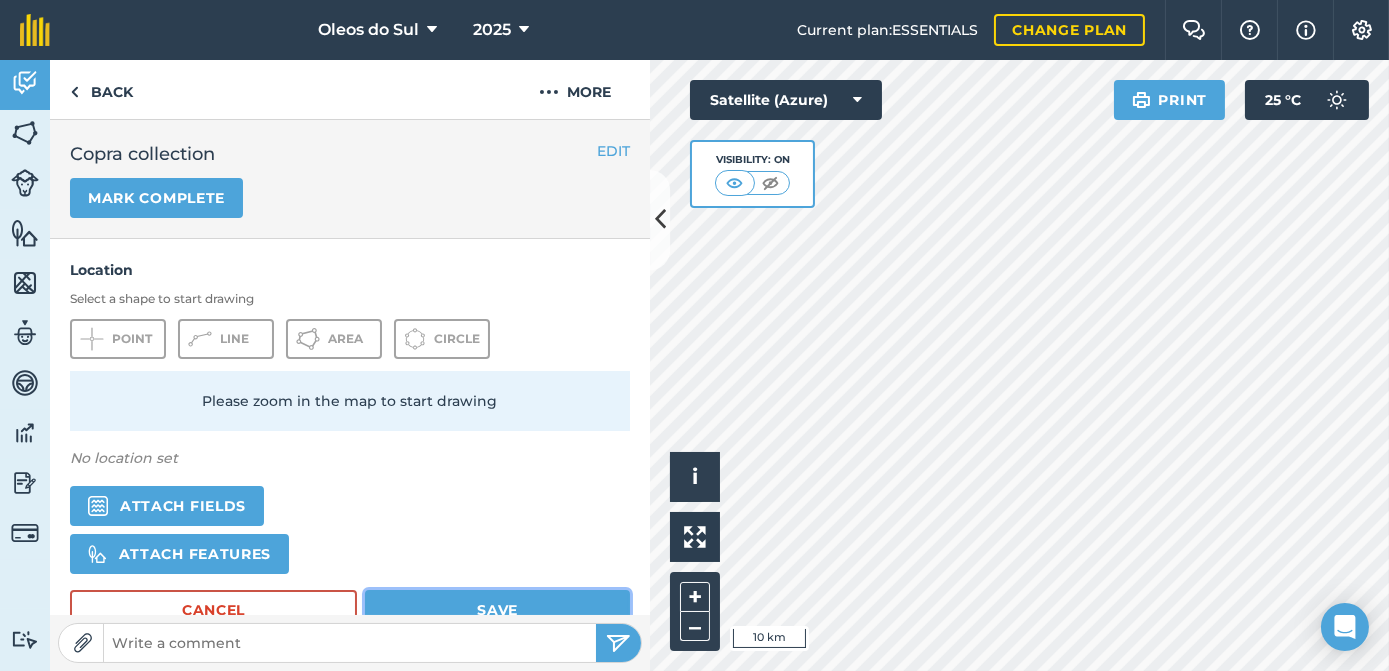 click on "Save" at bounding box center (497, 610) 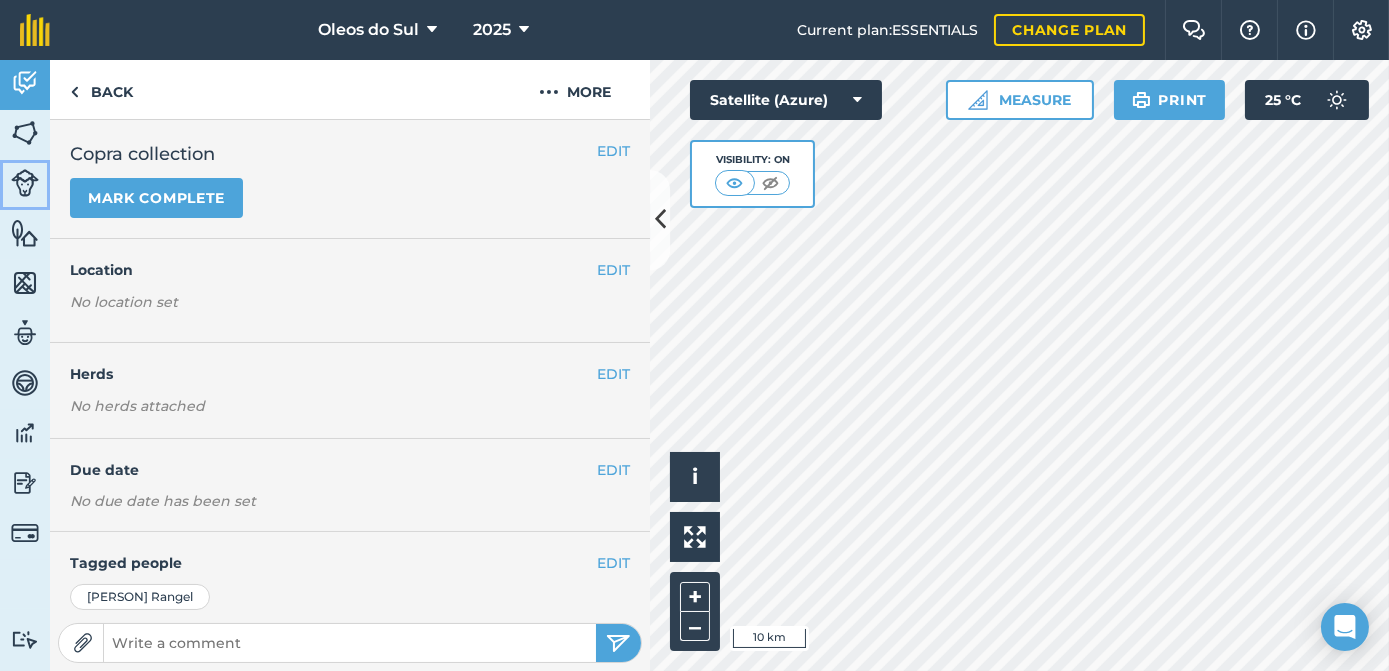 click at bounding box center (25, 183) 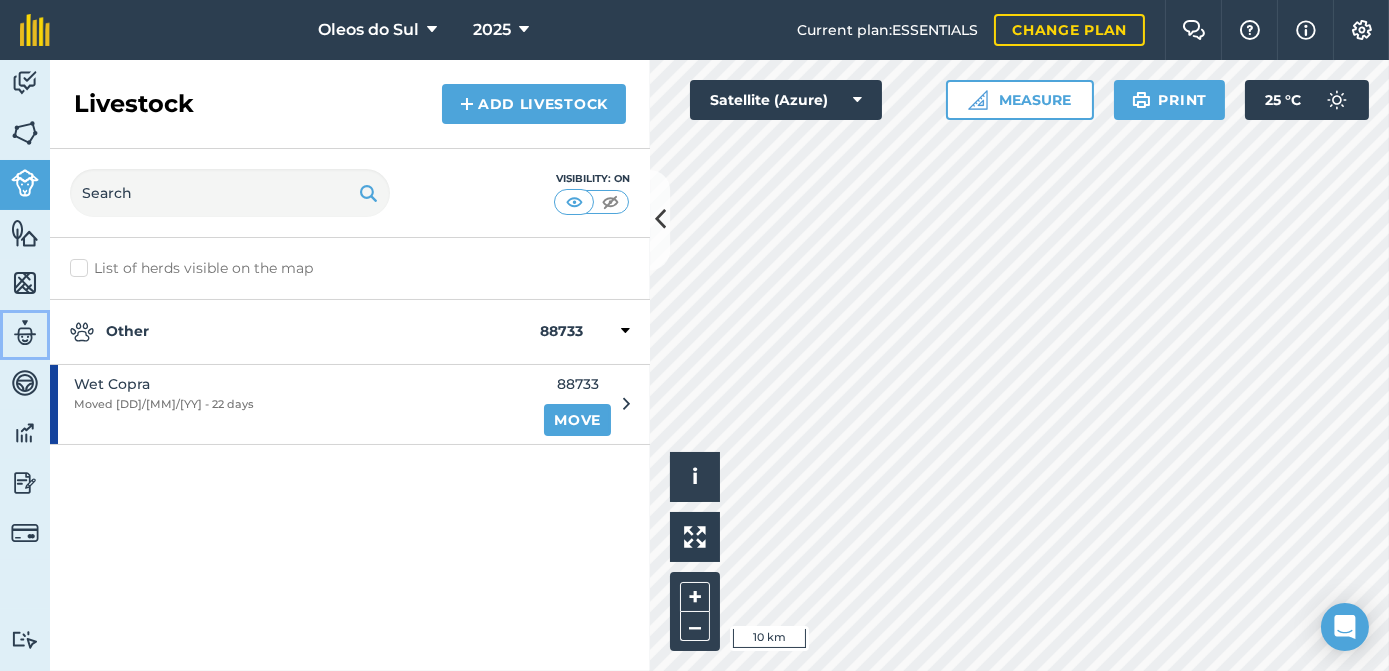 click at bounding box center [25, 333] 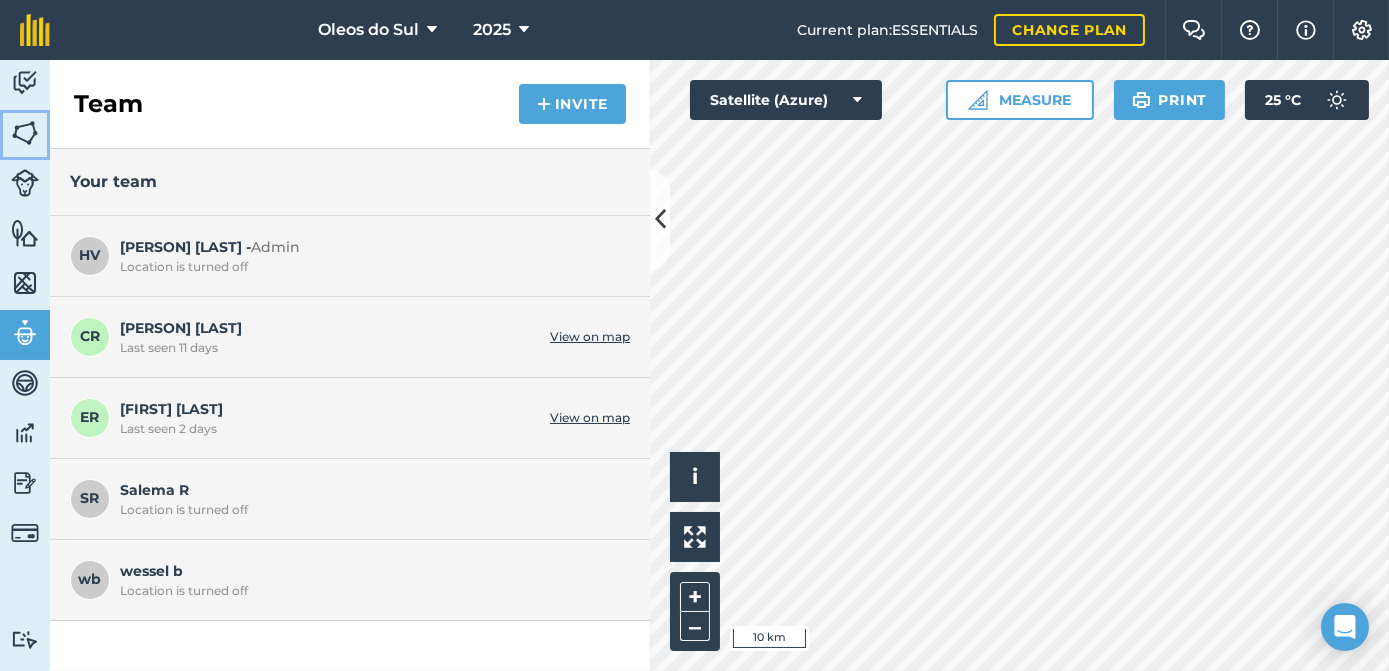 click at bounding box center (25, 133) 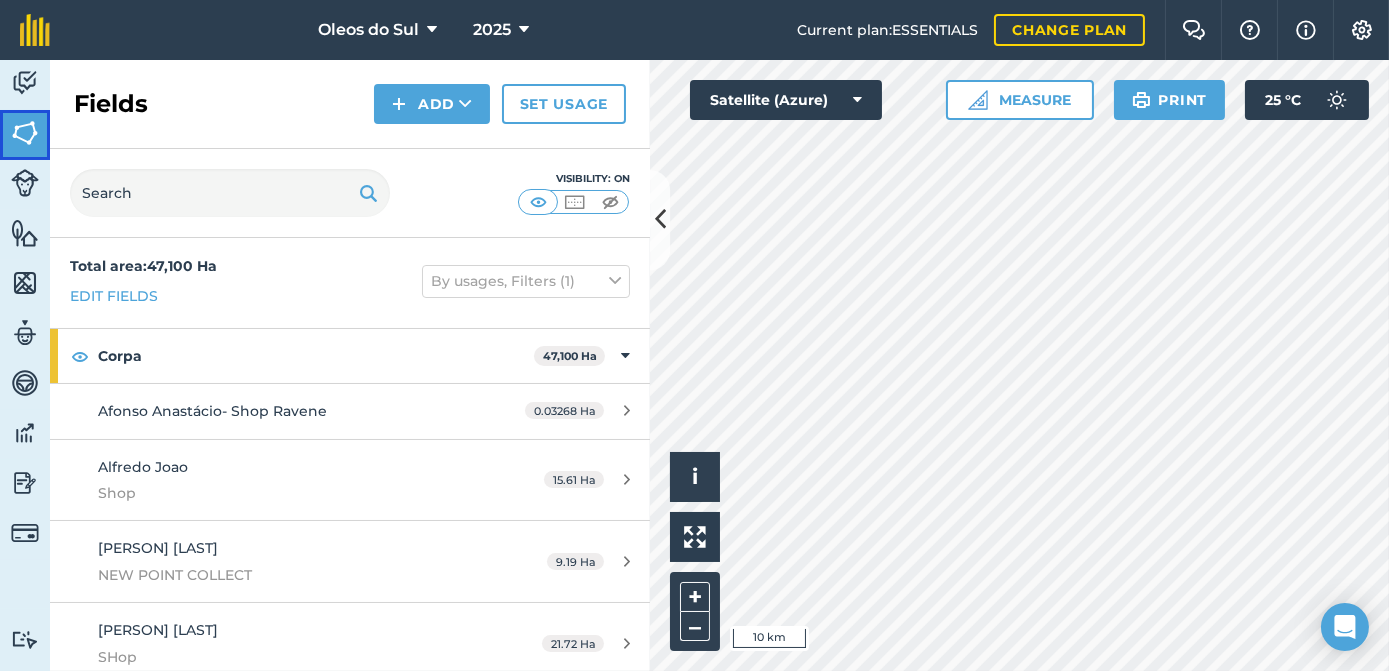 scroll, scrollTop: 0, scrollLeft: 0, axis: both 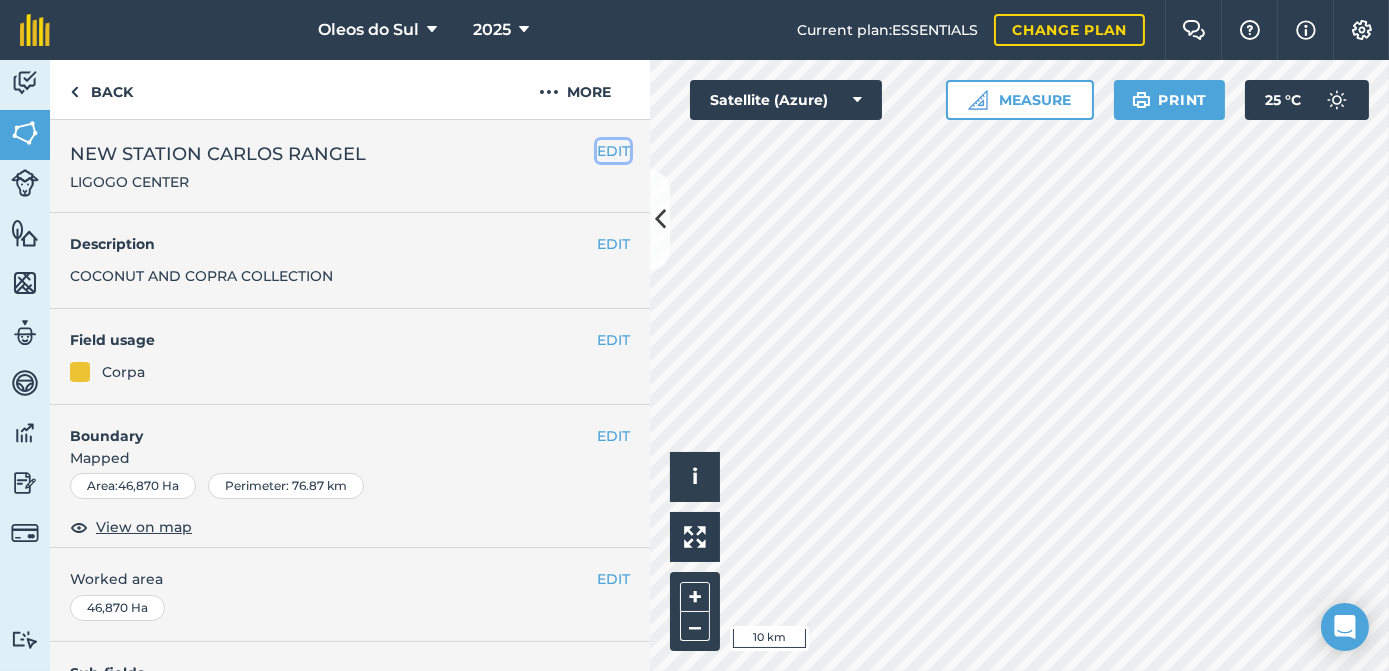 click on "EDIT" at bounding box center [613, 151] 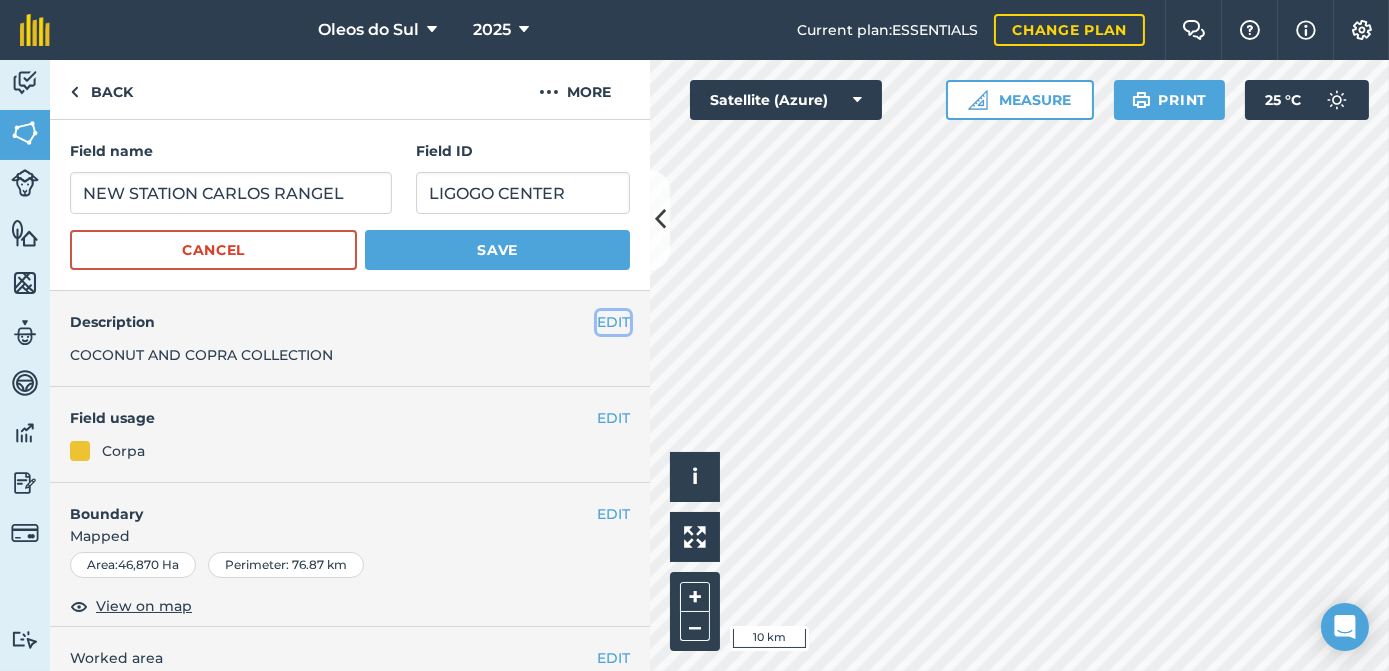 click on "EDIT" at bounding box center [613, 322] 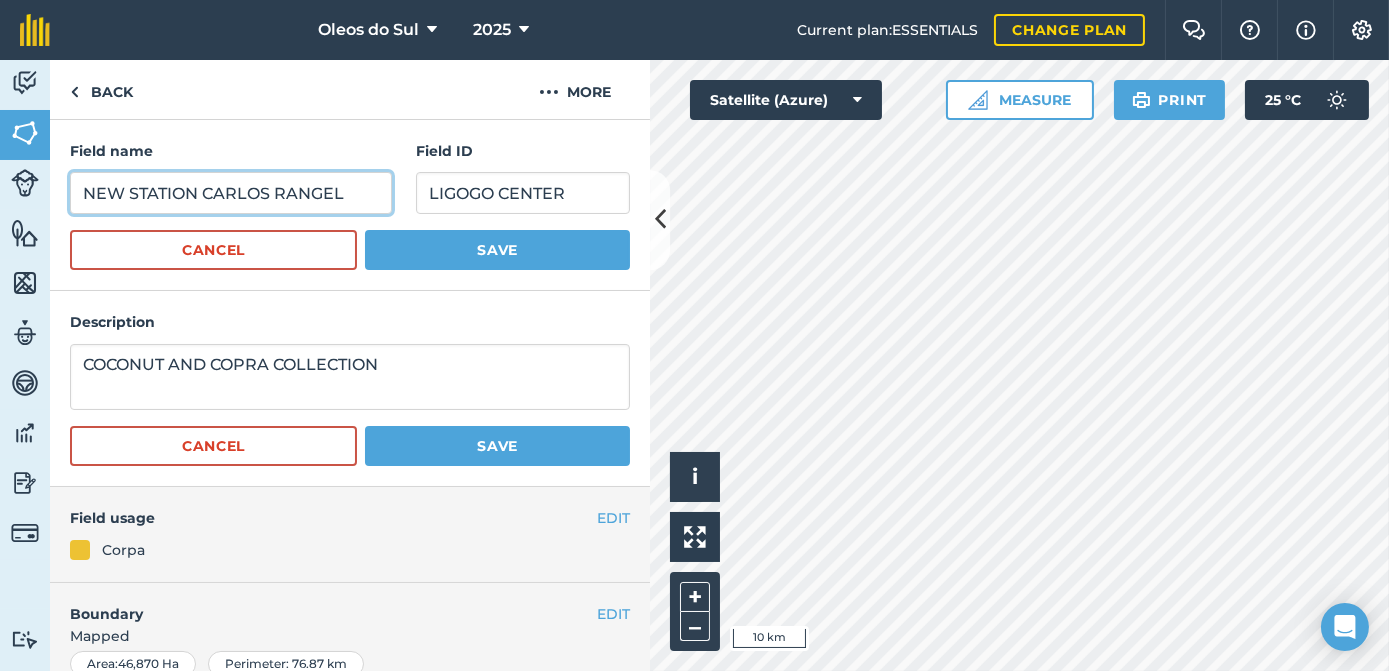 click on "NEW STATION CARLOS RANGEL" at bounding box center [231, 193] 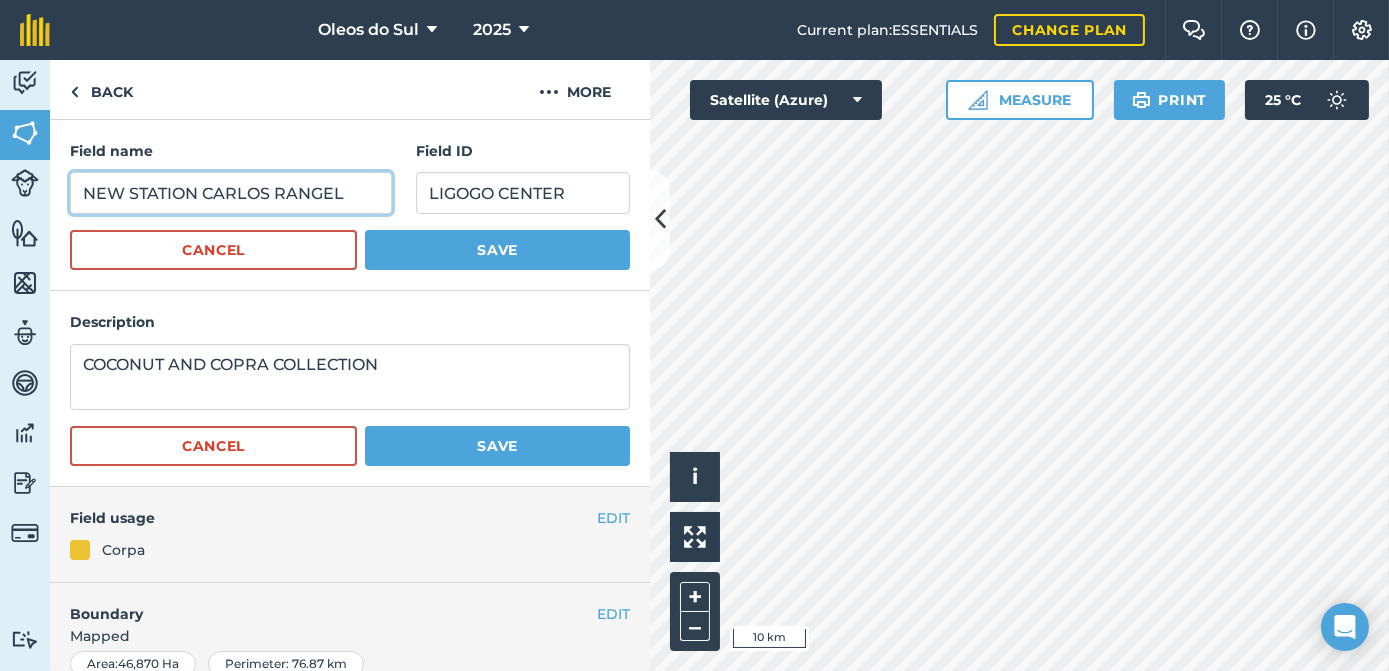 drag, startPoint x: 352, startPoint y: 191, endPoint x: 83, endPoint y: 189, distance: 269.00745 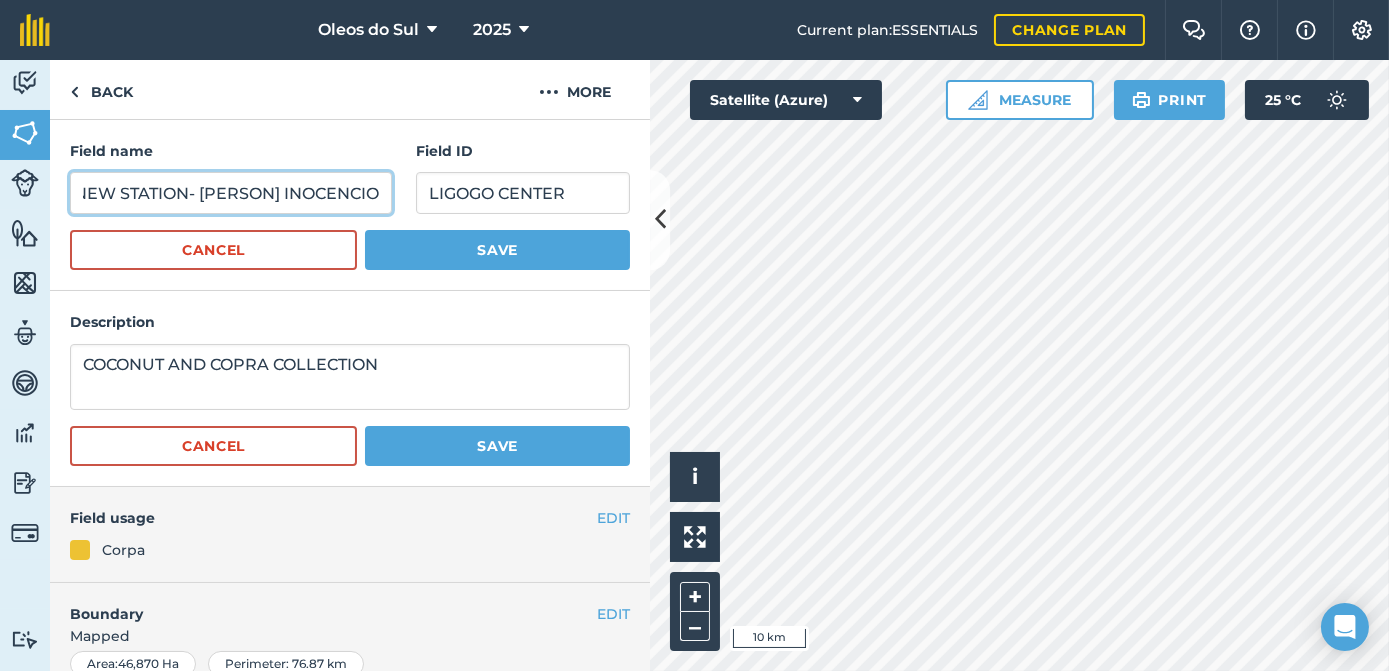 scroll, scrollTop: 0, scrollLeft: 45, axis: horizontal 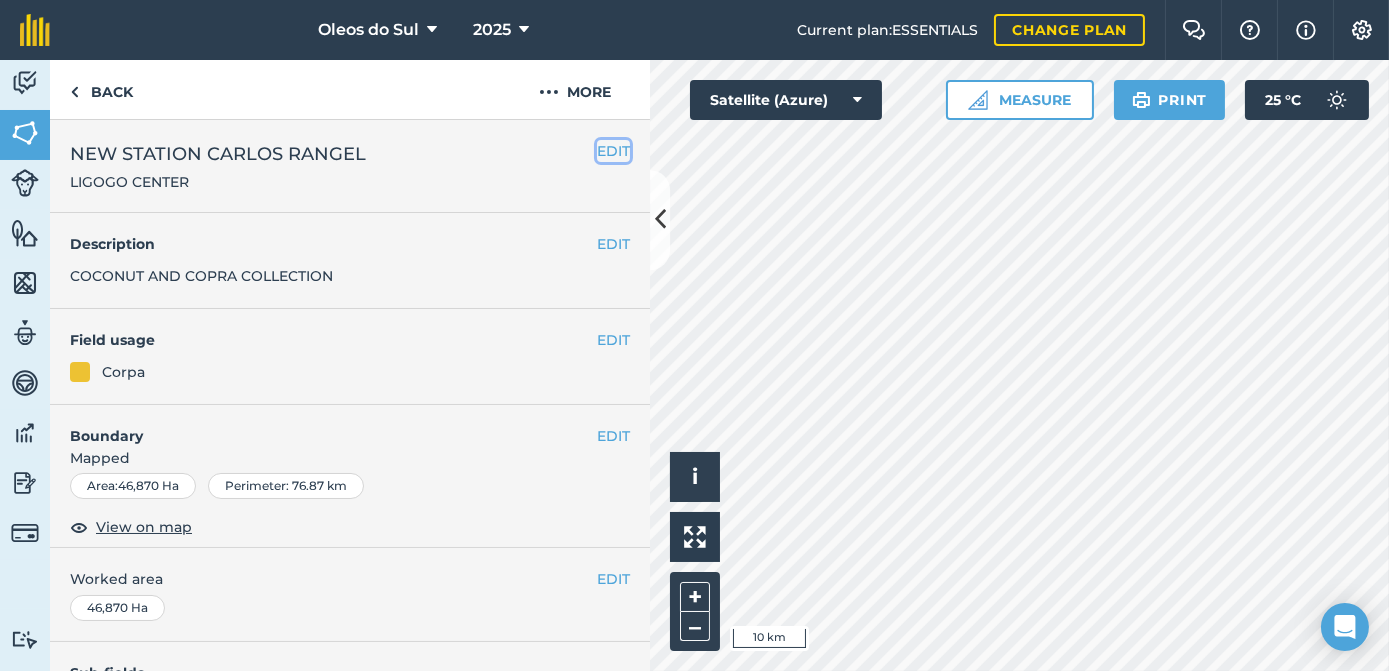 click on "EDIT" at bounding box center (613, 151) 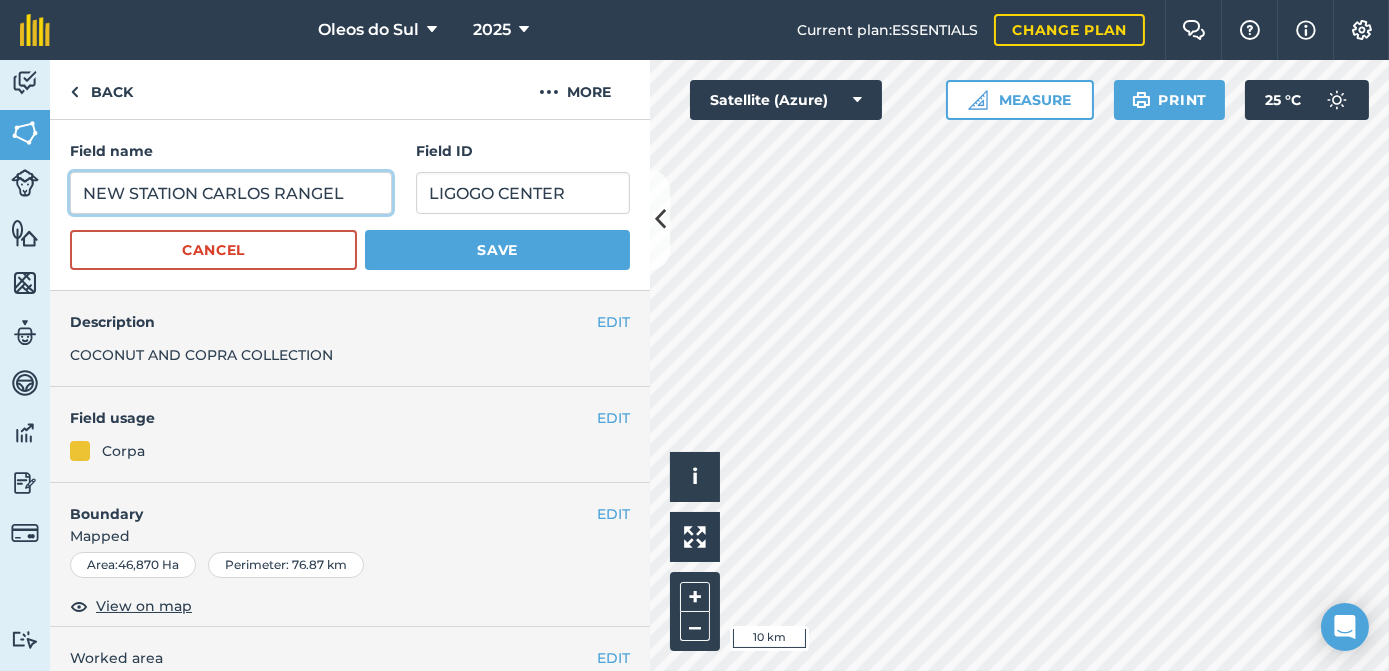 drag, startPoint x: 348, startPoint y: 194, endPoint x: 212, endPoint y: 201, distance: 136.18002 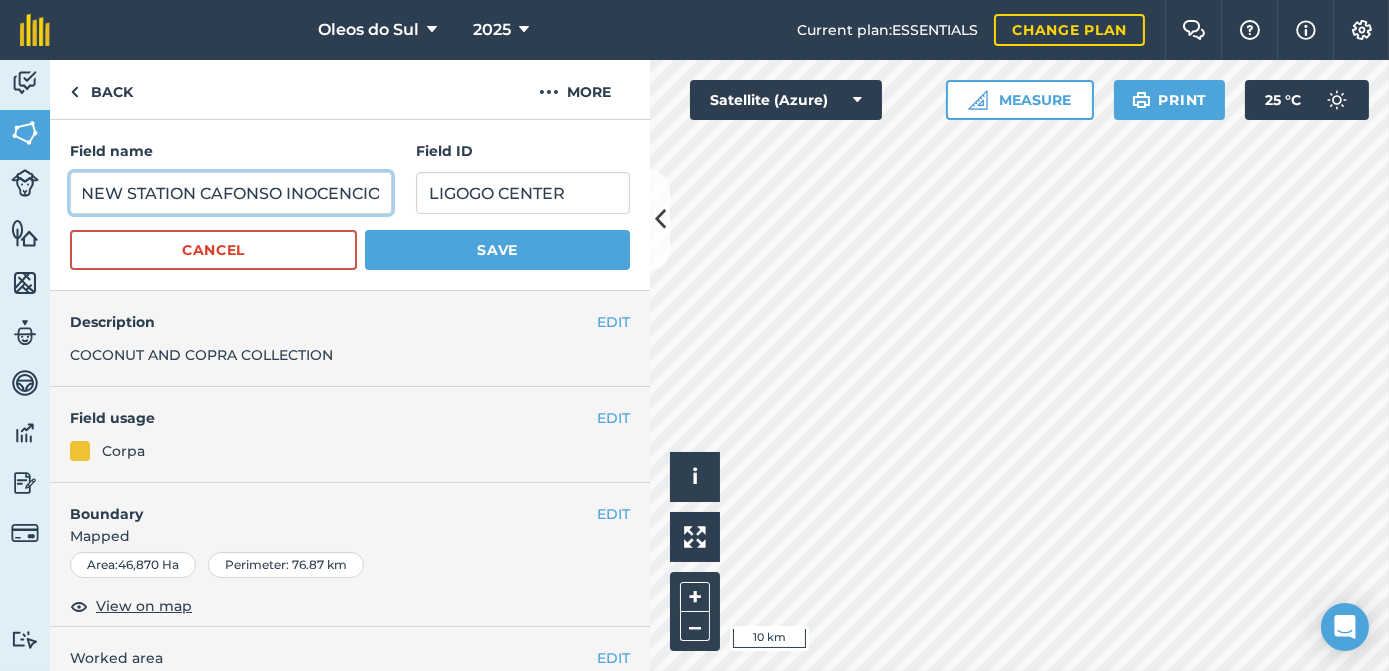 scroll, scrollTop: 0, scrollLeft: 15, axis: horizontal 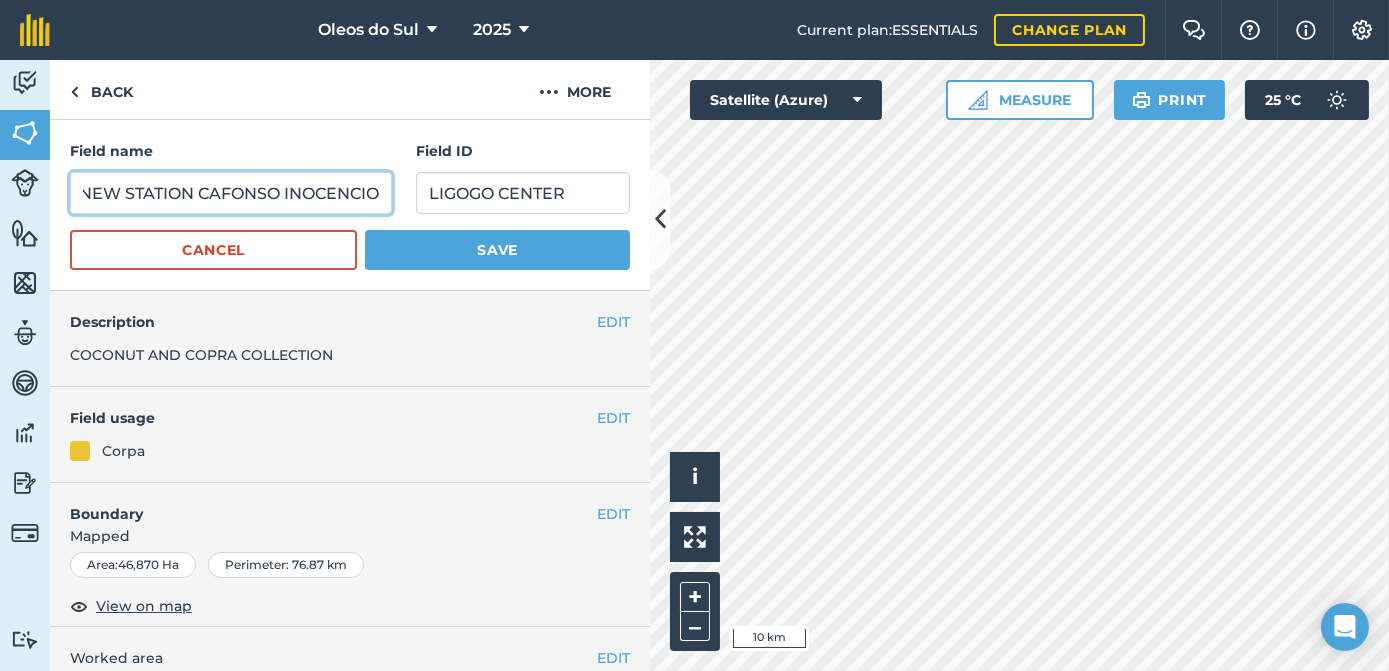 type on "NEW STATION CAFONSO INOCENCIO" 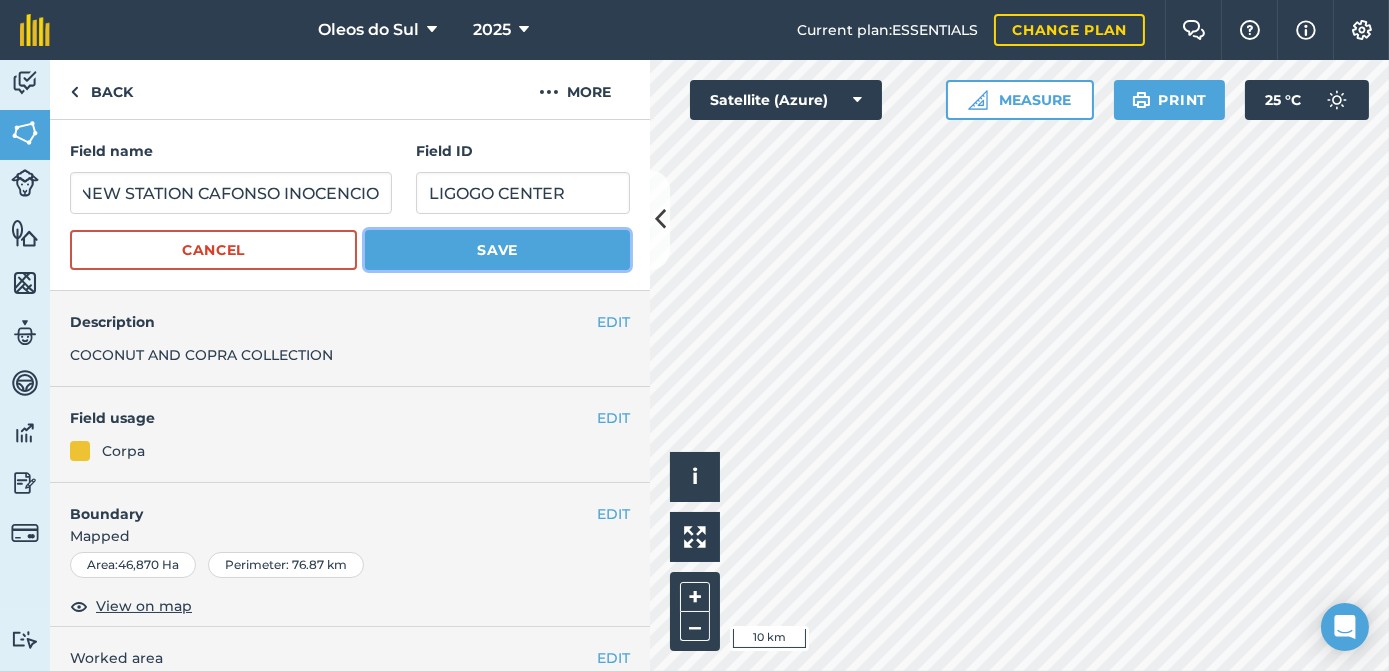 click on "Save" at bounding box center (497, 250) 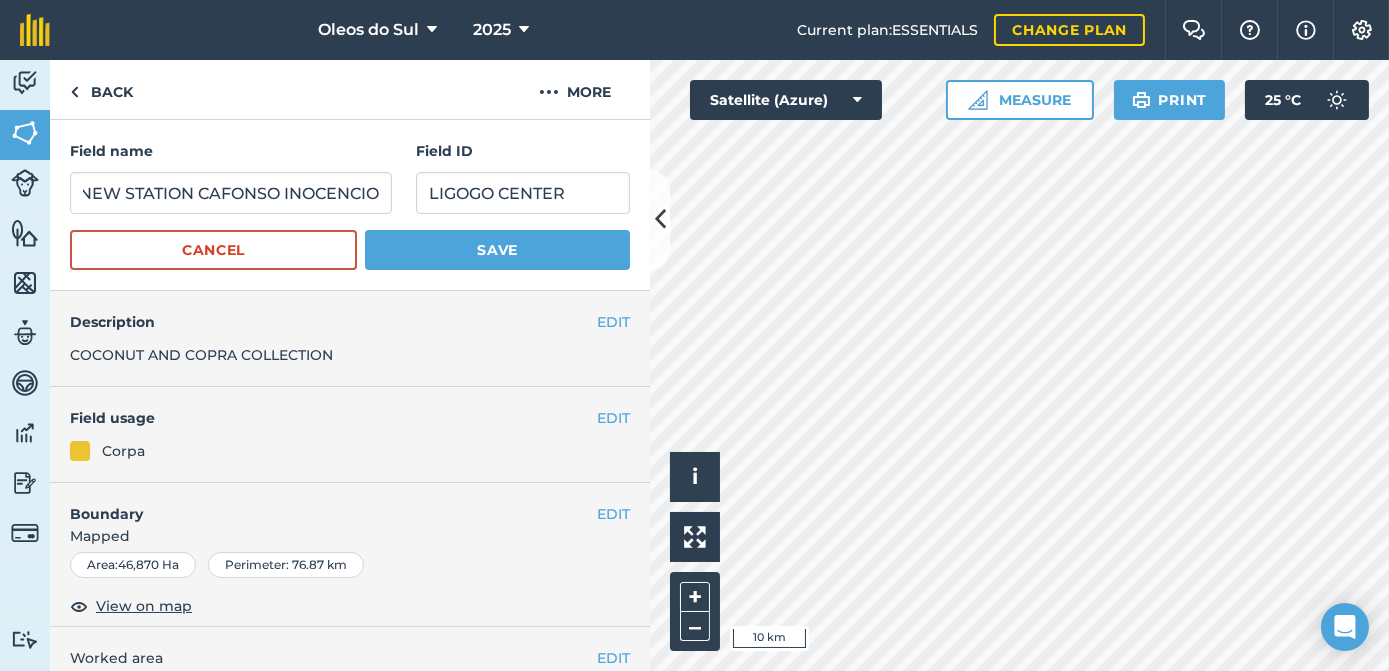 scroll, scrollTop: 0, scrollLeft: 0, axis: both 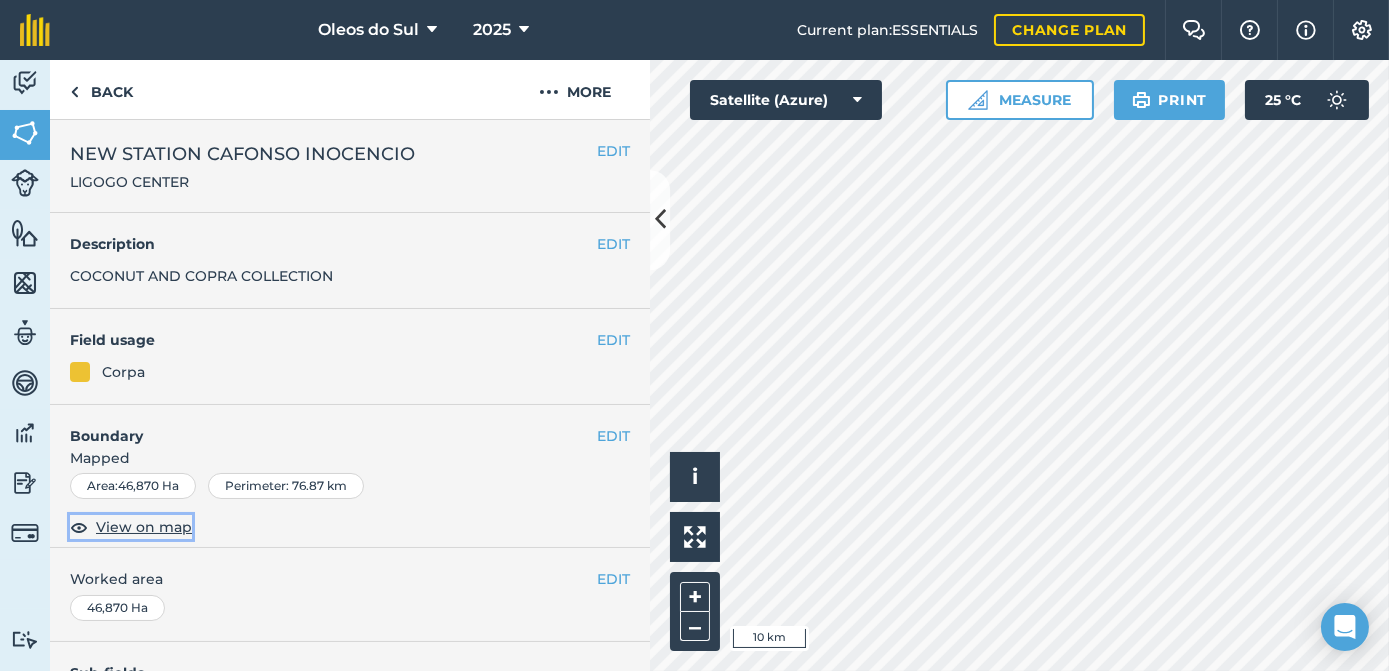 click at bounding box center [79, 527] 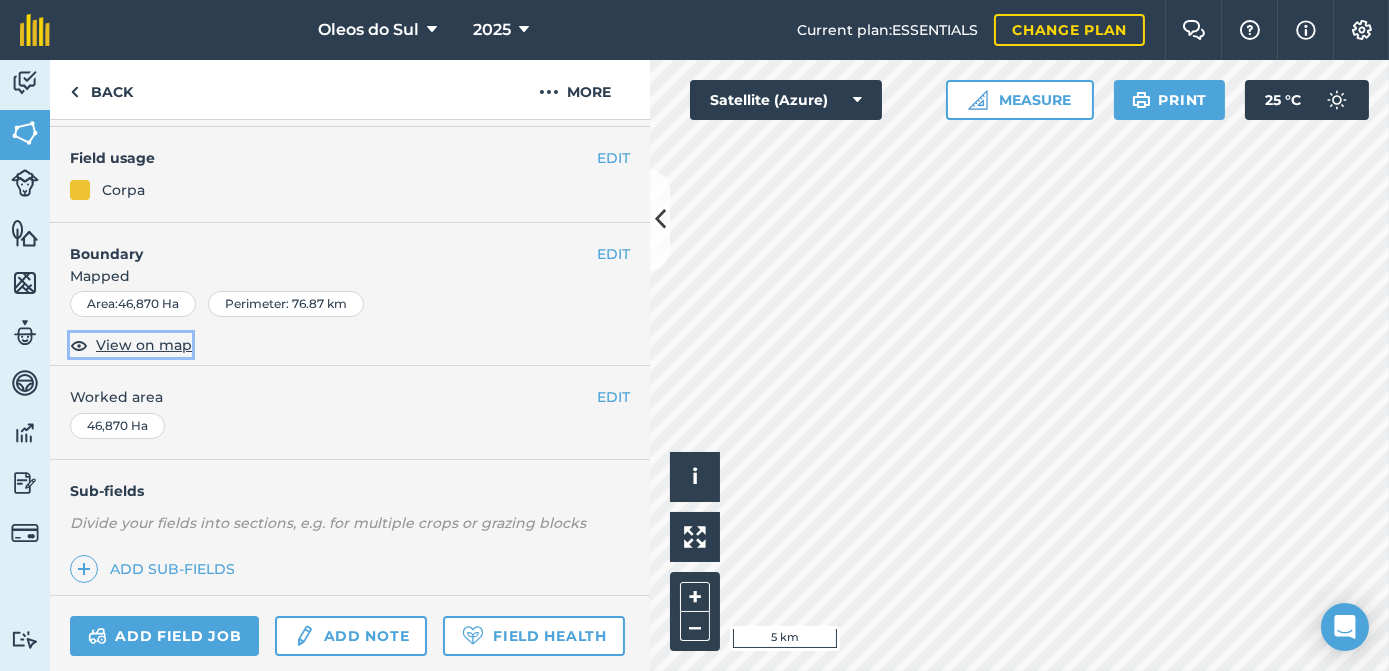 scroll, scrollTop: 0, scrollLeft: 0, axis: both 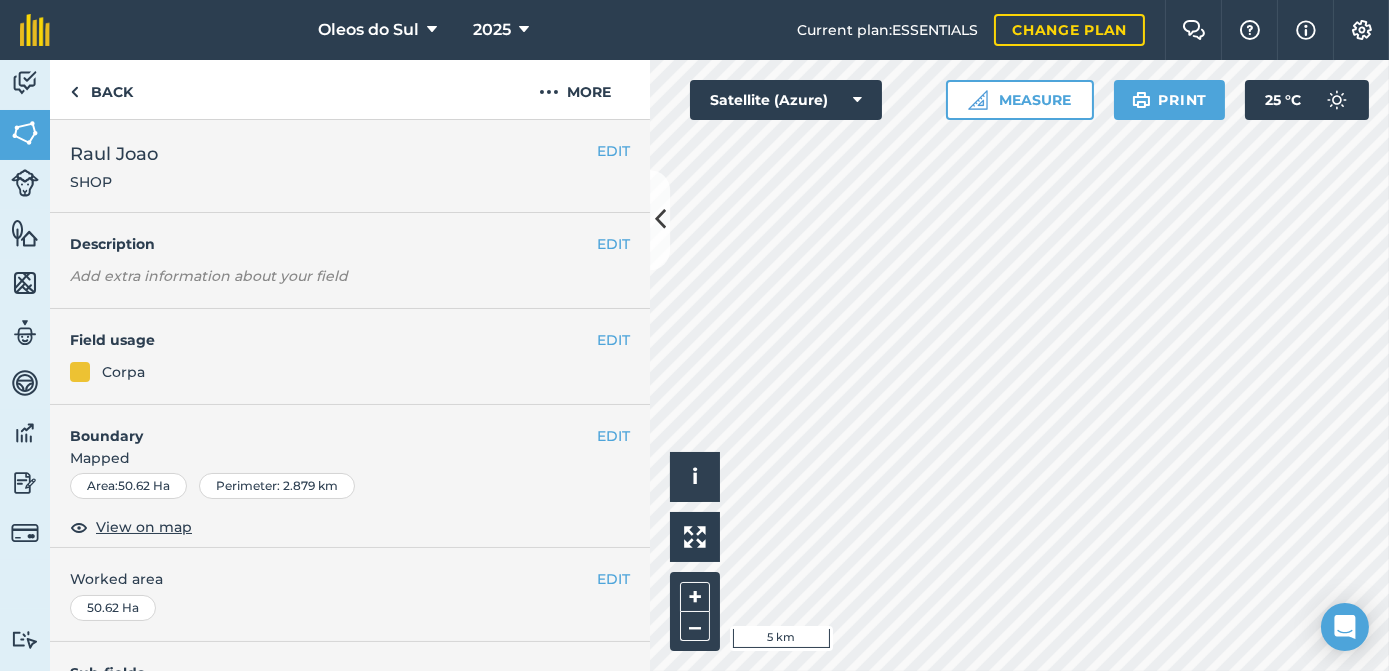 click on "Raul Joao" at bounding box center (114, 154) 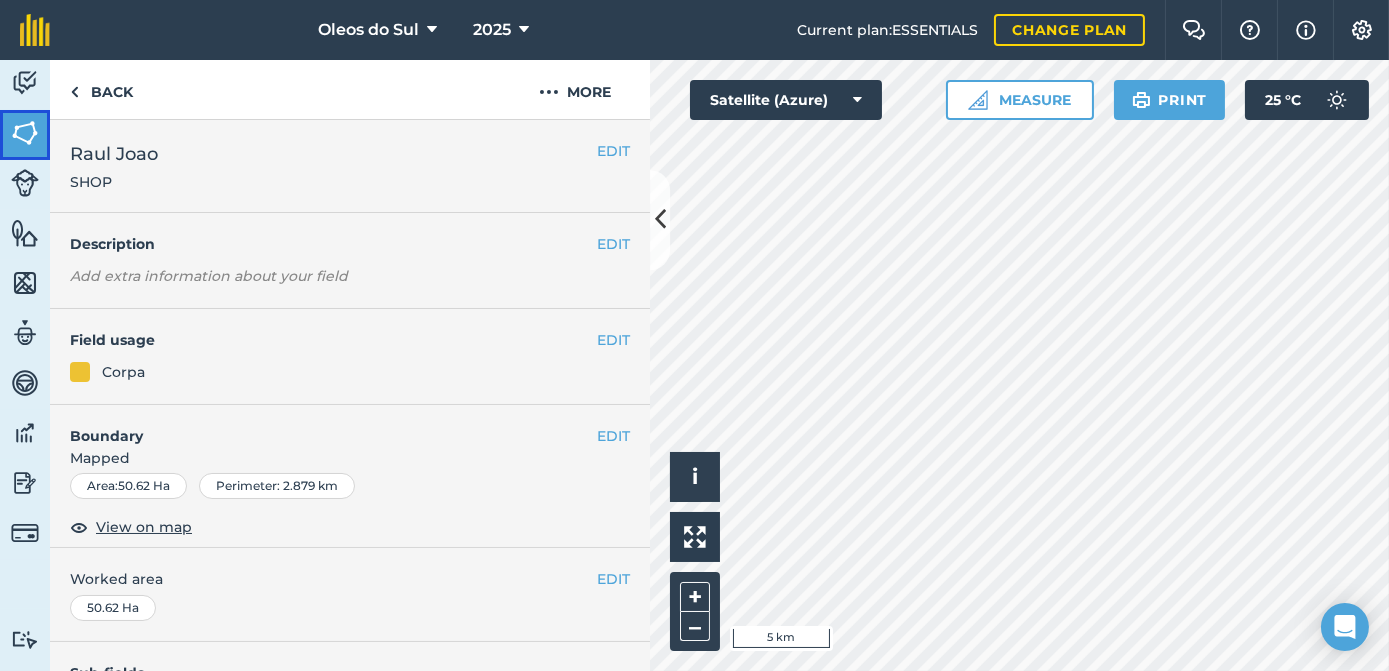 click at bounding box center [25, 133] 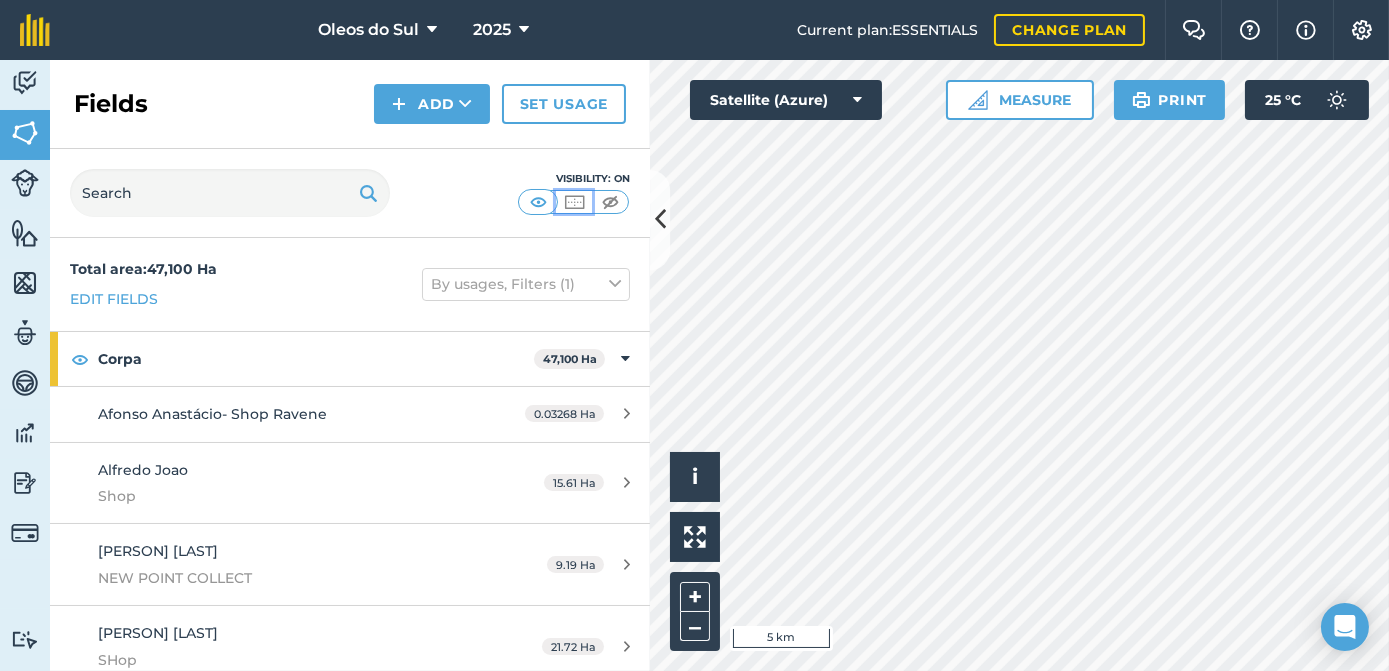 click at bounding box center (574, 202) 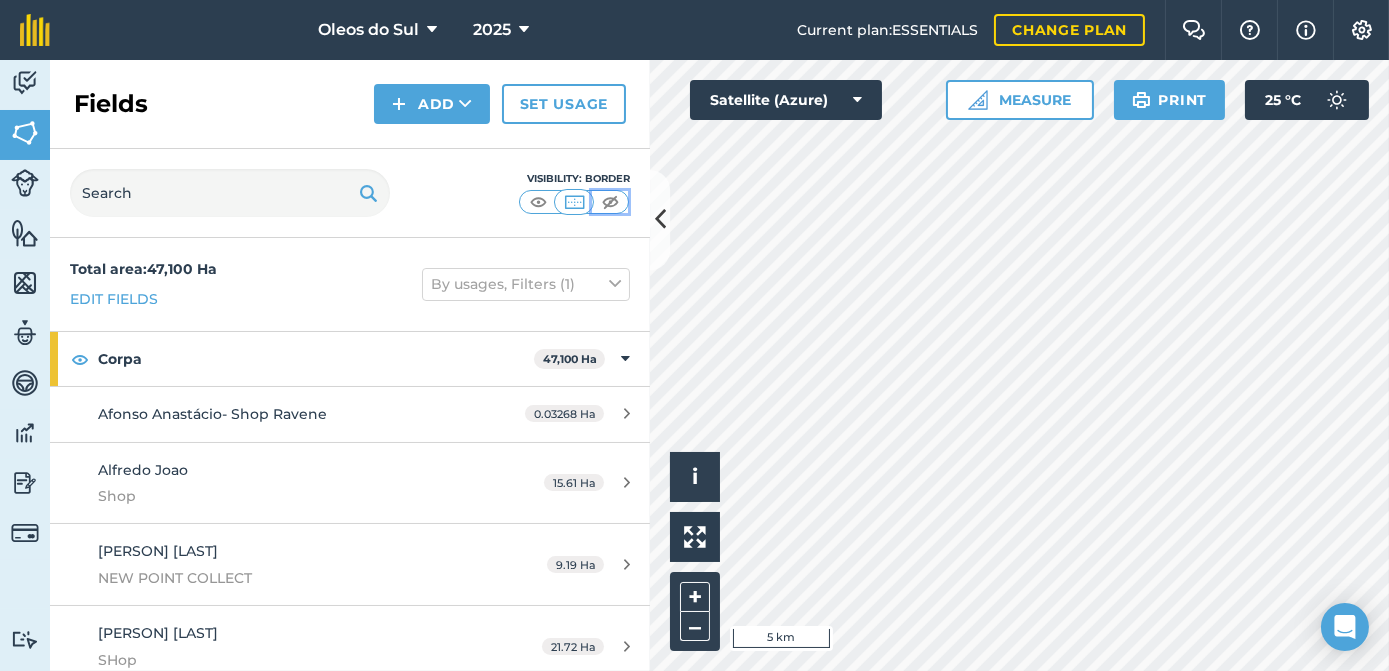 click at bounding box center [610, 202] 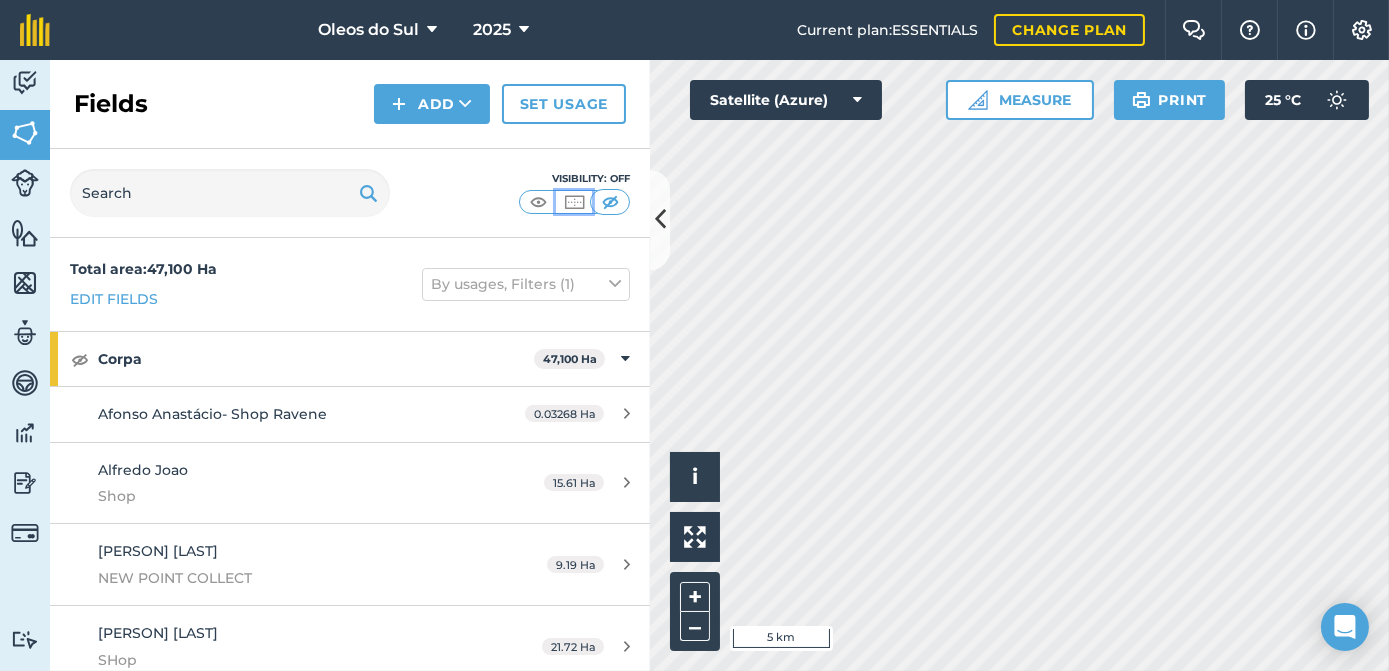 click at bounding box center [574, 202] 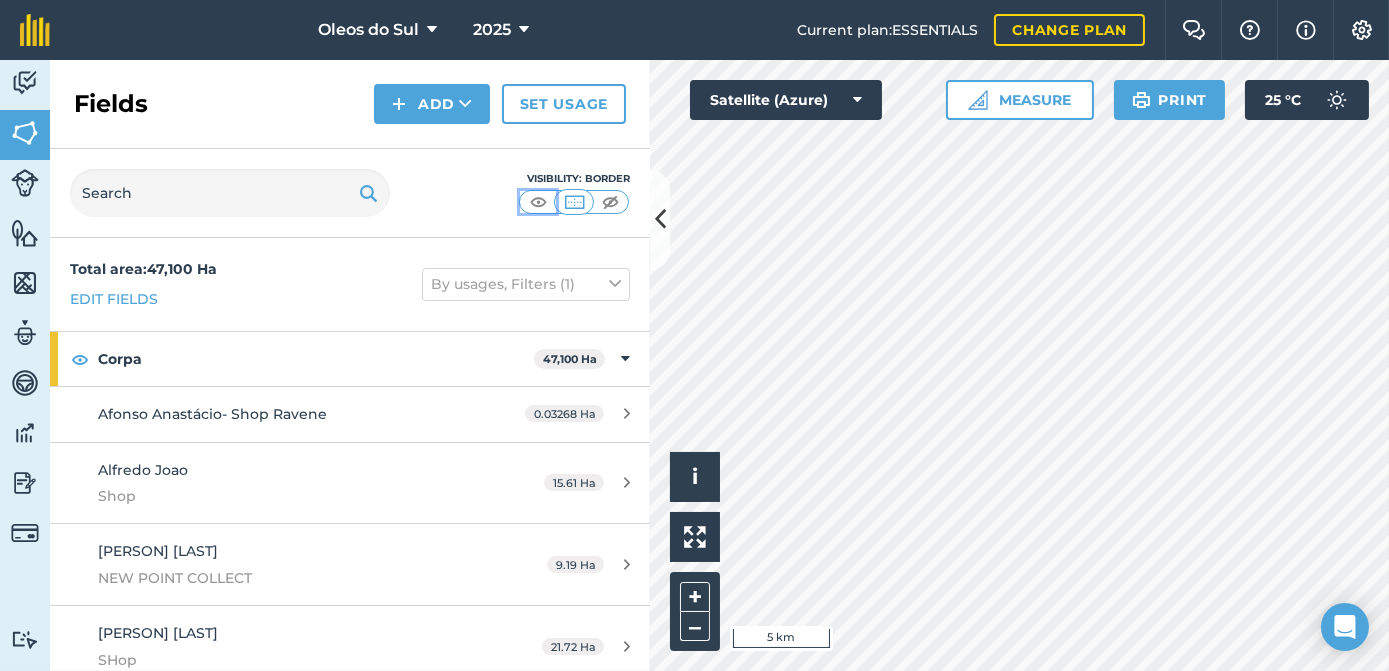 click at bounding box center (538, 202) 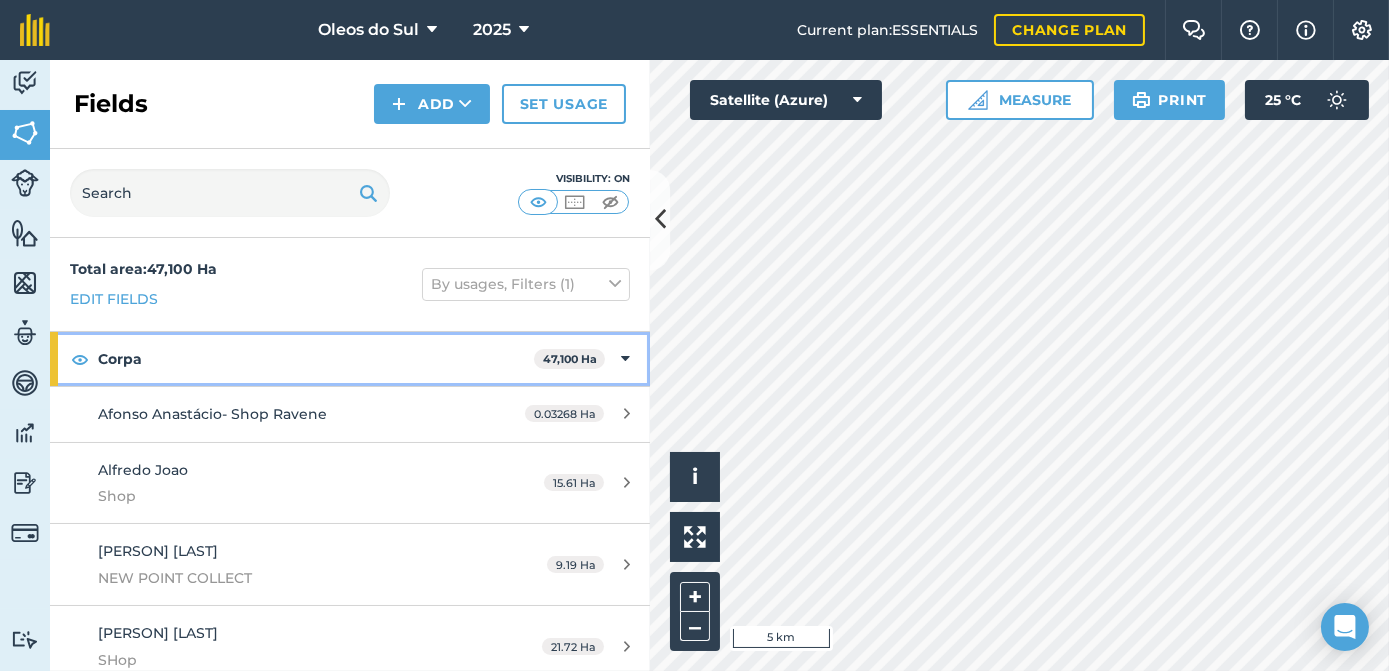 click on "Corpa" at bounding box center (316, 359) 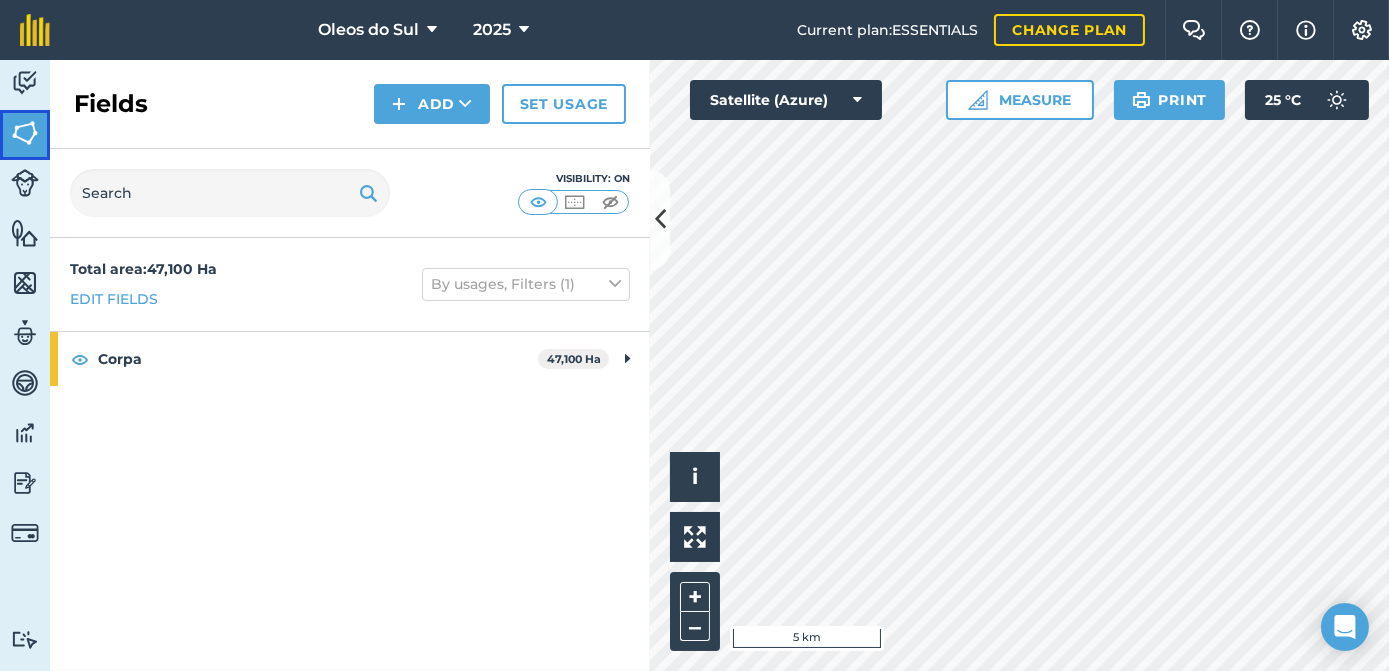 click at bounding box center (25, 133) 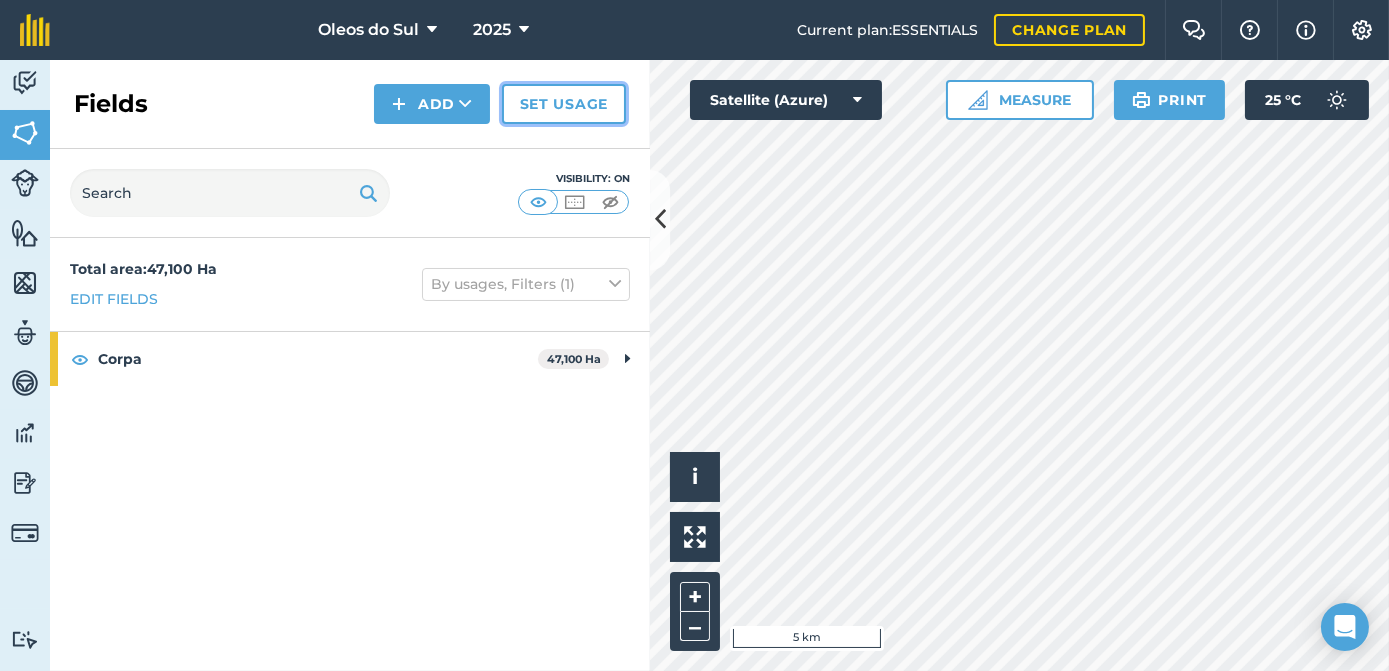 click on "Set usage" at bounding box center (564, 104) 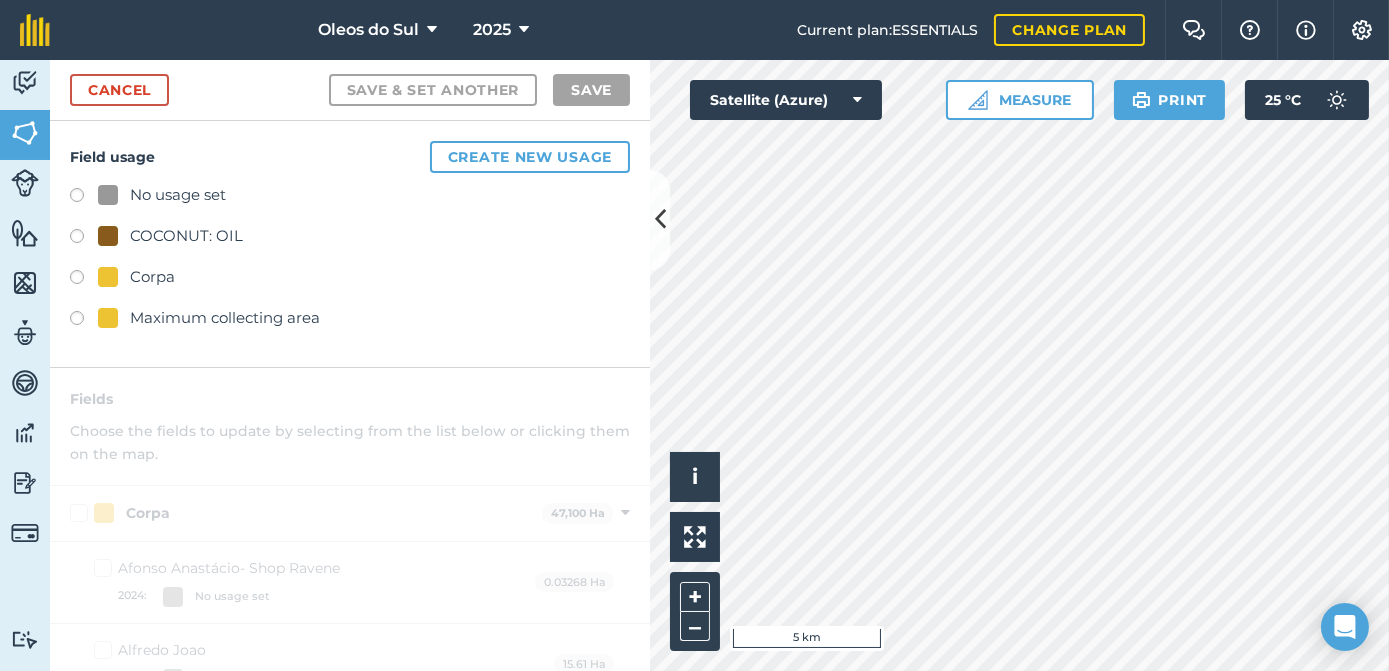 click on "Corpa" at bounding box center (152, 277) 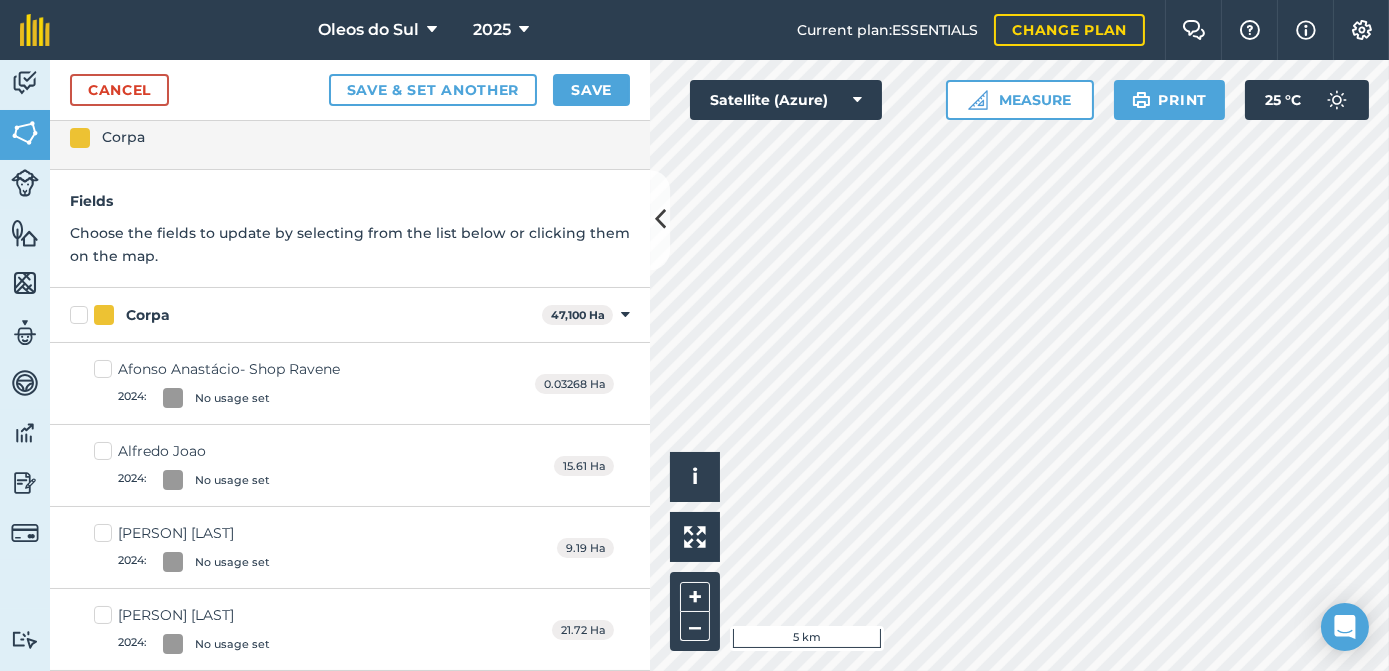 scroll, scrollTop: 90, scrollLeft: 0, axis: vertical 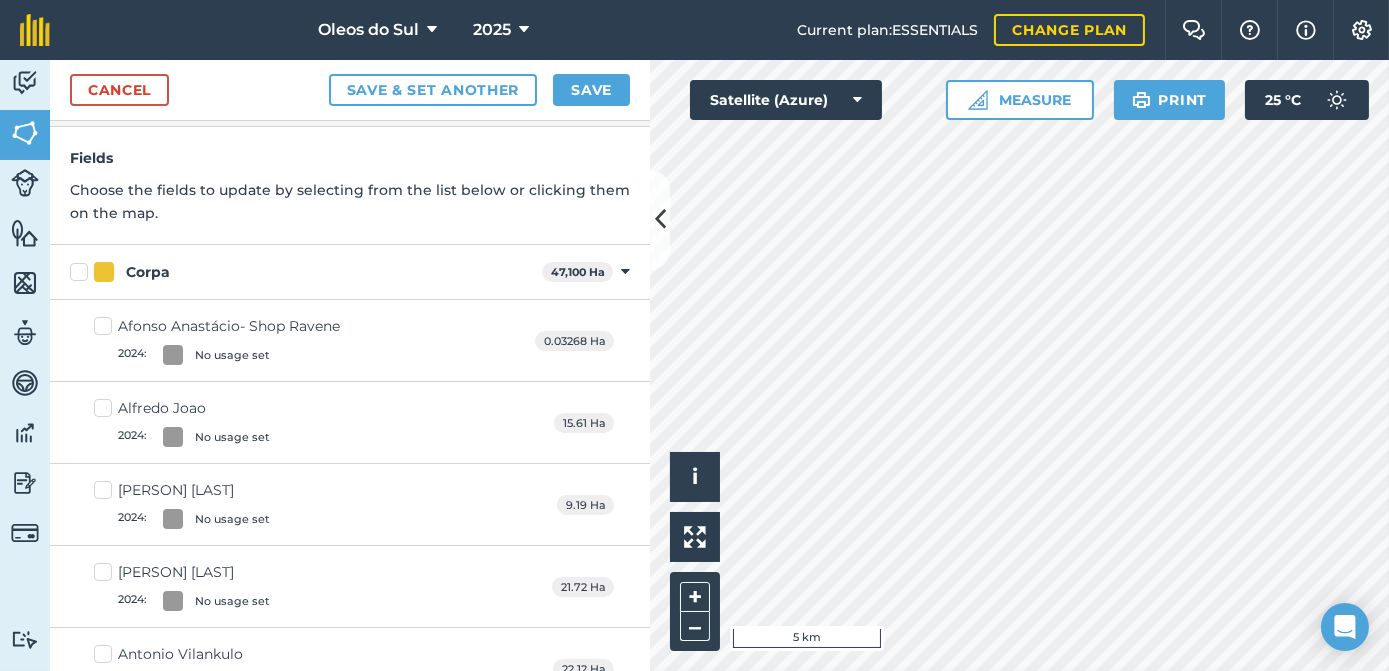 click on "[PERSON] [LAST]- Shop [RAVENE]  2024 : No usage set" at bounding box center (217, 340) 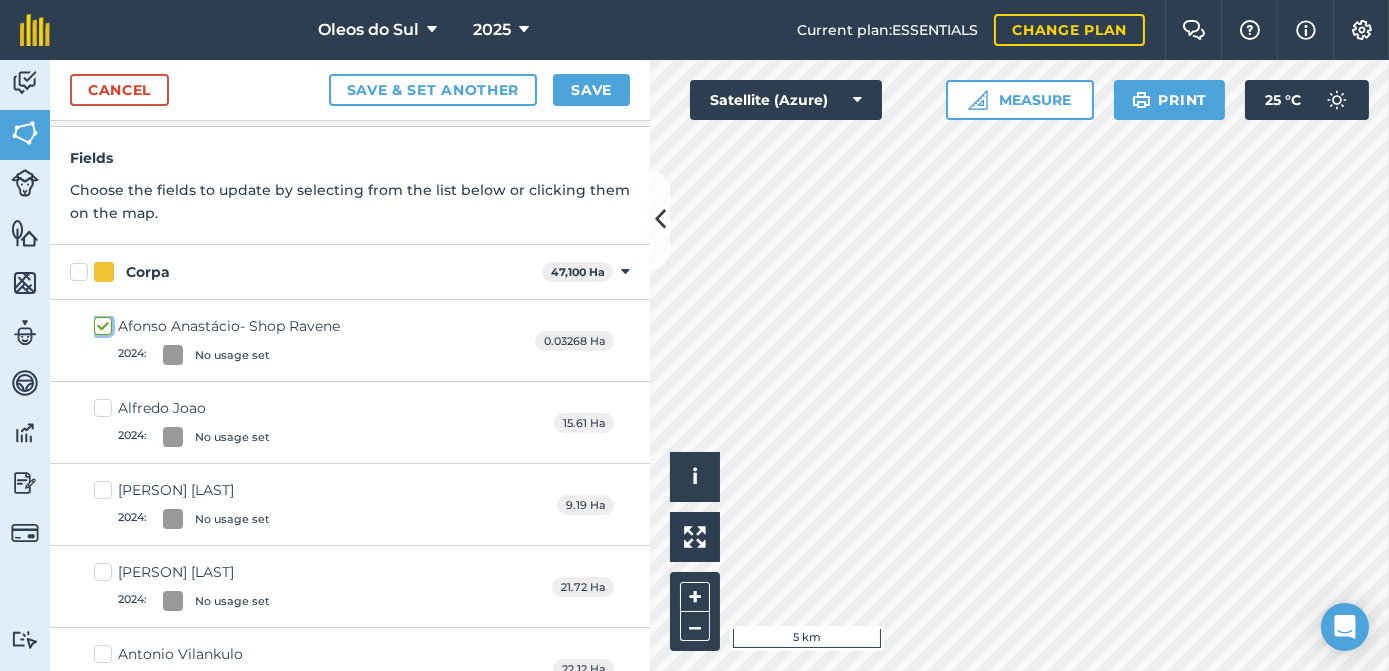 checkbox on "true" 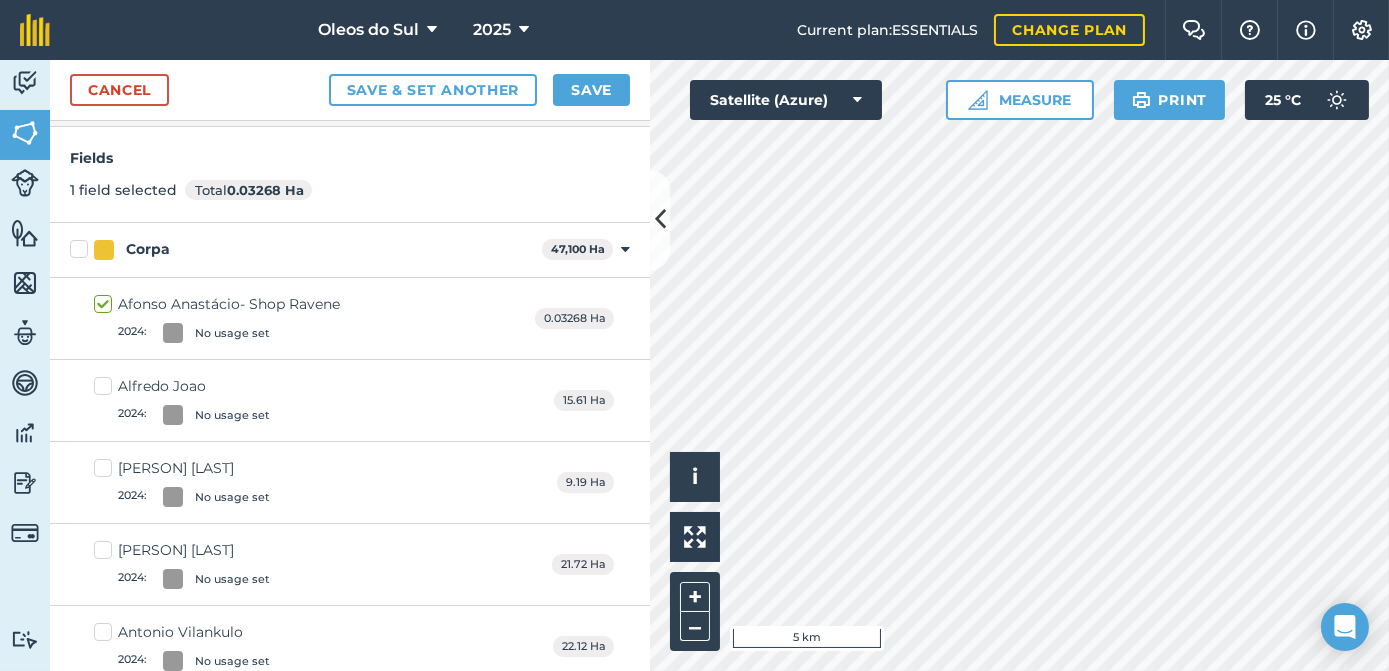 drag, startPoint x: 99, startPoint y: 380, endPoint x: 114, endPoint y: 389, distance: 17.492855 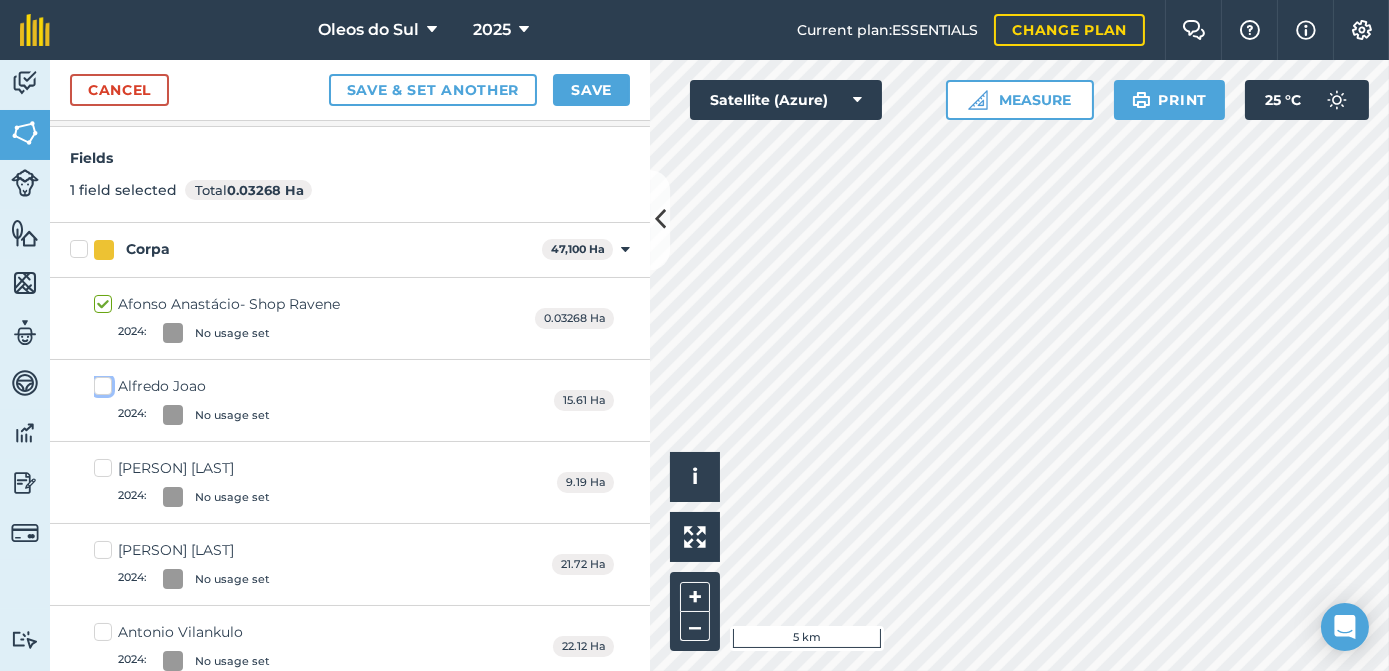 click on "Alfredo Joao 2024 : No usage set" at bounding box center (100, 382) 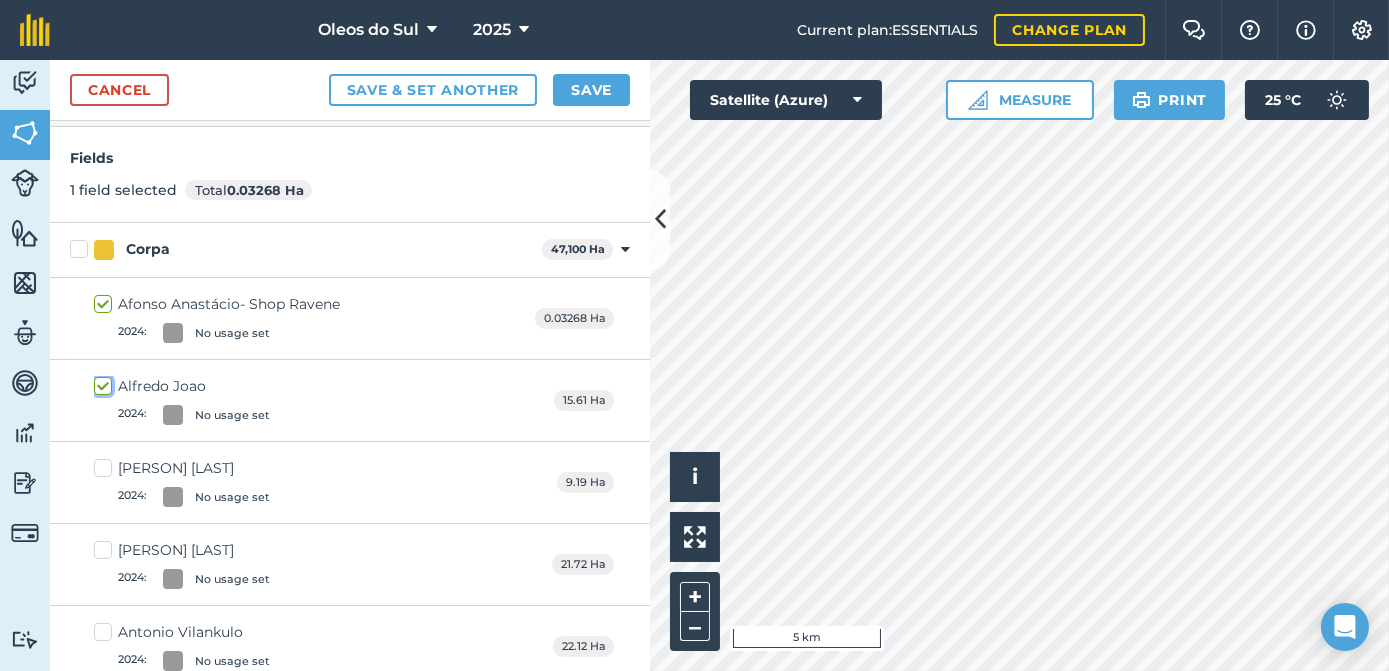 checkbox on "true" 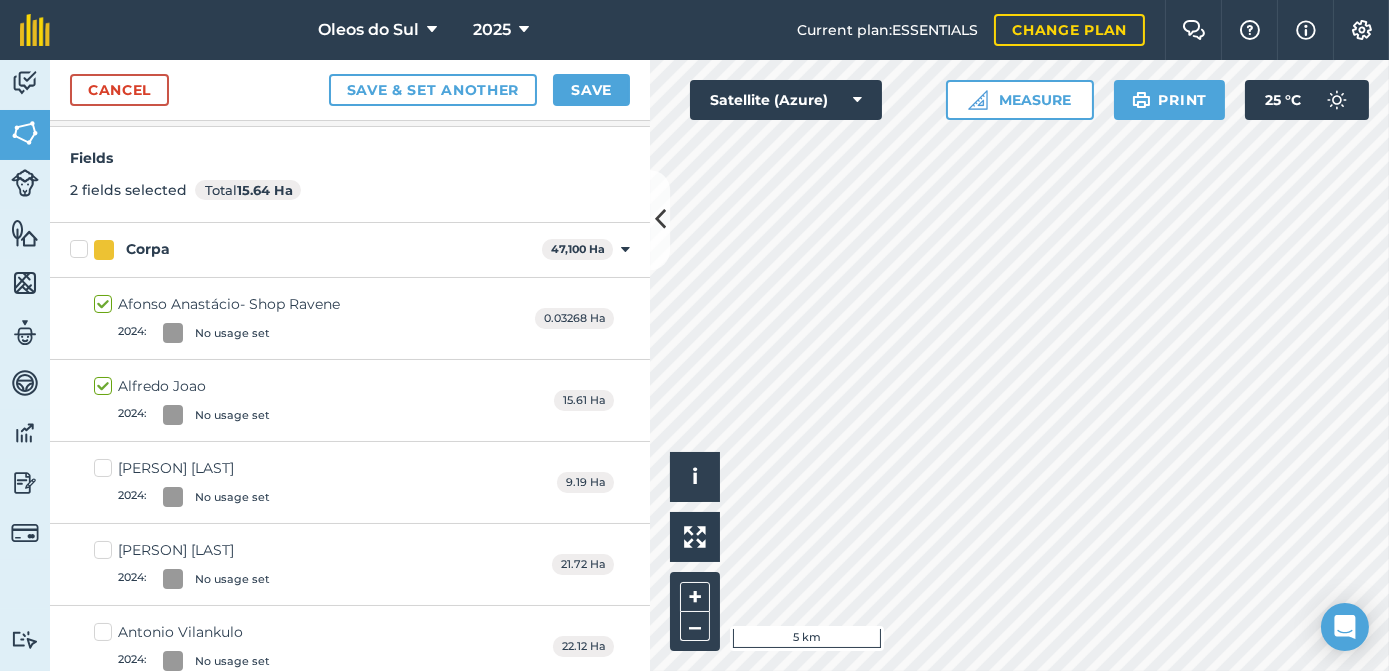 drag, startPoint x: 104, startPoint y: 469, endPoint x: 116, endPoint y: 476, distance: 13.892444 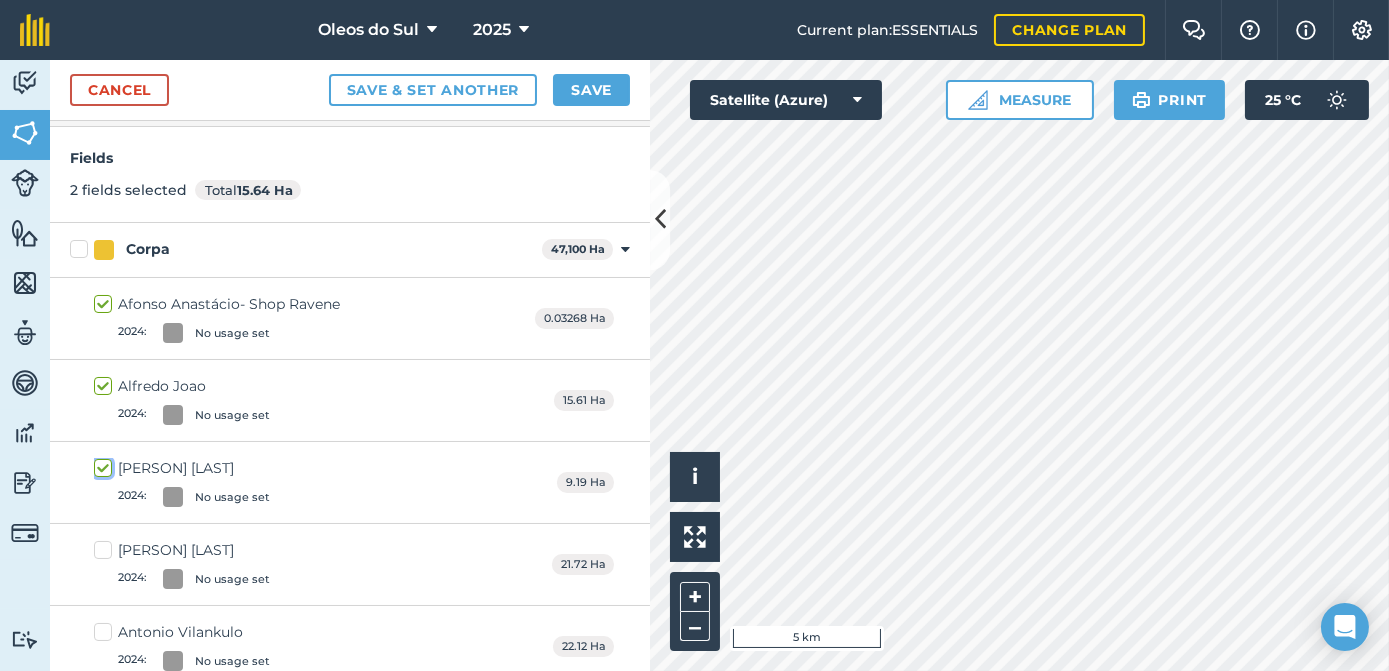 checkbox on "true" 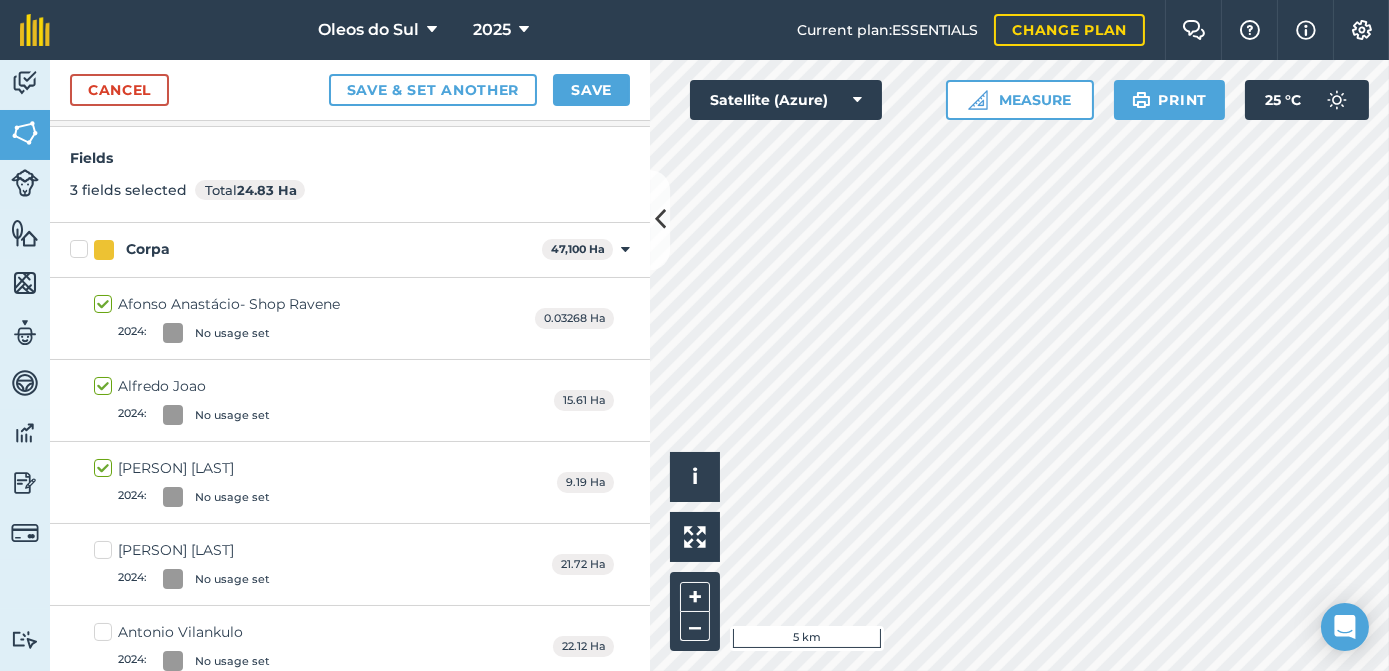 drag, startPoint x: 104, startPoint y: 543, endPoint x: 116, endPoint y: 541, distance: 12.165525 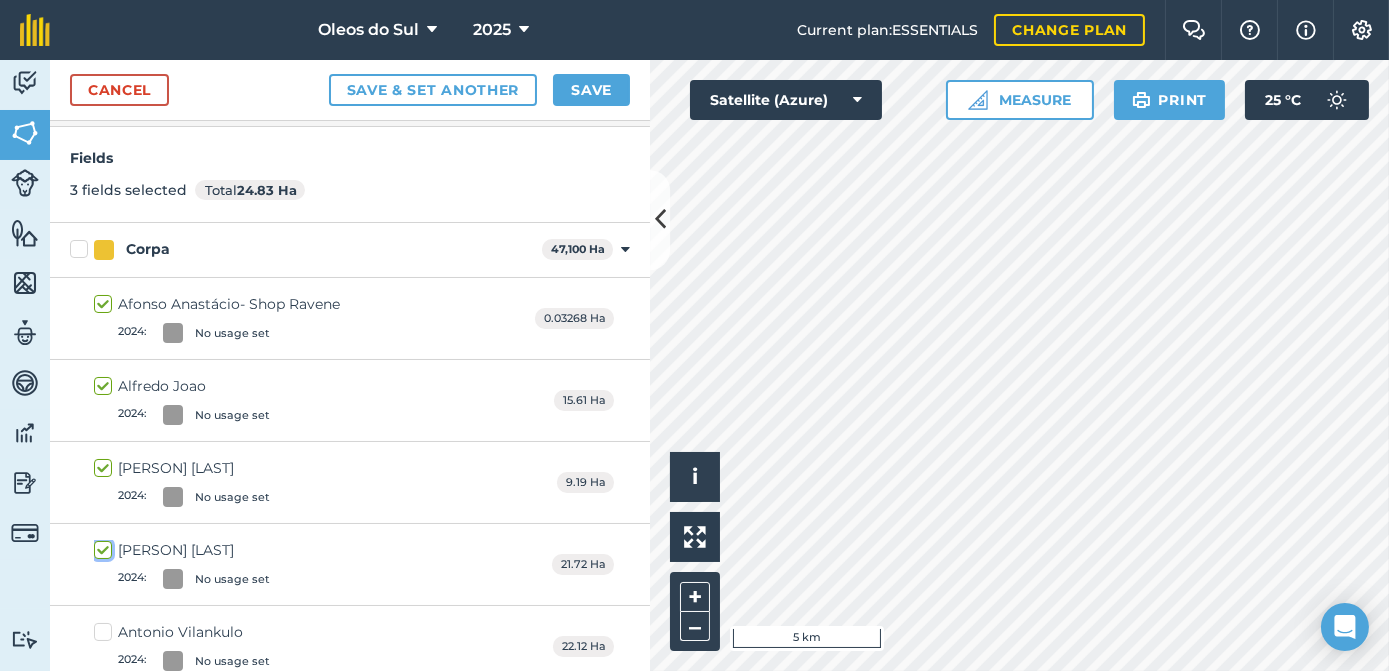 checkbox on "true" 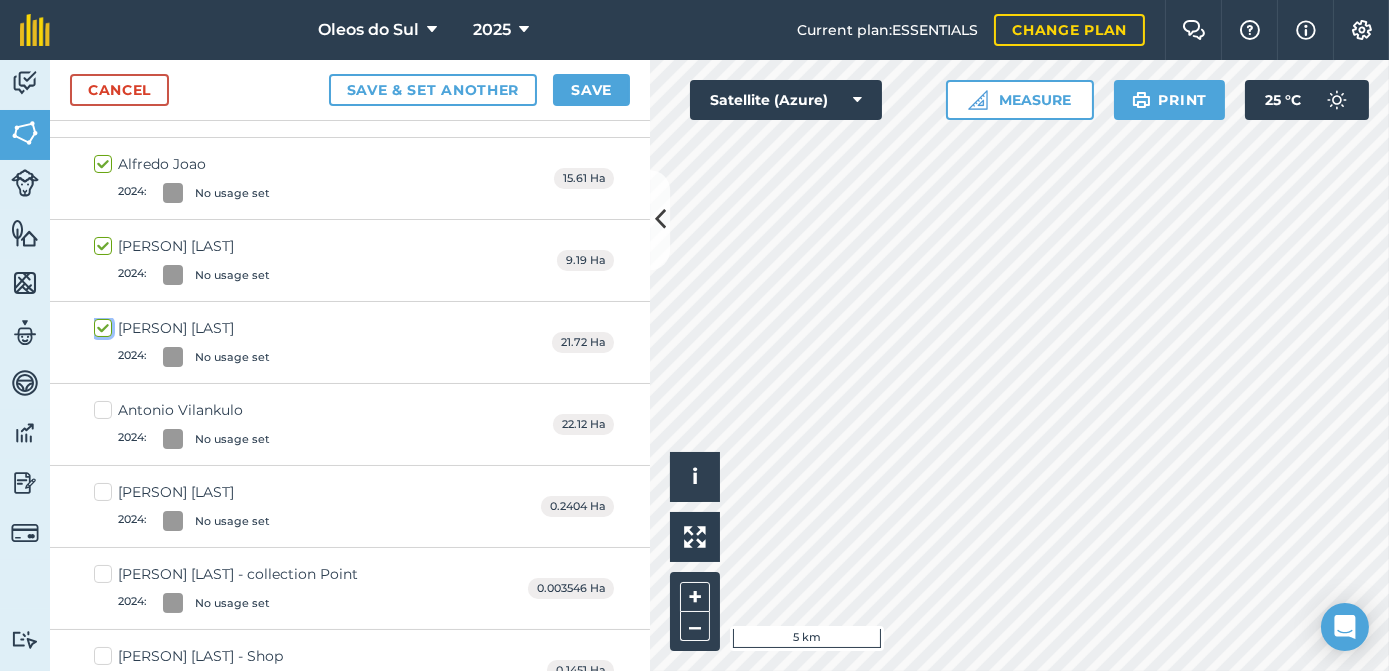 scroll, scrollTop: 363, scrollLeft: 0, axis: vertical 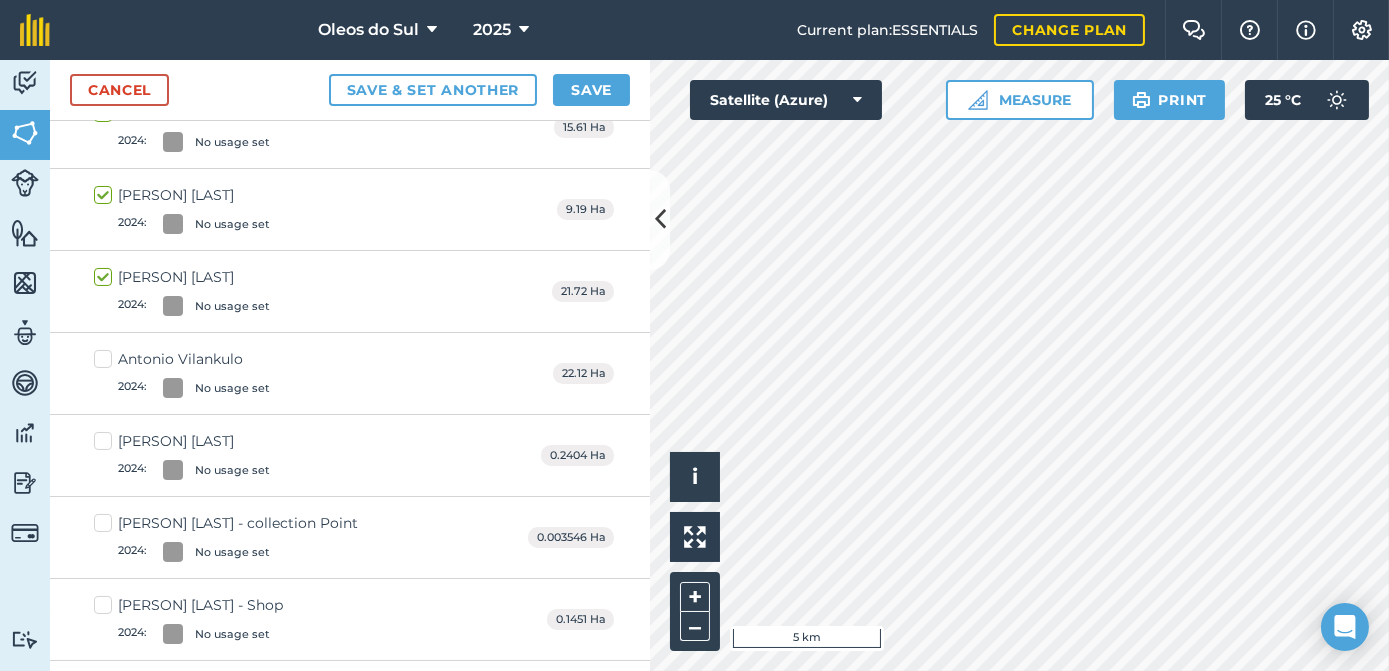 click on "Antonio Vilankulo 2024 : No usage set" at bounding box center [182, 373] 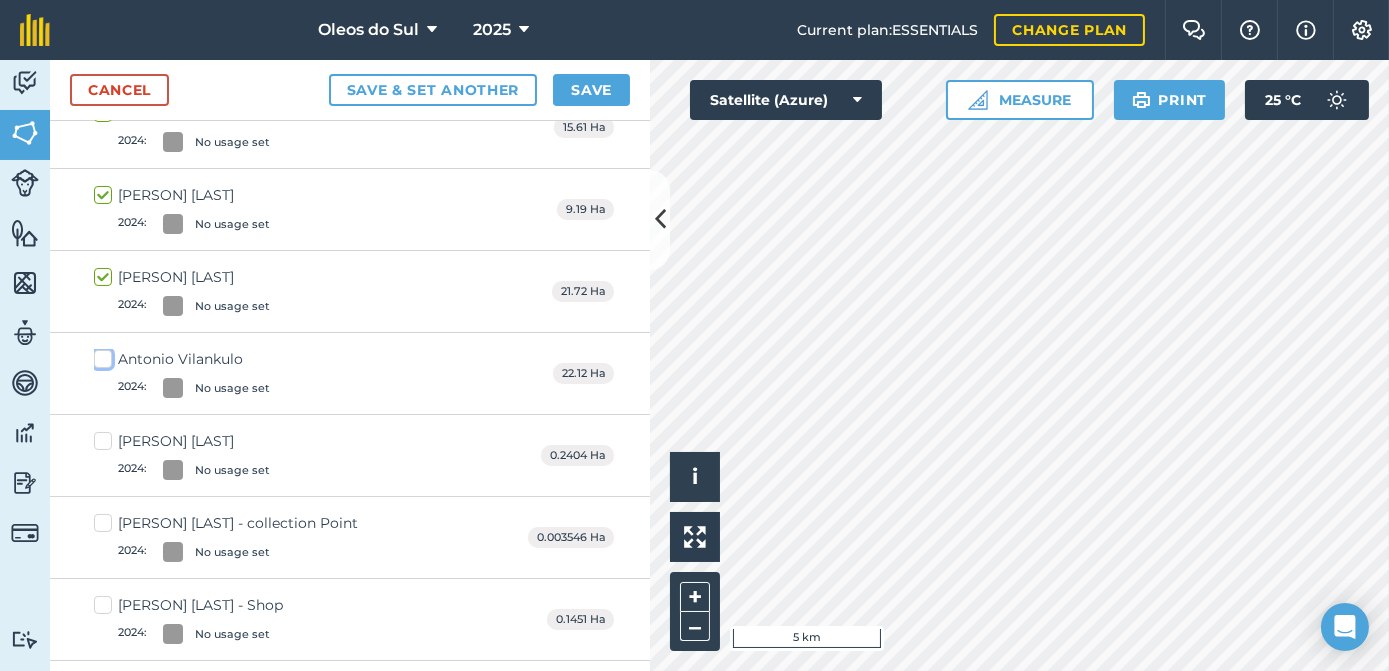 click on "Antonio Vilankulo 2024 : No usage set" at bounding box center (100, 355) 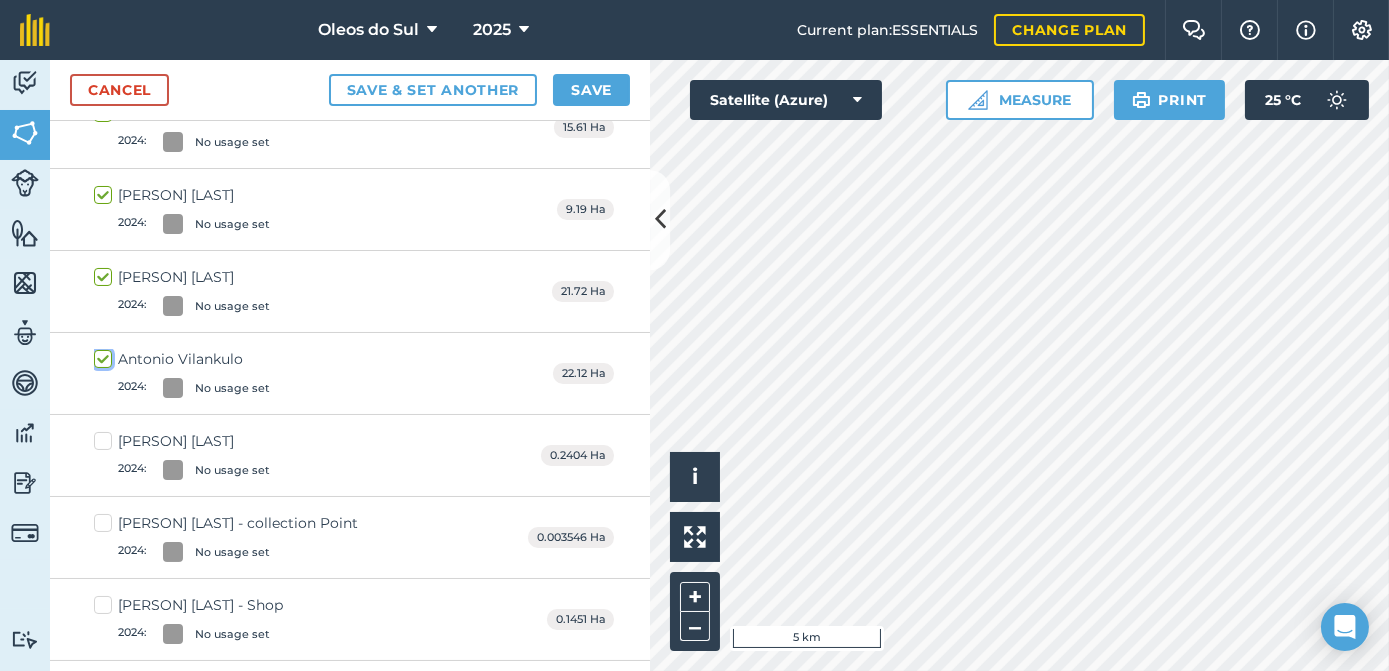 checkbox on "true" 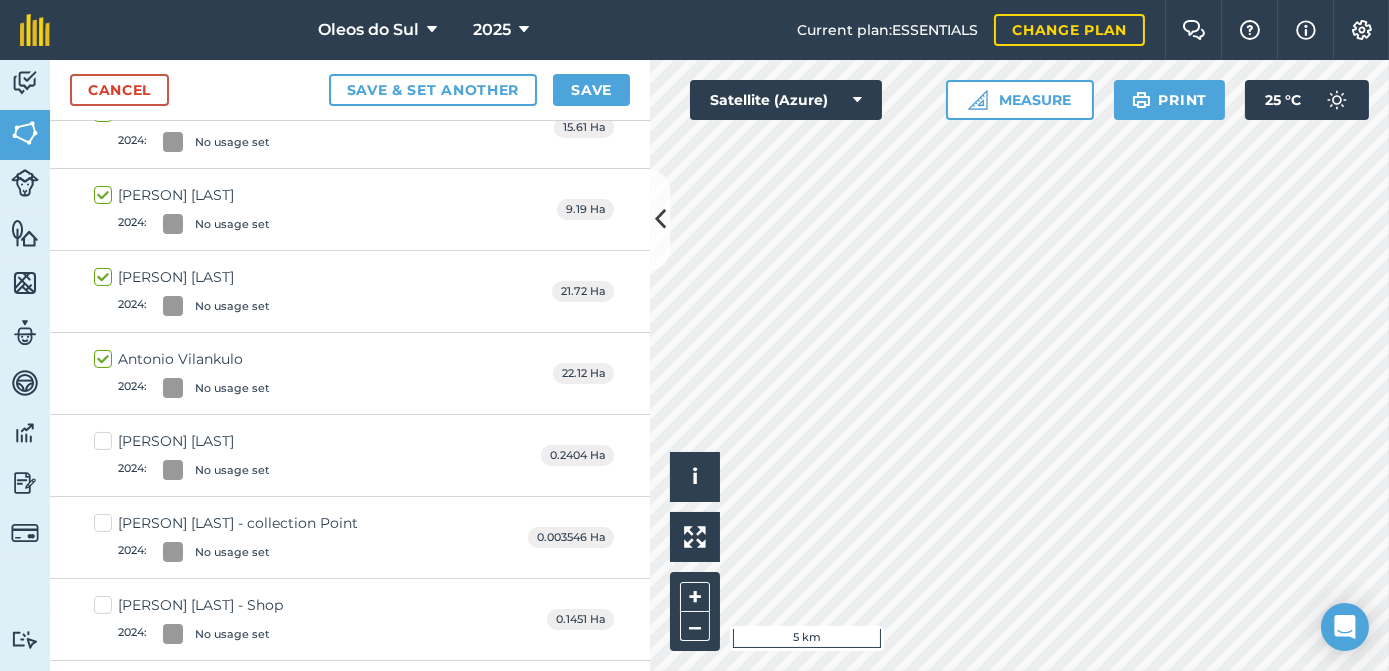 drag, startPoint x: 106, startPoint y: 430, endPoint x: 106, endPoint y: 443, distance: 13 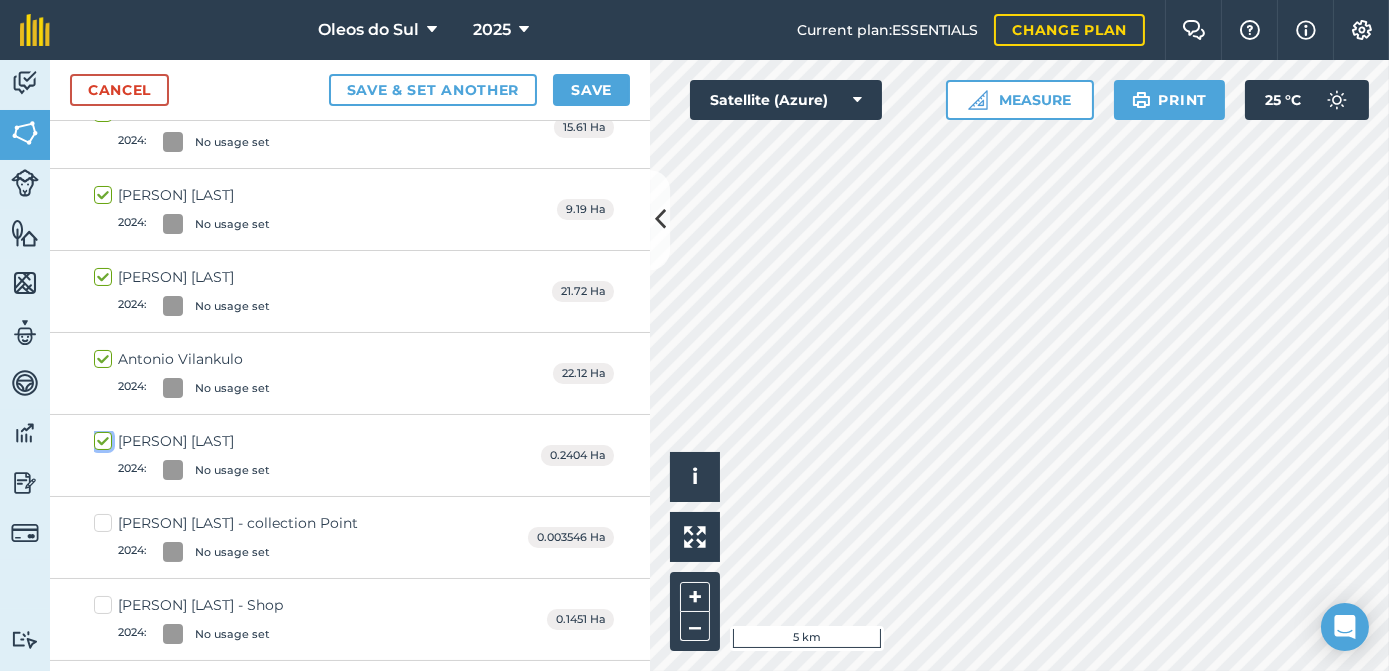 checkbox on "true" 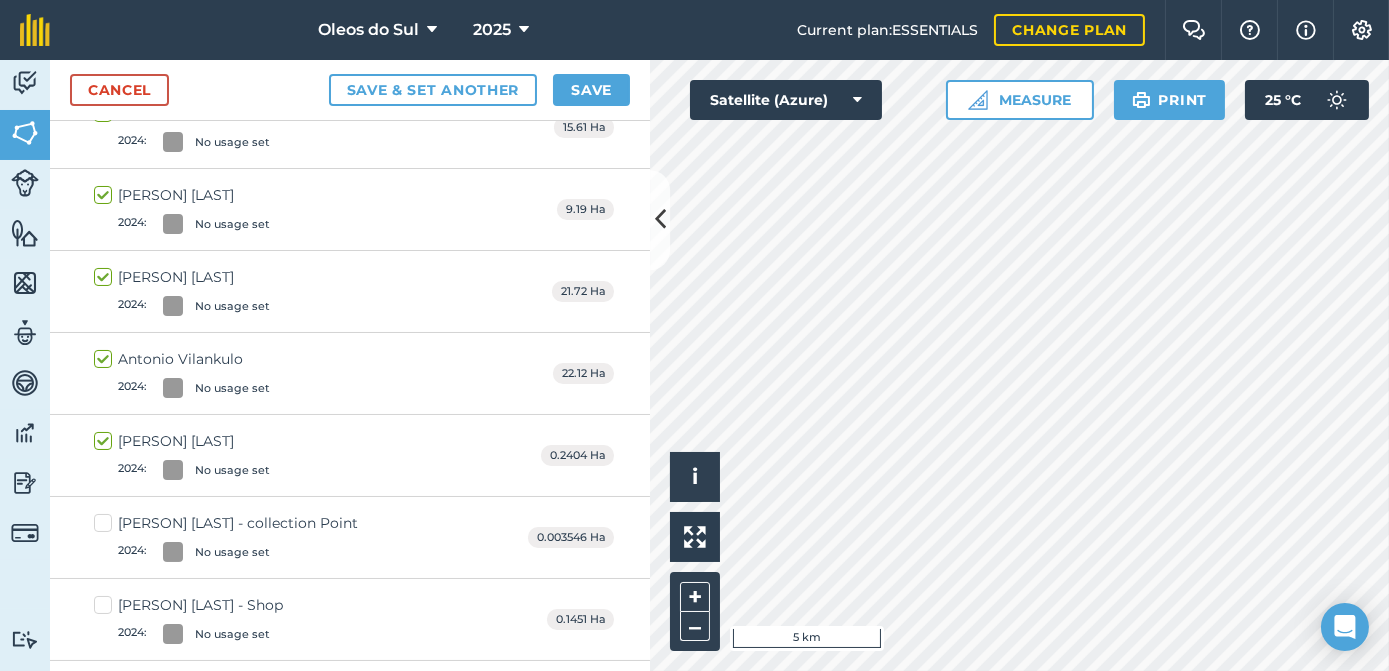 click on "Fernando Sebastiao - collection Point 2024 : No usage set" at bounding box center (226, 537) 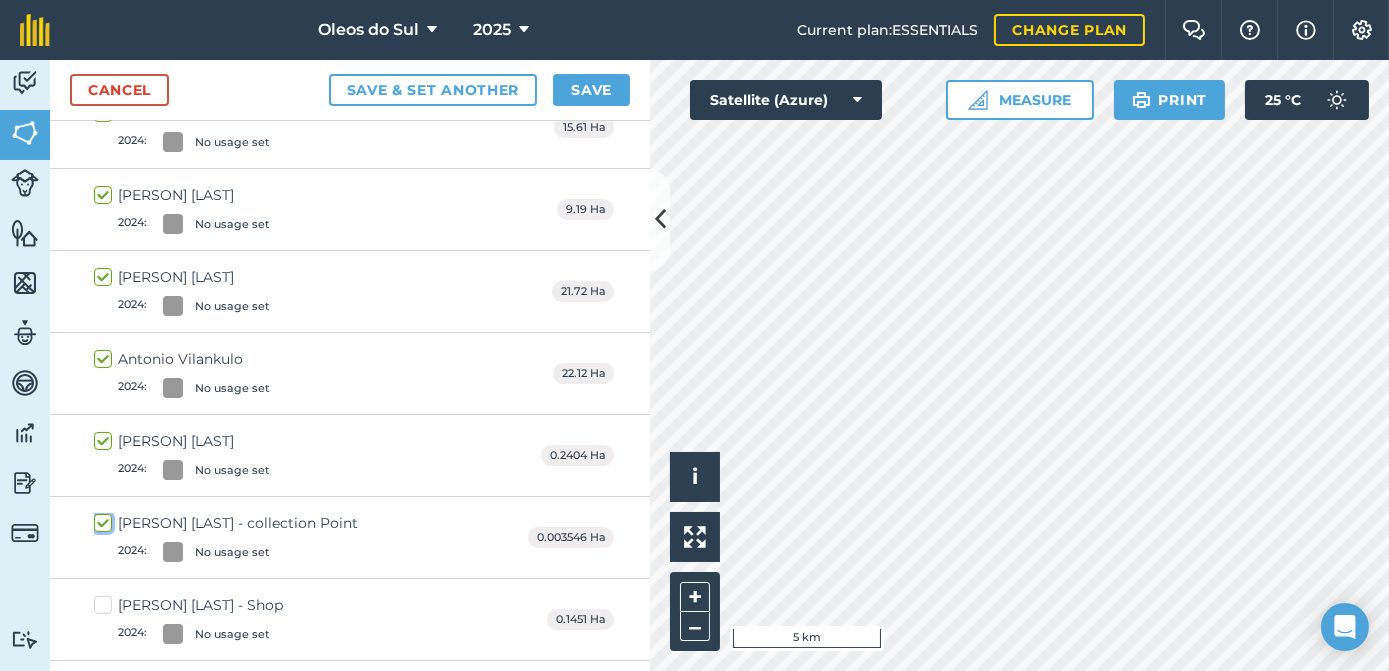 checkbox on "true" 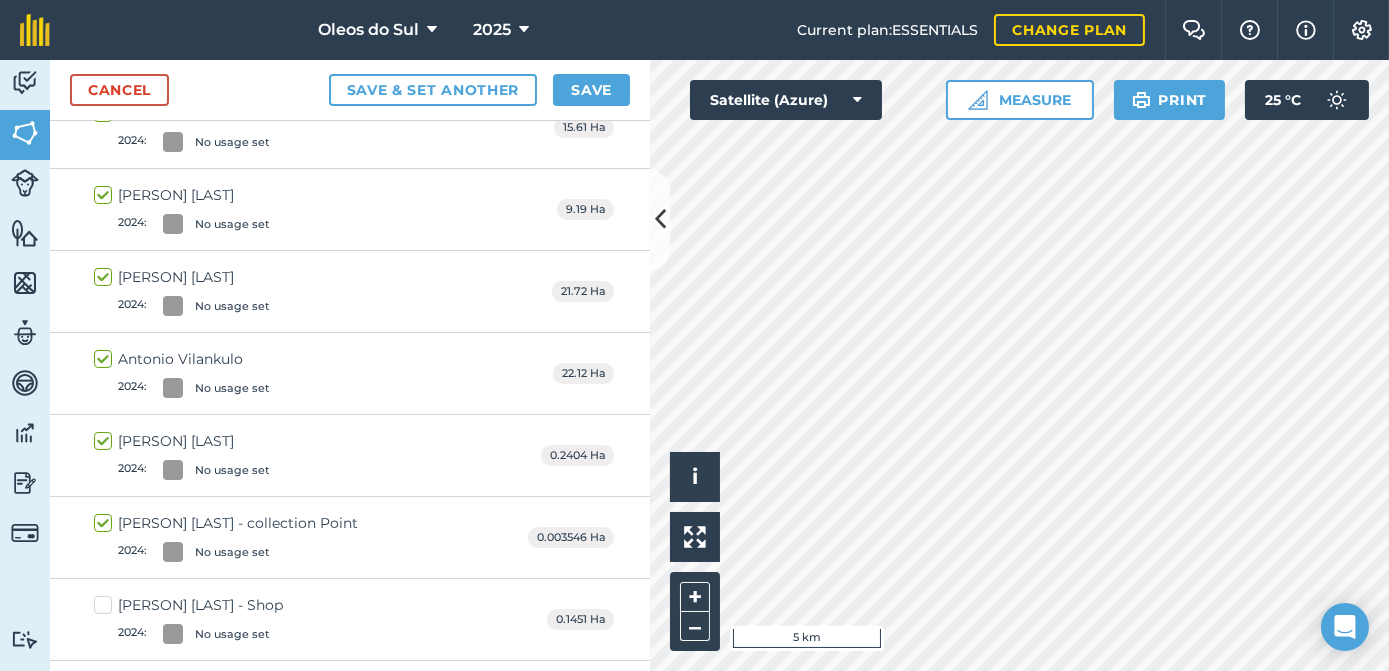 drag, startPoint x: 107, startPoint y: 597, endPoint x: 122, endPoint y: 591, distance: 16.155495 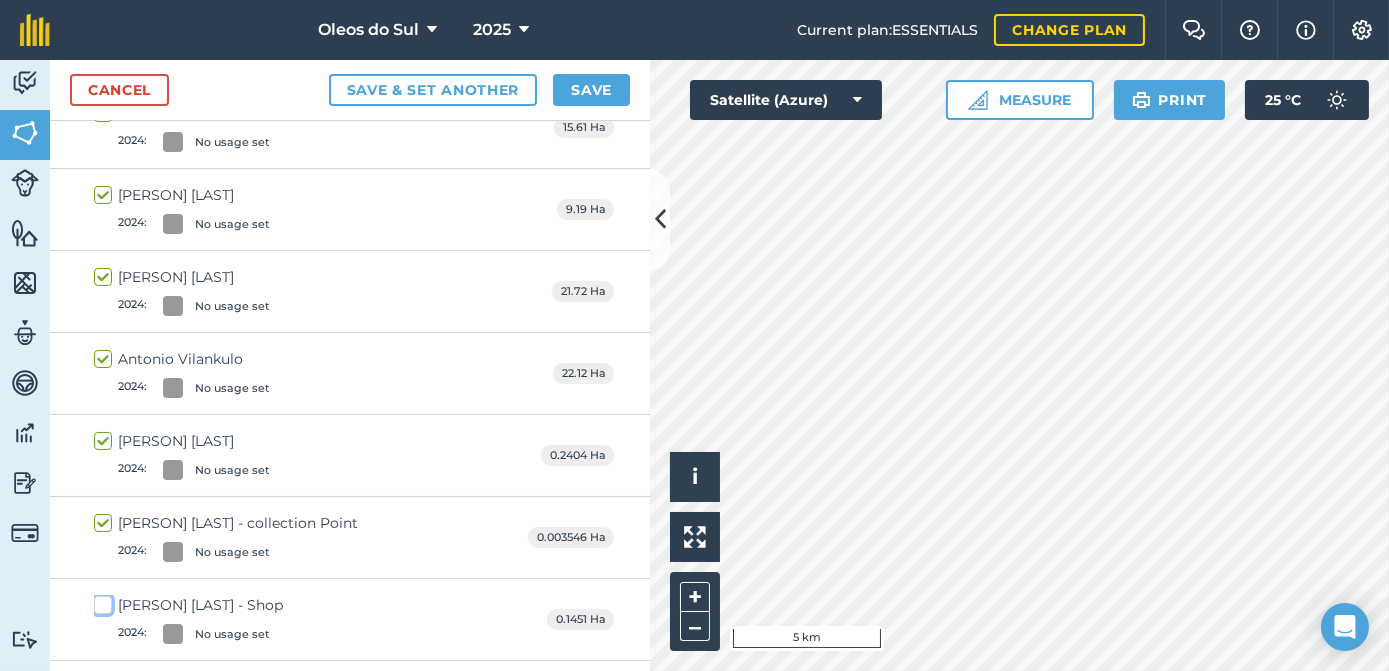 click on "Ismael Issufo - Shop 2024 : No usage set" at bounding box center [100, 601] 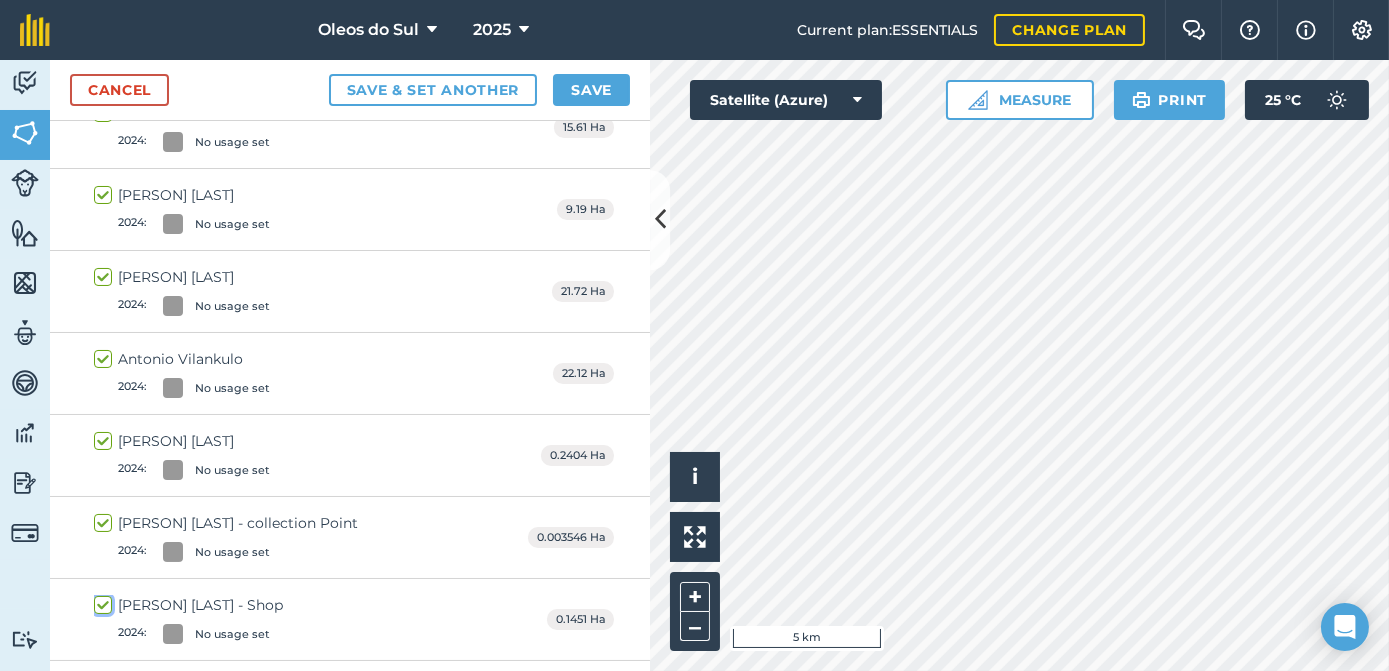 checkbox on "true" 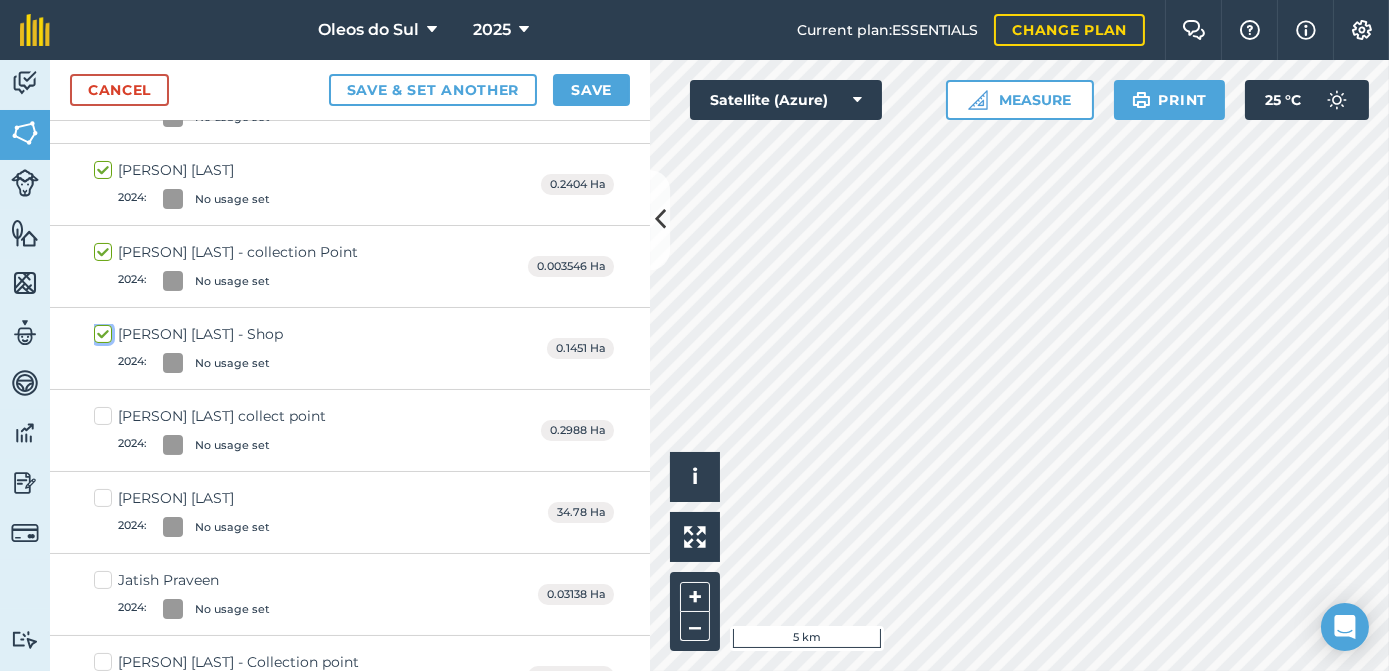 scroll, scrollTop: 454, scrollLeft: 0, axis: vertical 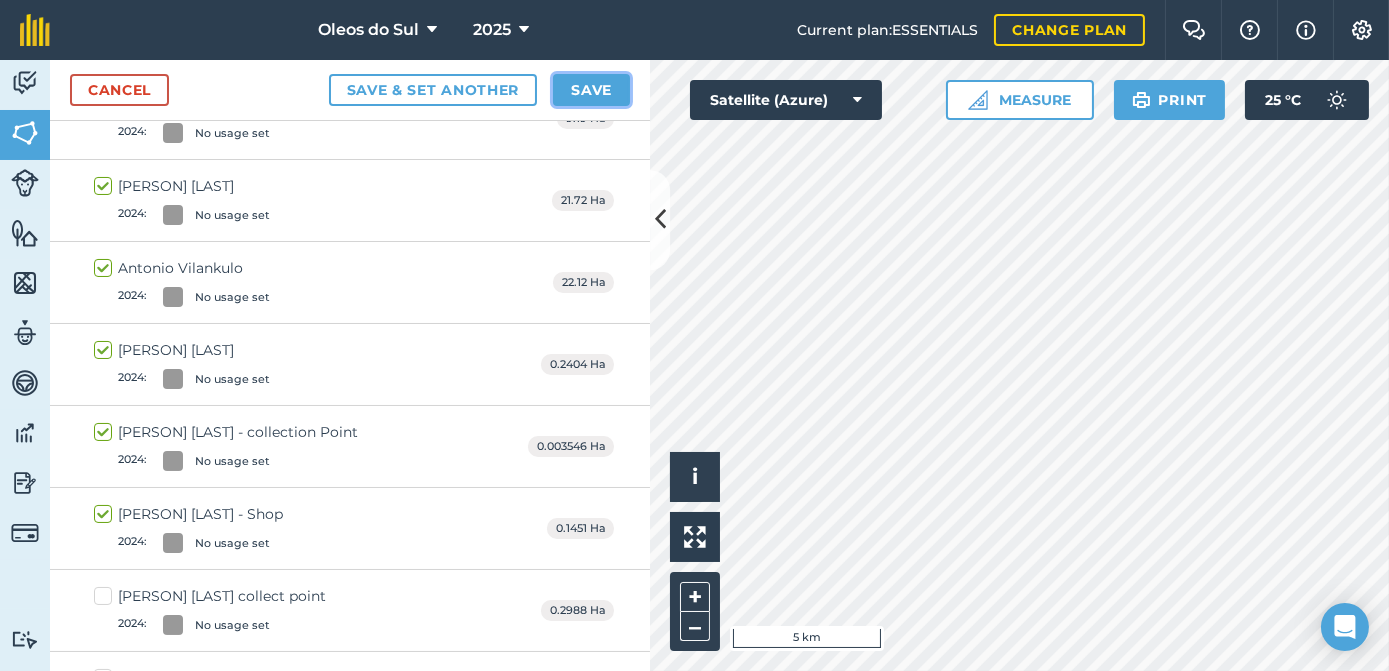 click on "Save" at bounding box center [591, 90] 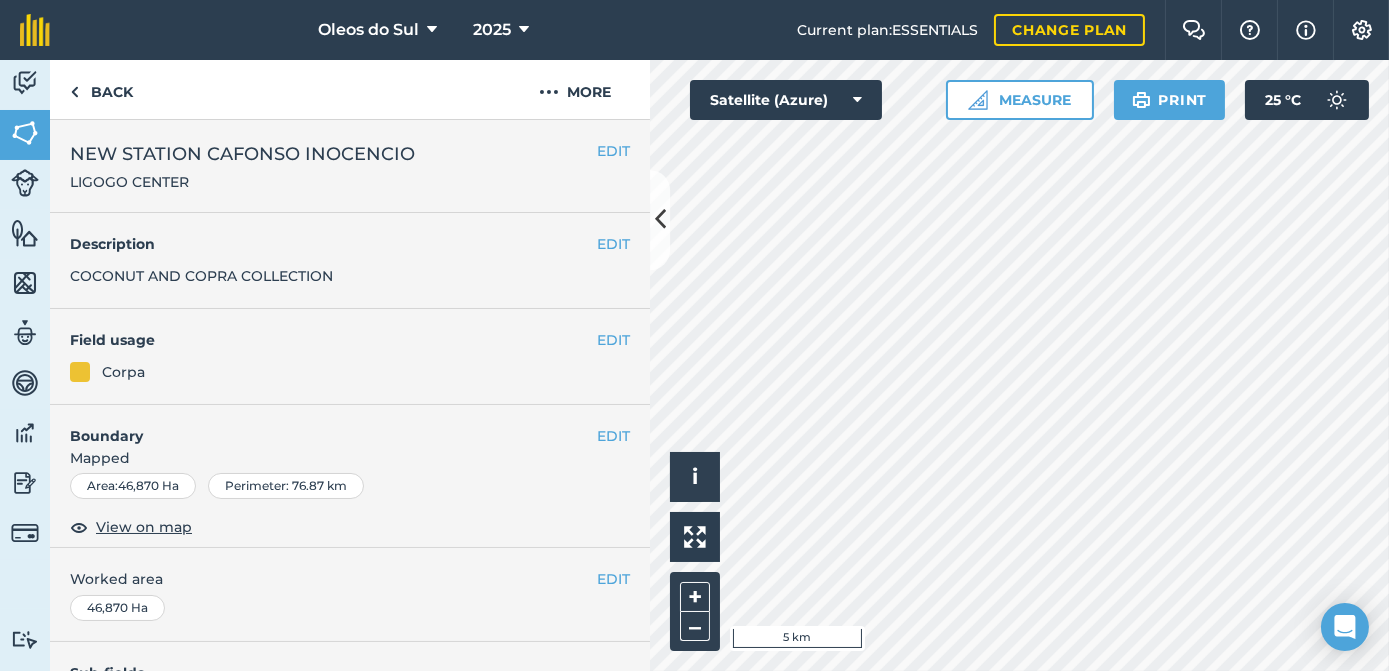 click on "Field usage" at bounding box center [333, 340] 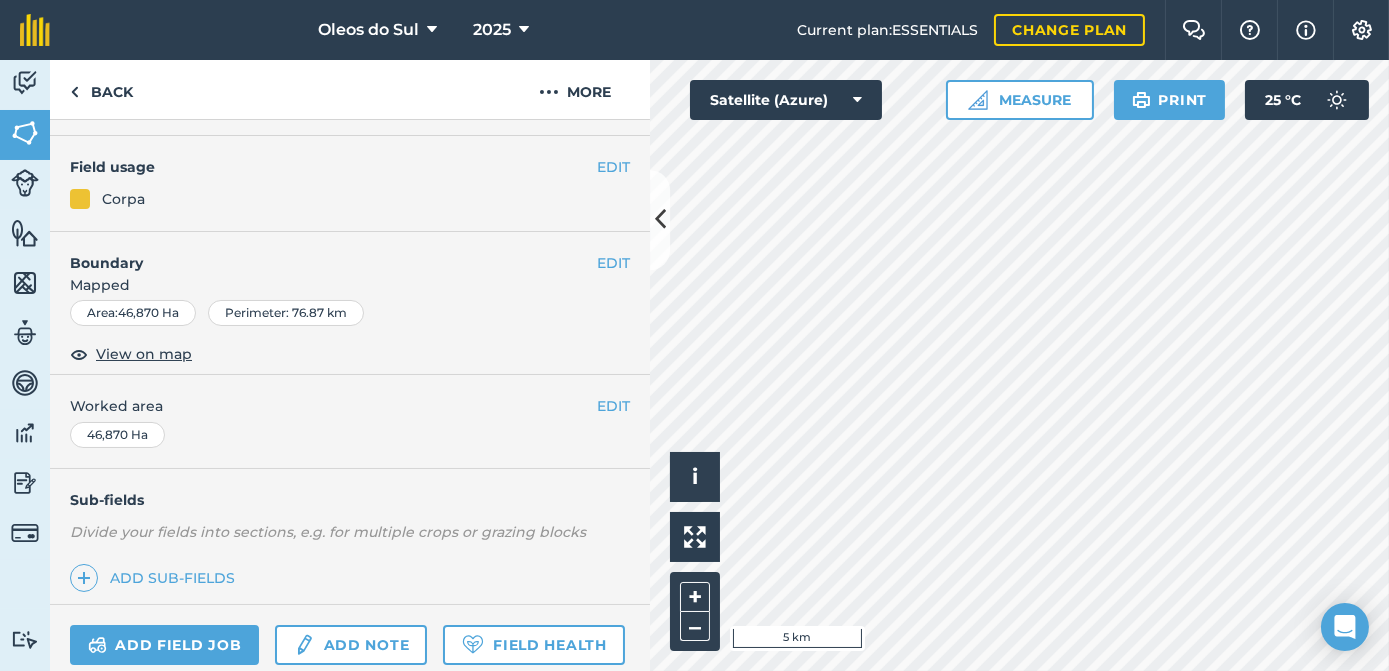 scroll, scrollTop: 181, scrollLeft: 0, axis: vertical 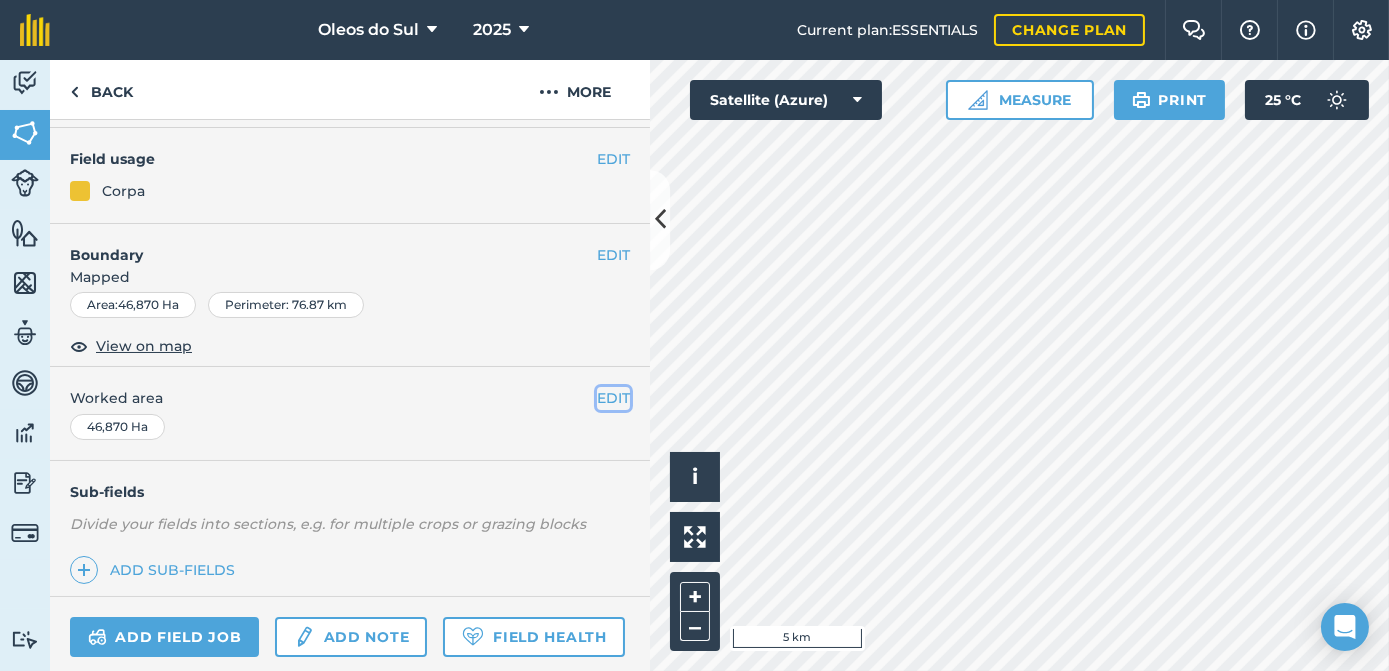 click on "EDIT" at bounding box center [613, 398] 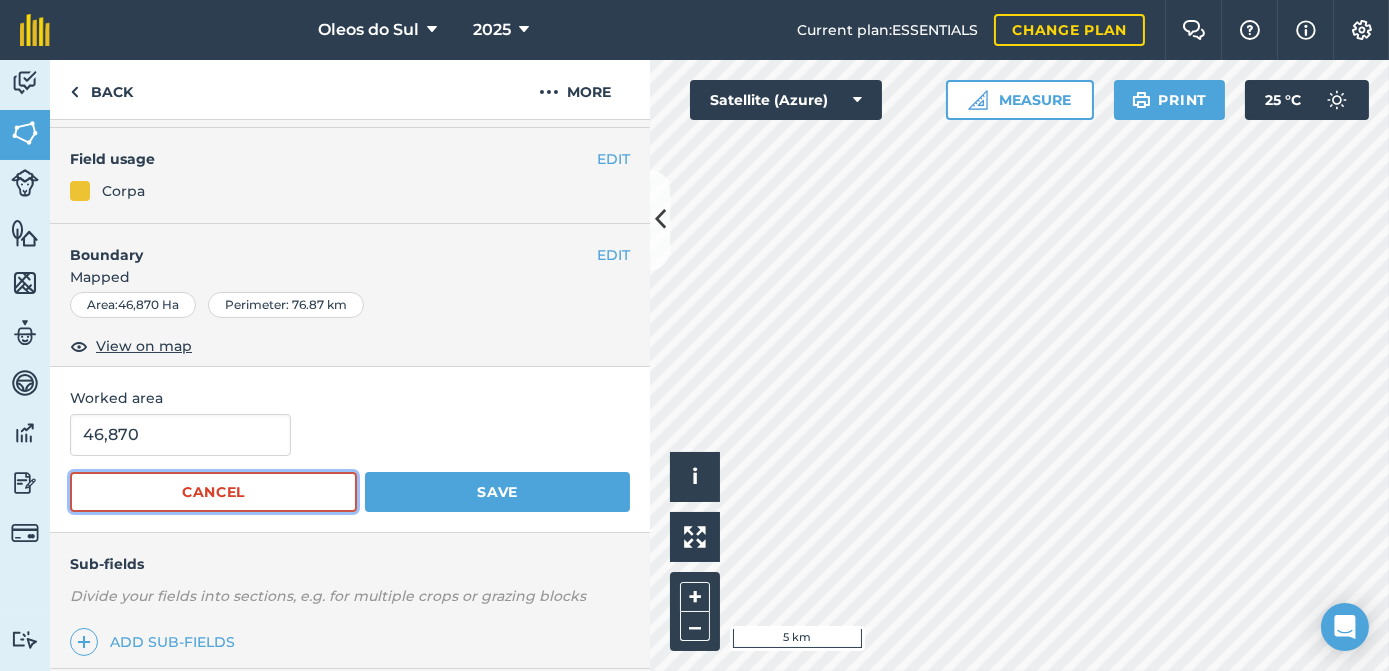 click on "Cancel" at bounding box center (213, 492) 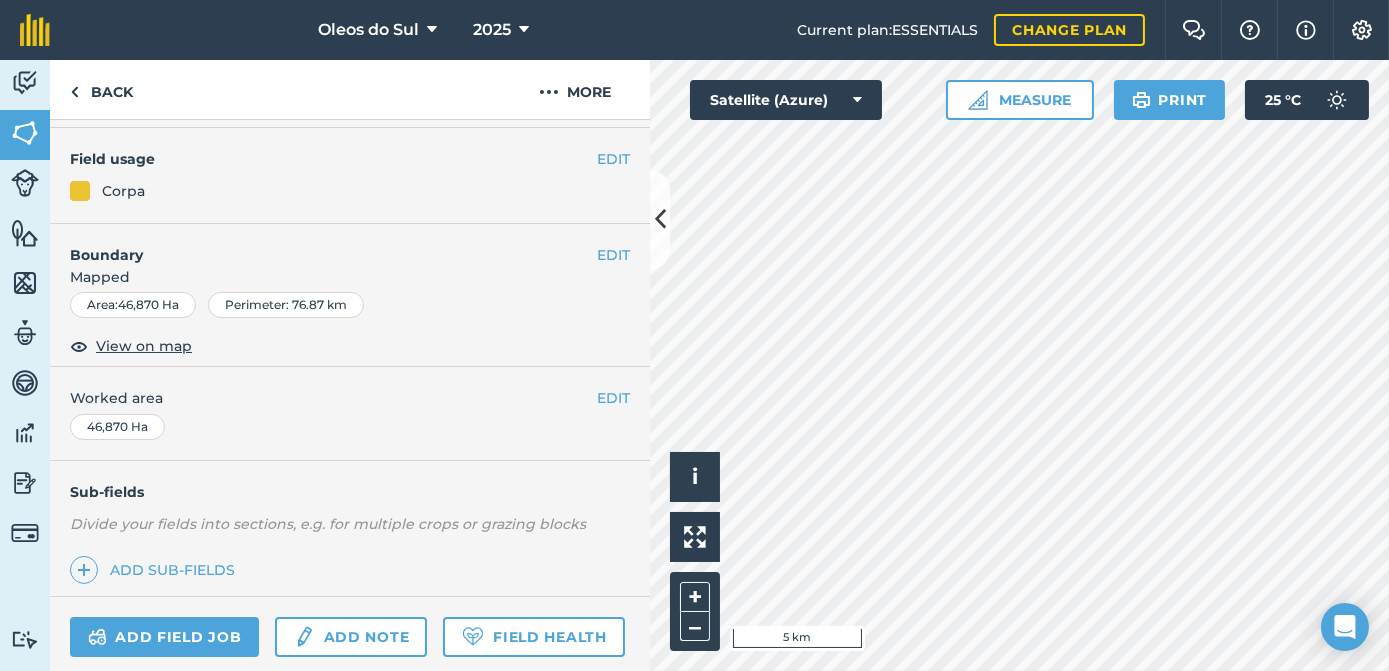 click at bounding box center (80, 191) 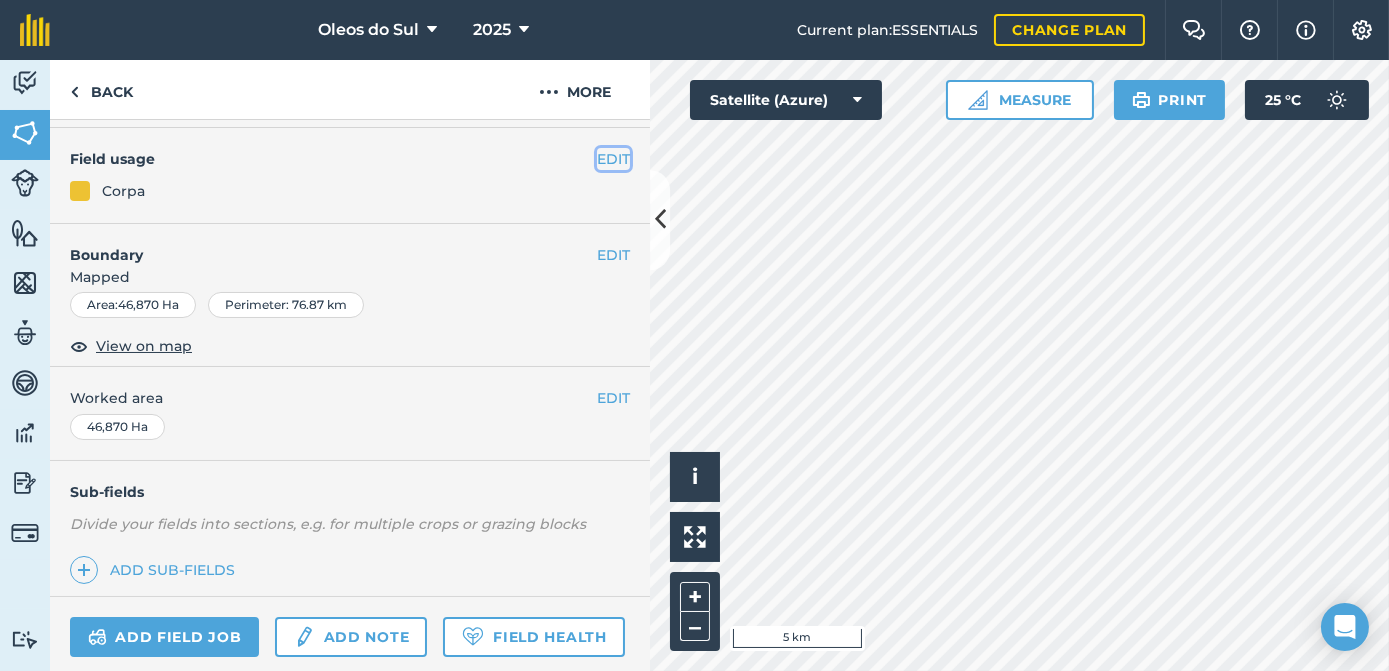 click on "EDIT" at bounding box center (613, 159) 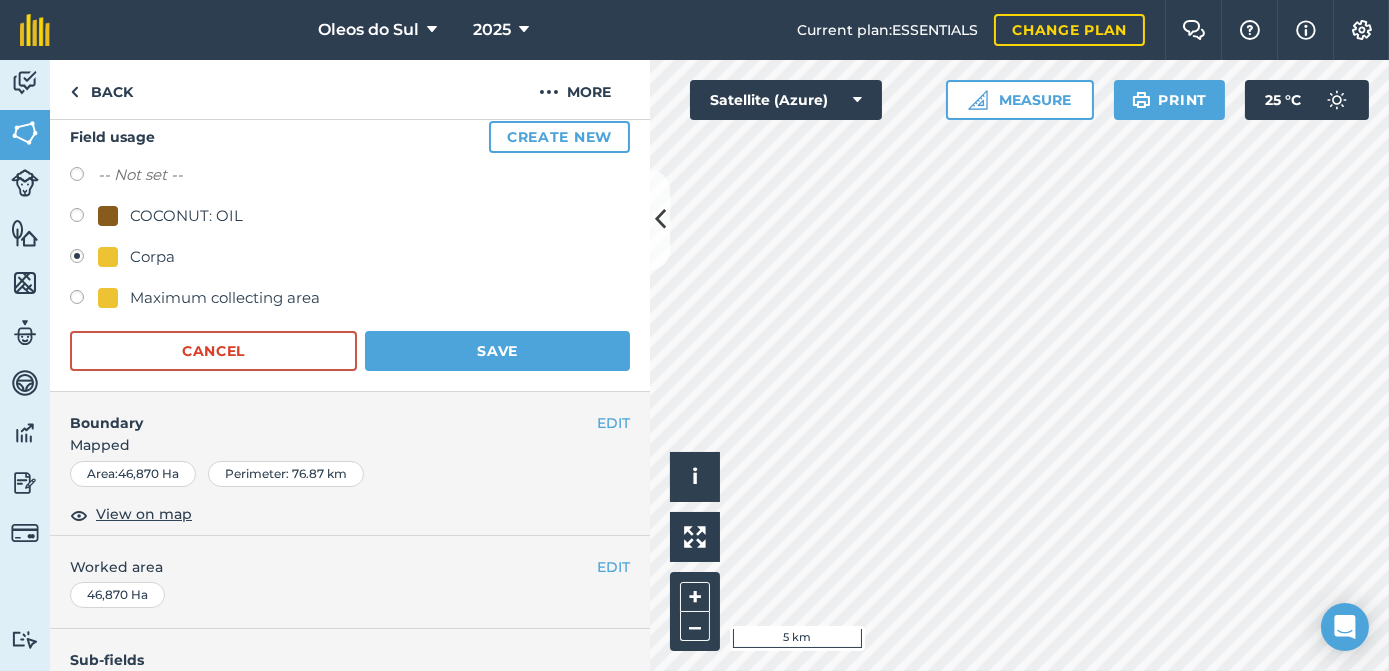 scroll, scrollTop: 181, scrollLeft: 0, axis: vertical 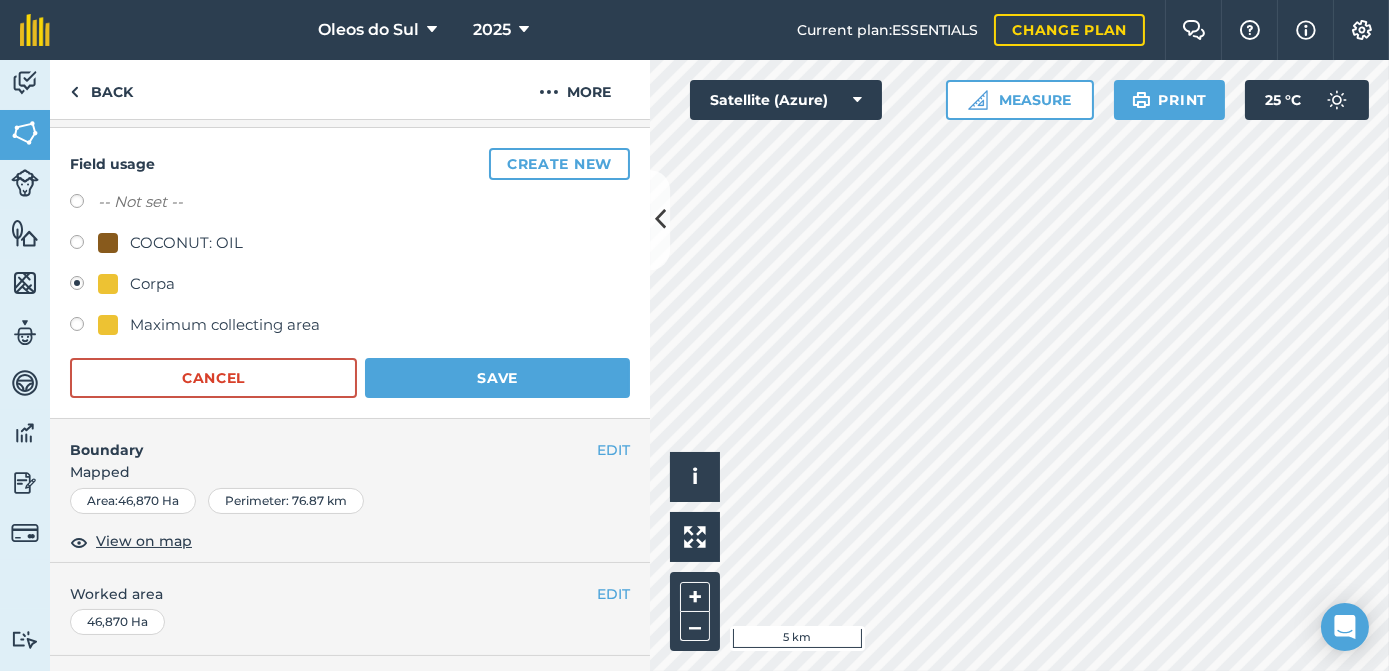 click on "-- Not set --" at bounding box center [140, 202] 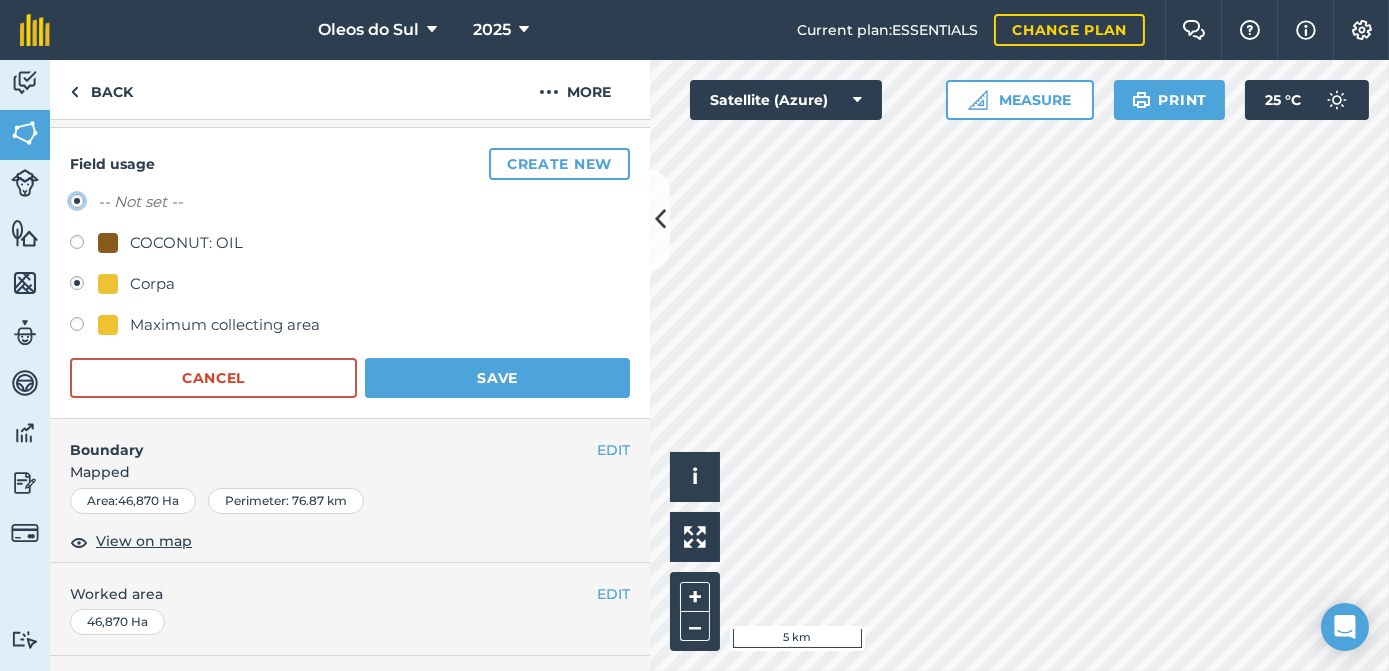 radio on "true" 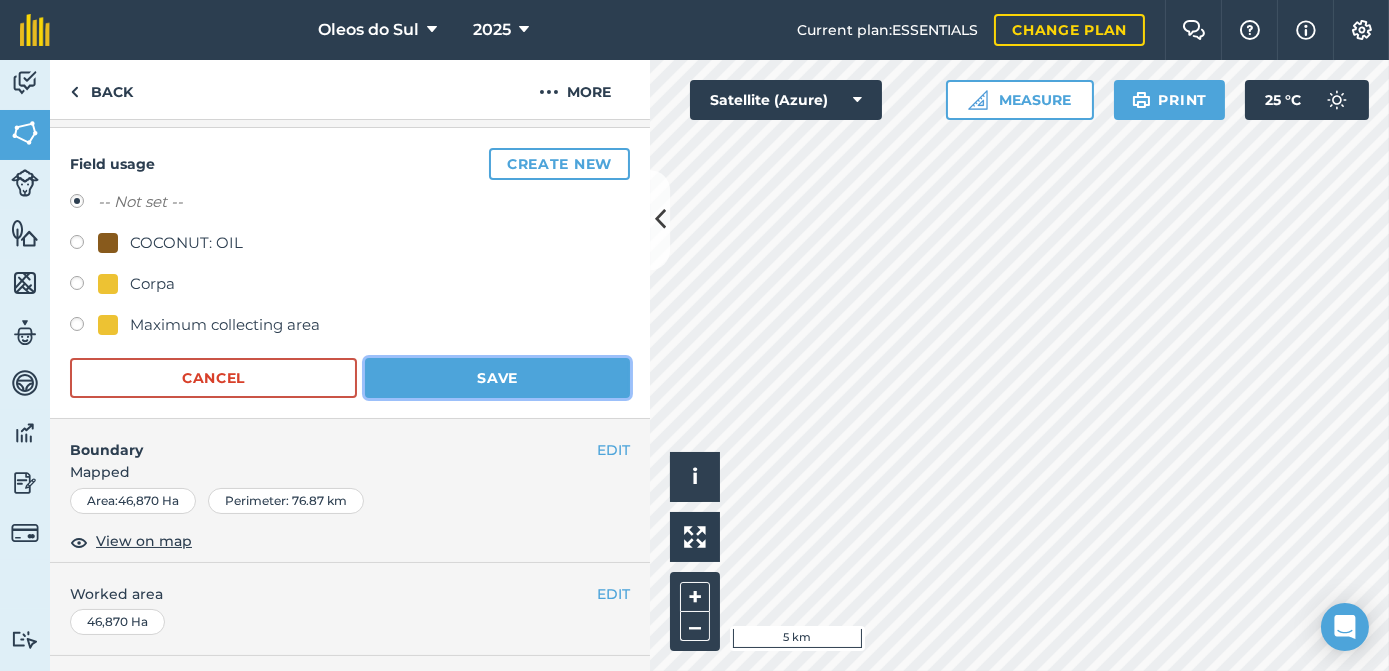 click on "Save" at bounding box center (497, 378) 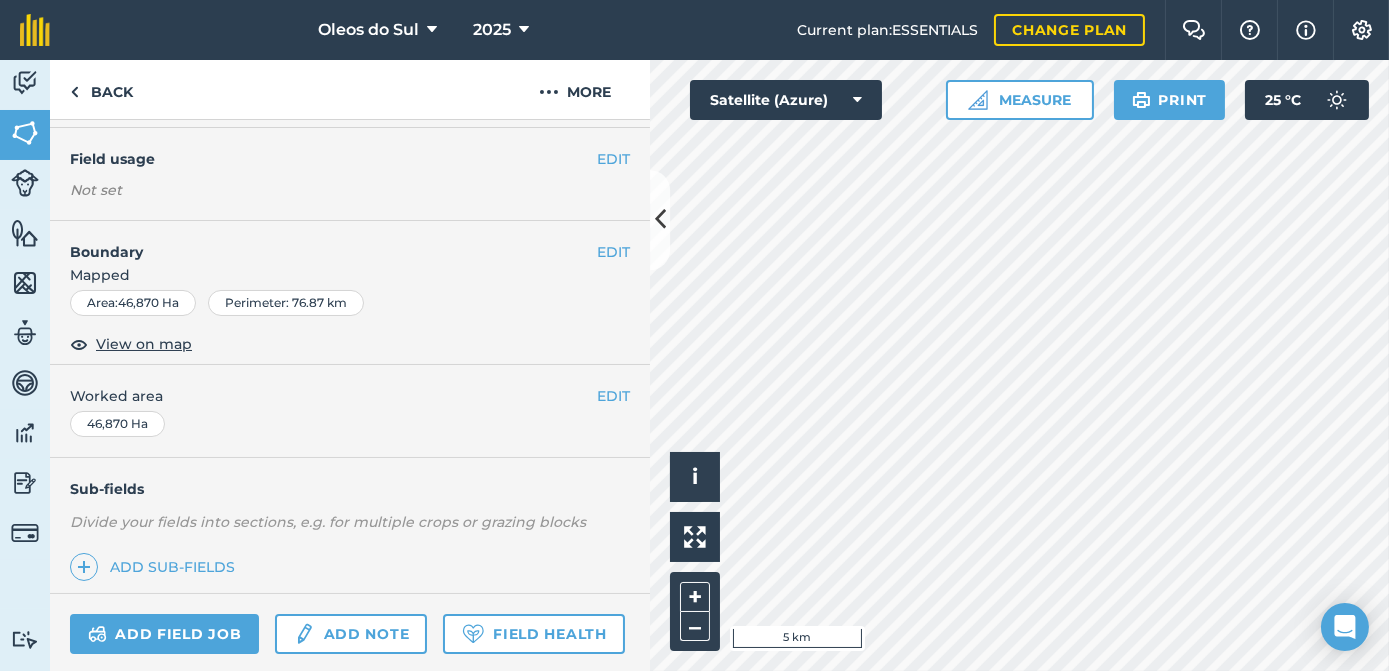 click on "EDIT Worked area 46,870   Ha" at bounding box center (350, 411) 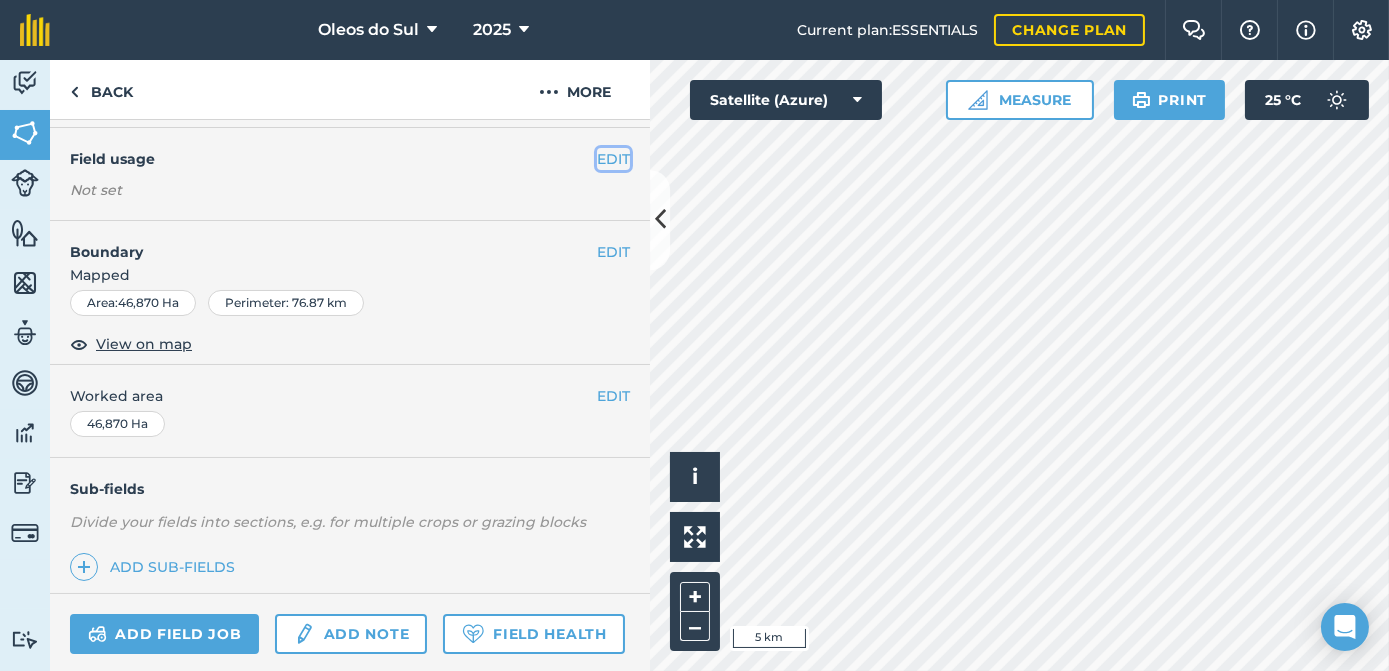 click on "EDIT" at bounding box center (613, 159) 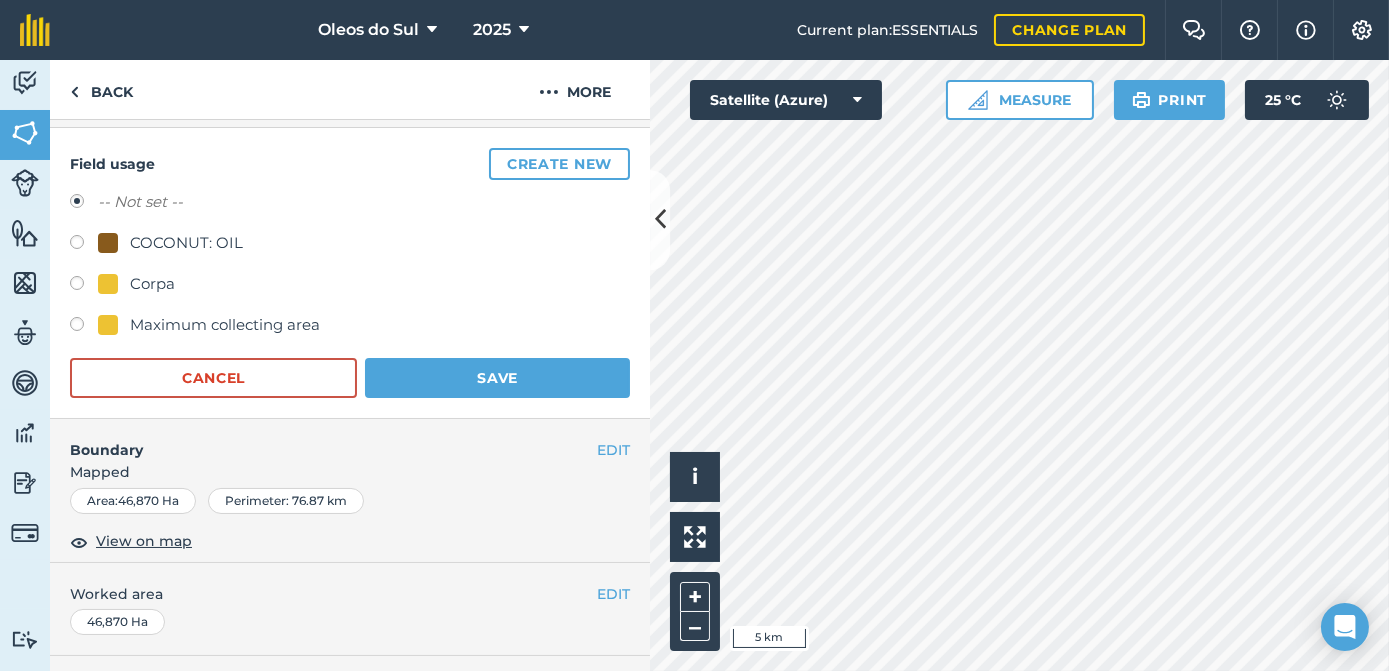 click at bounding box center [108, 284] 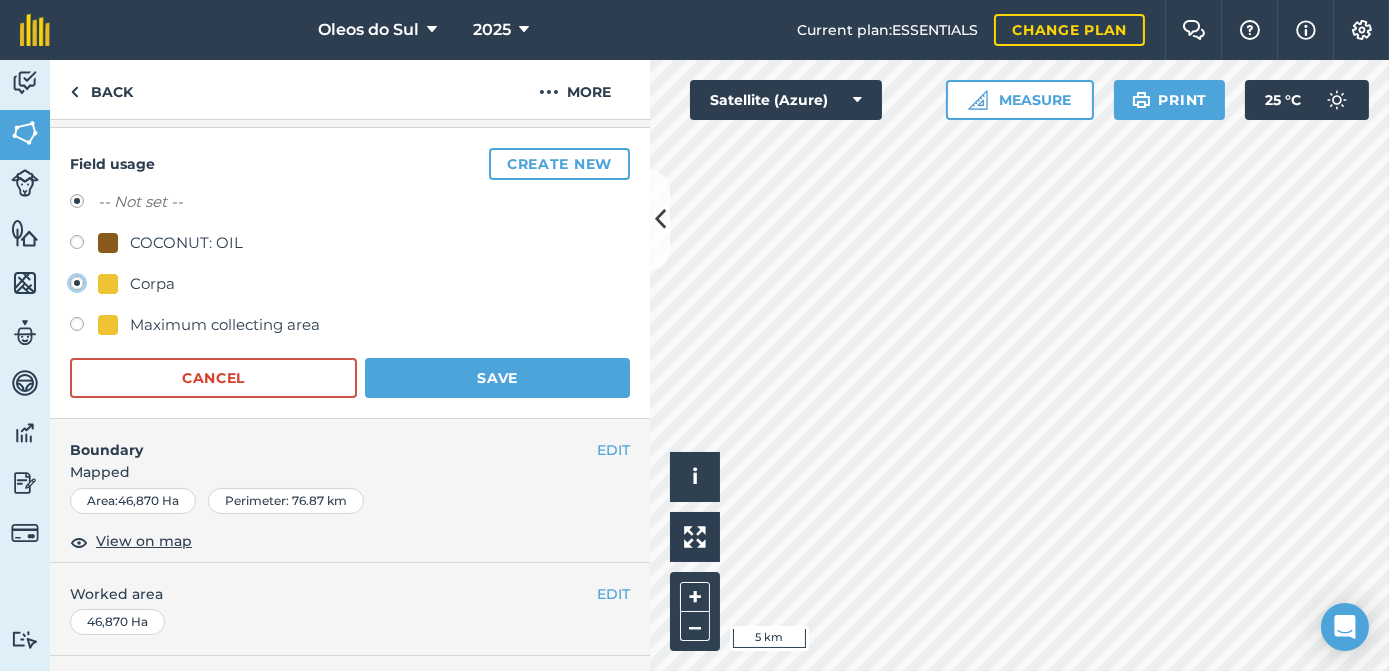 radio on "true" 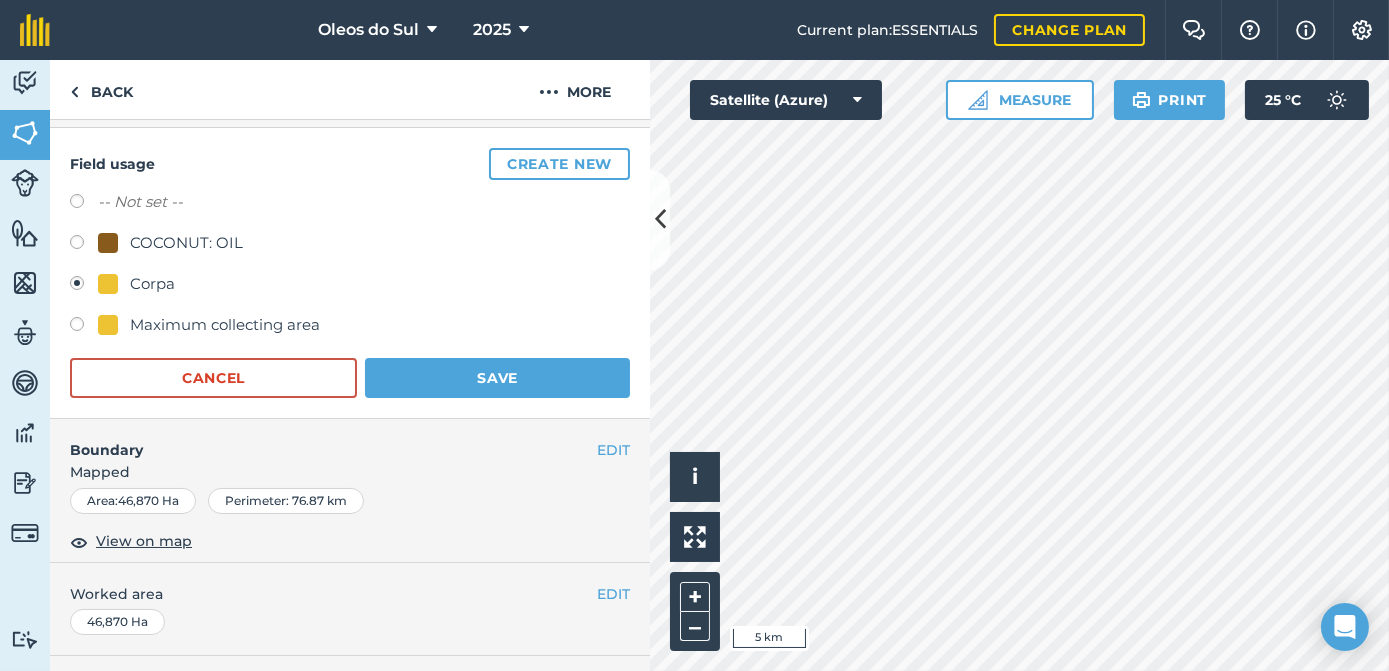 click at bounding box center (108, 325) 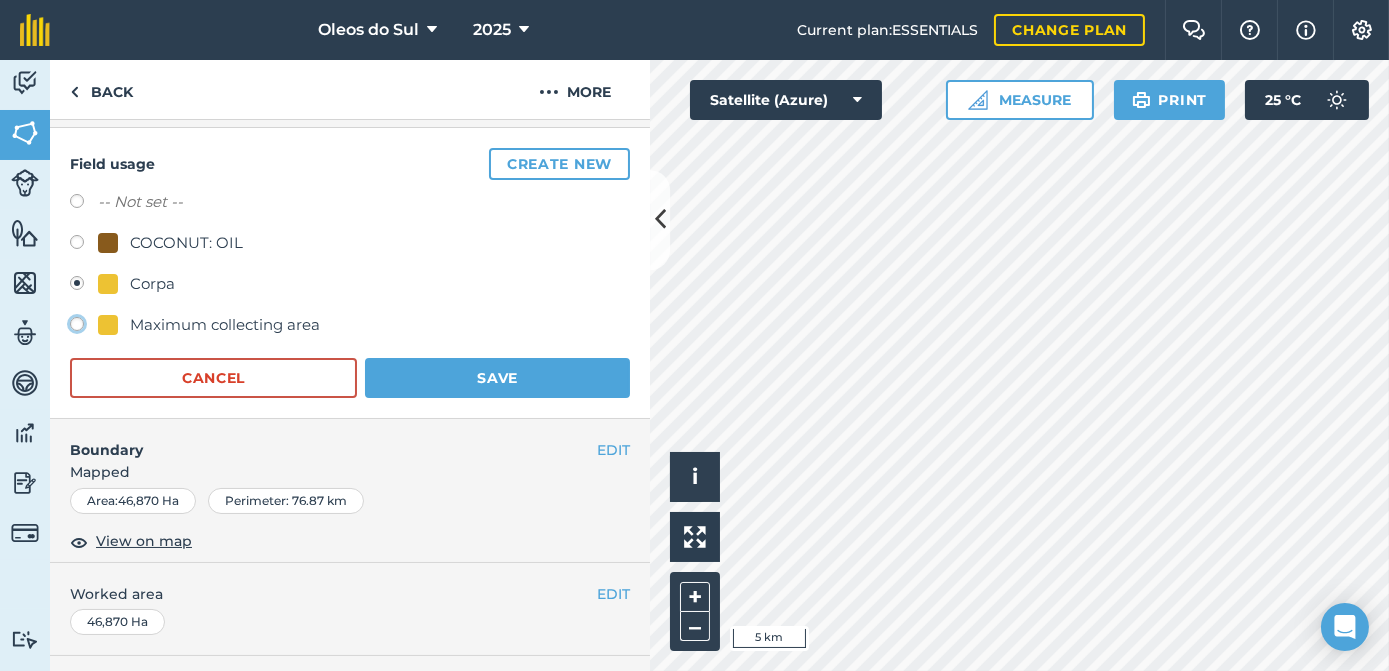 click on "Maximum collecting area" at bounding box center [-9923, 323] 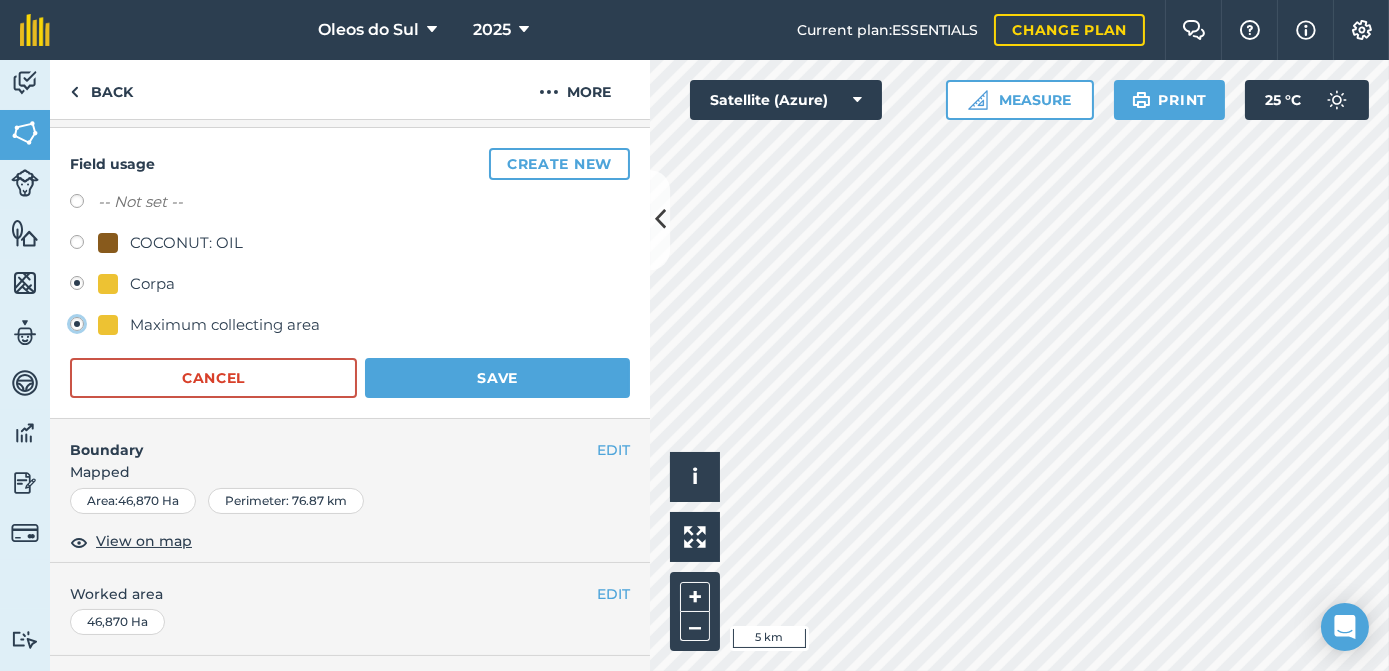 radio on "true" 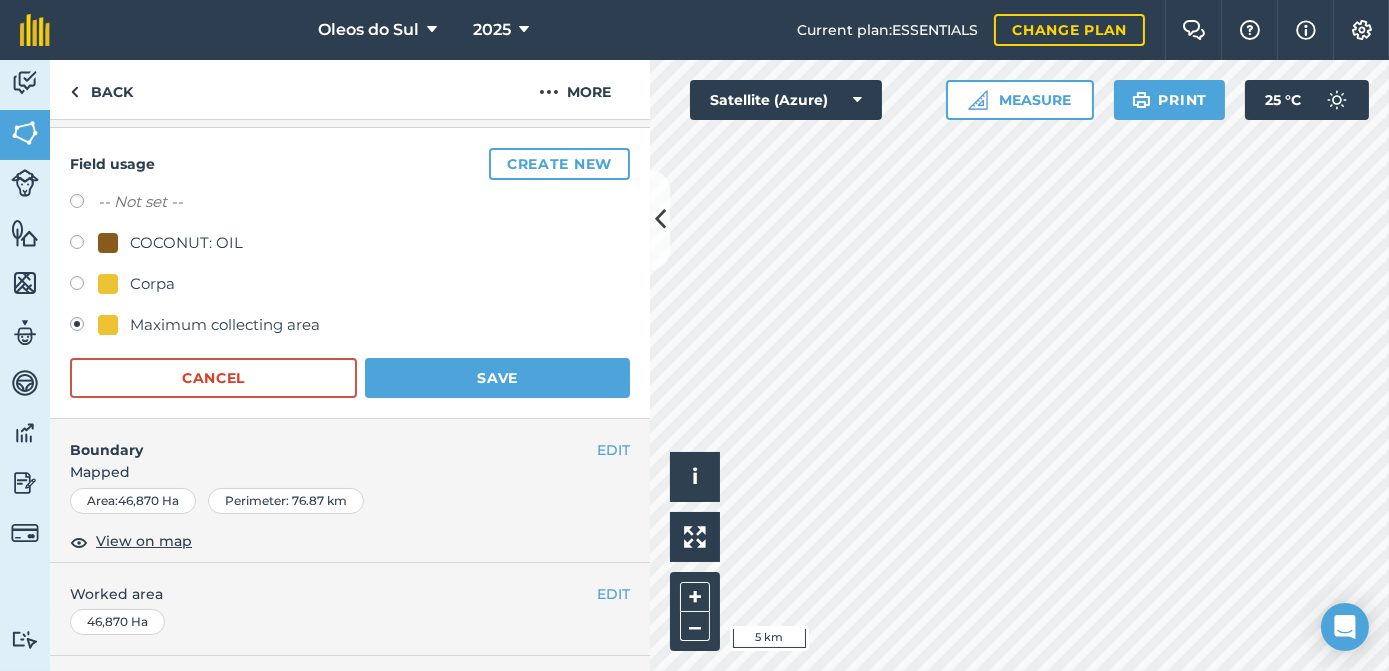 click at bounding box center [84, 245] 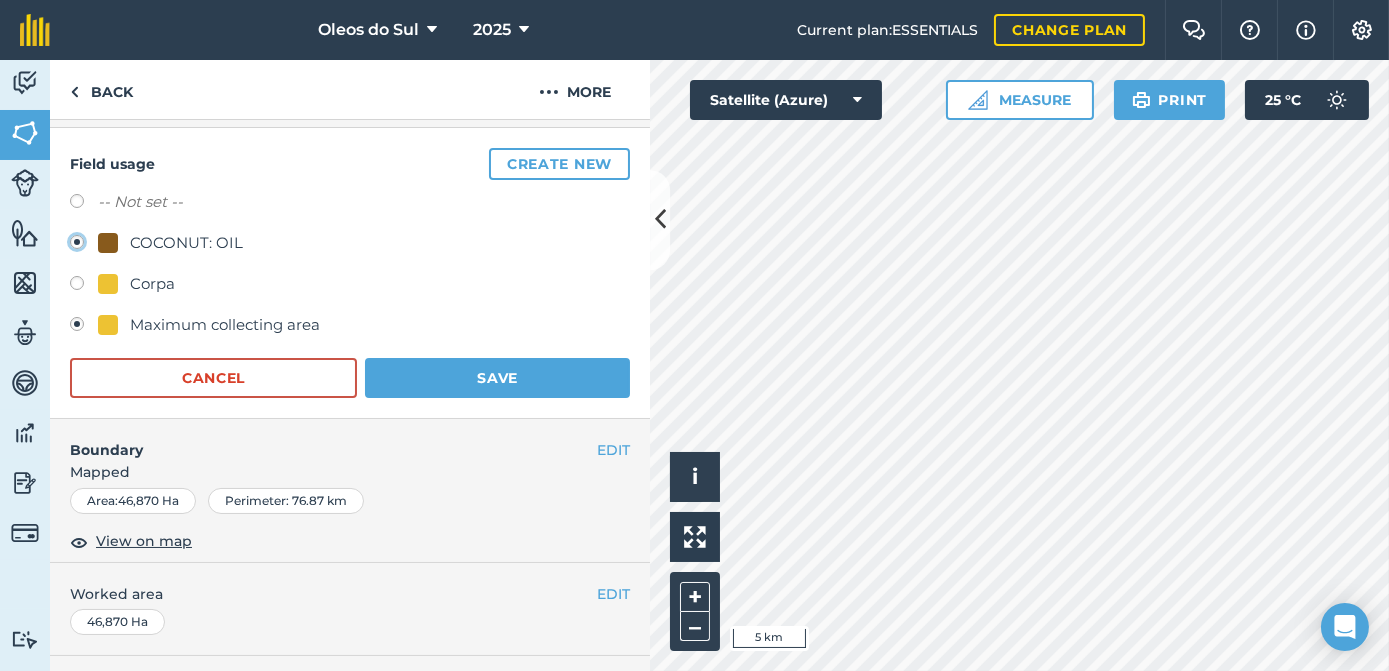 radio on "true" 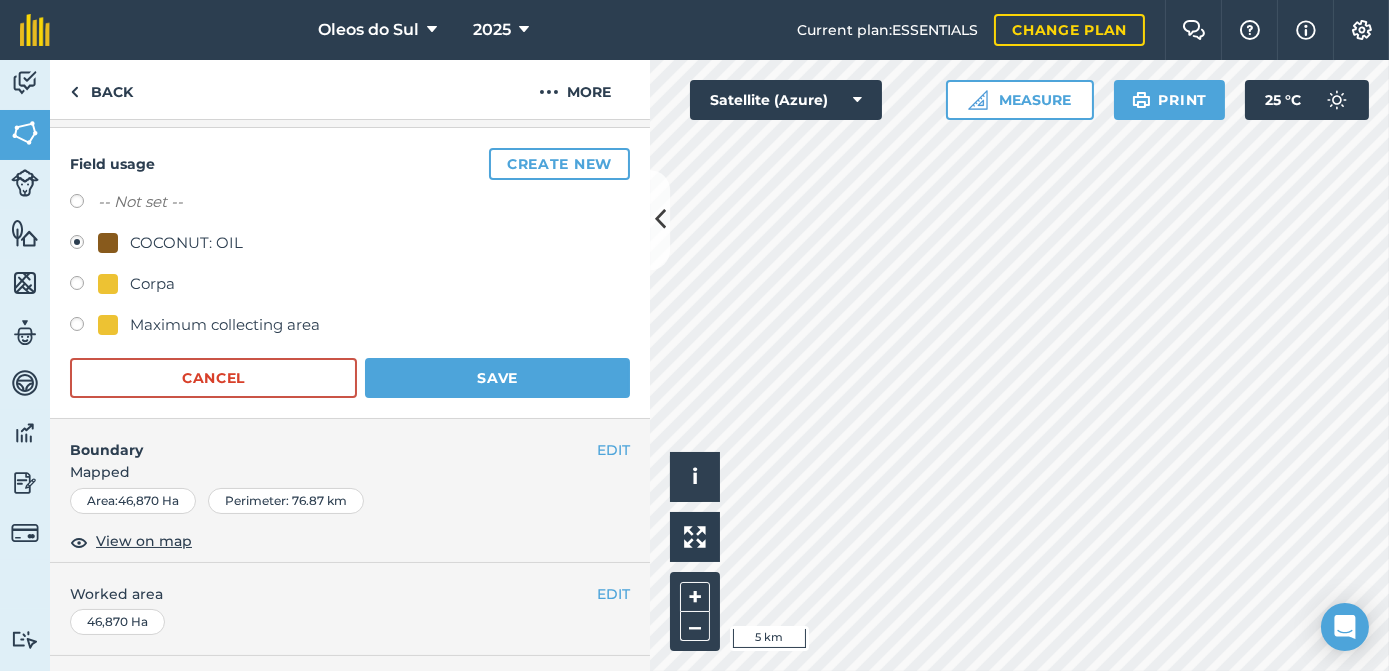 click at bounding box center (108, 284) 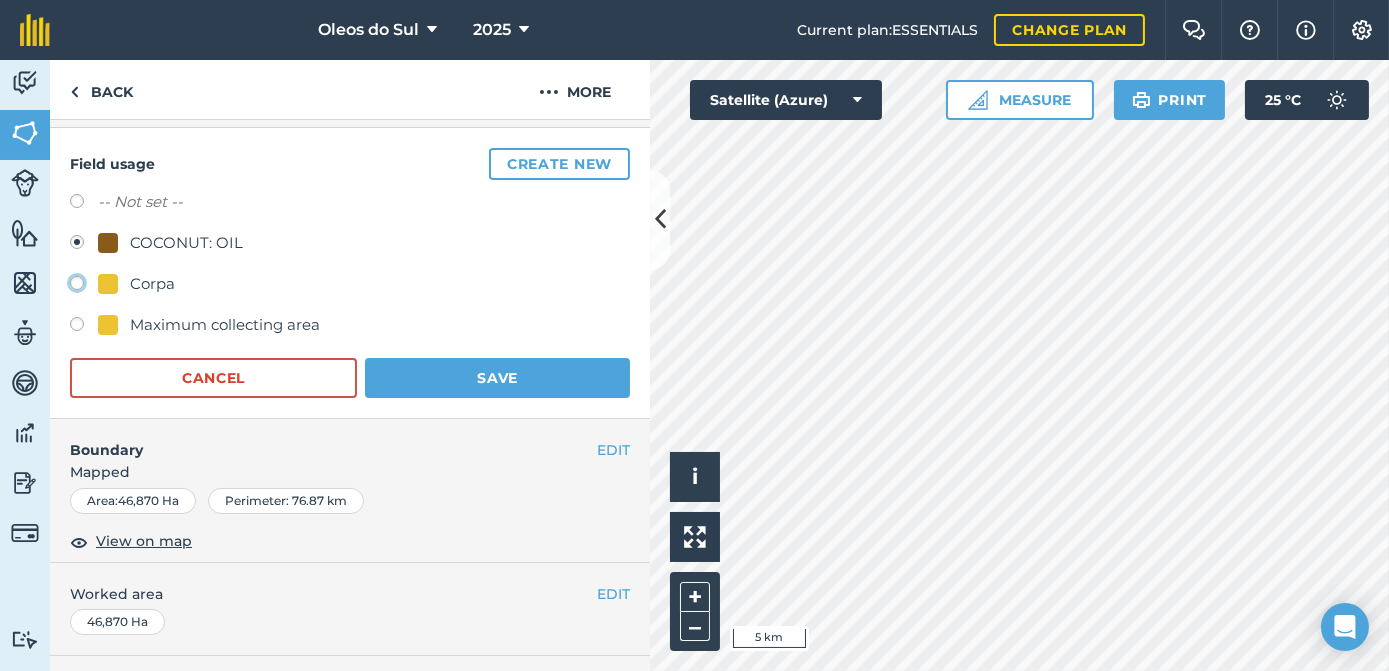 radio on "true" 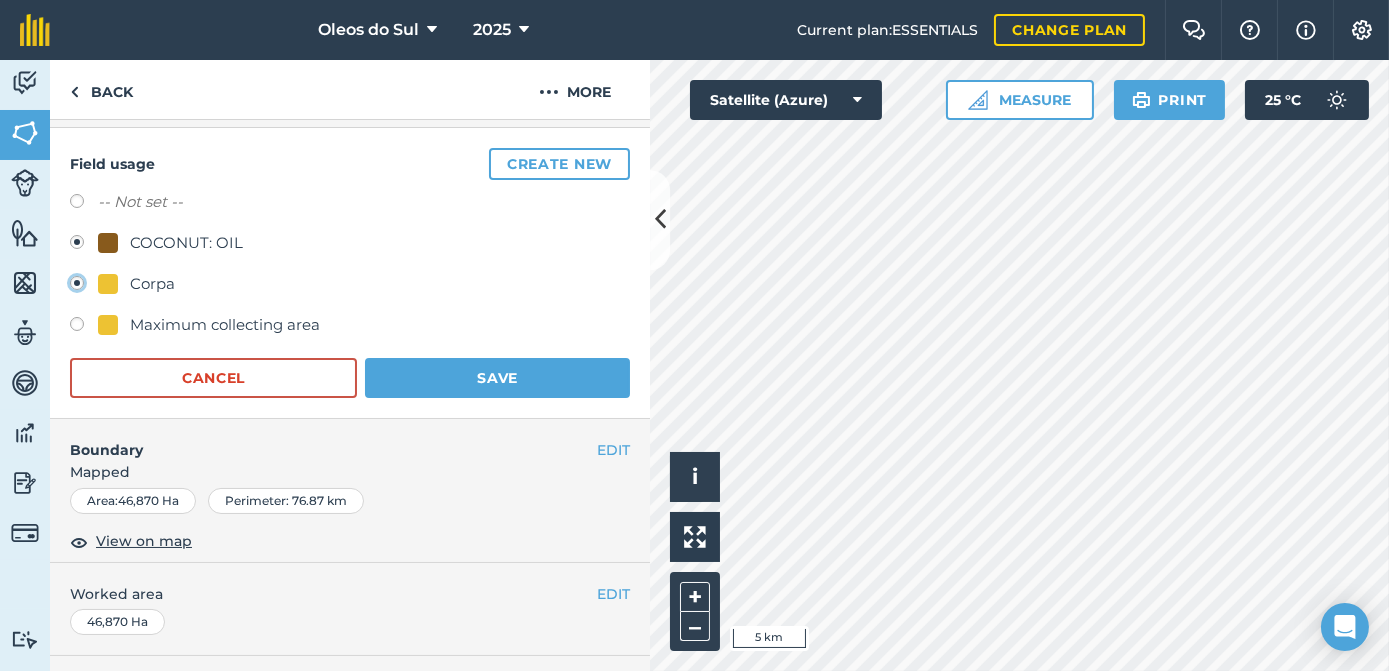 radio on "false" 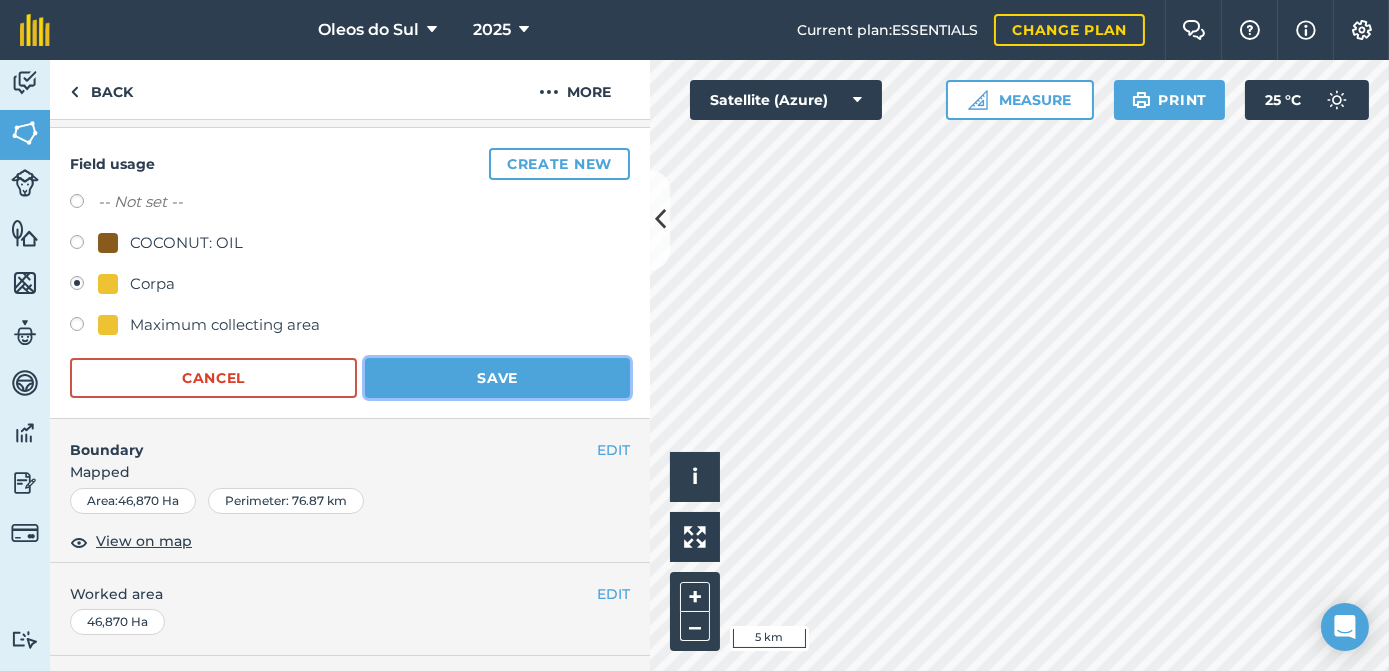 drag, startPoint x: 528, startPoint y: 382, endPoint x: 554, endPoint y: 374, distance: 27.202942 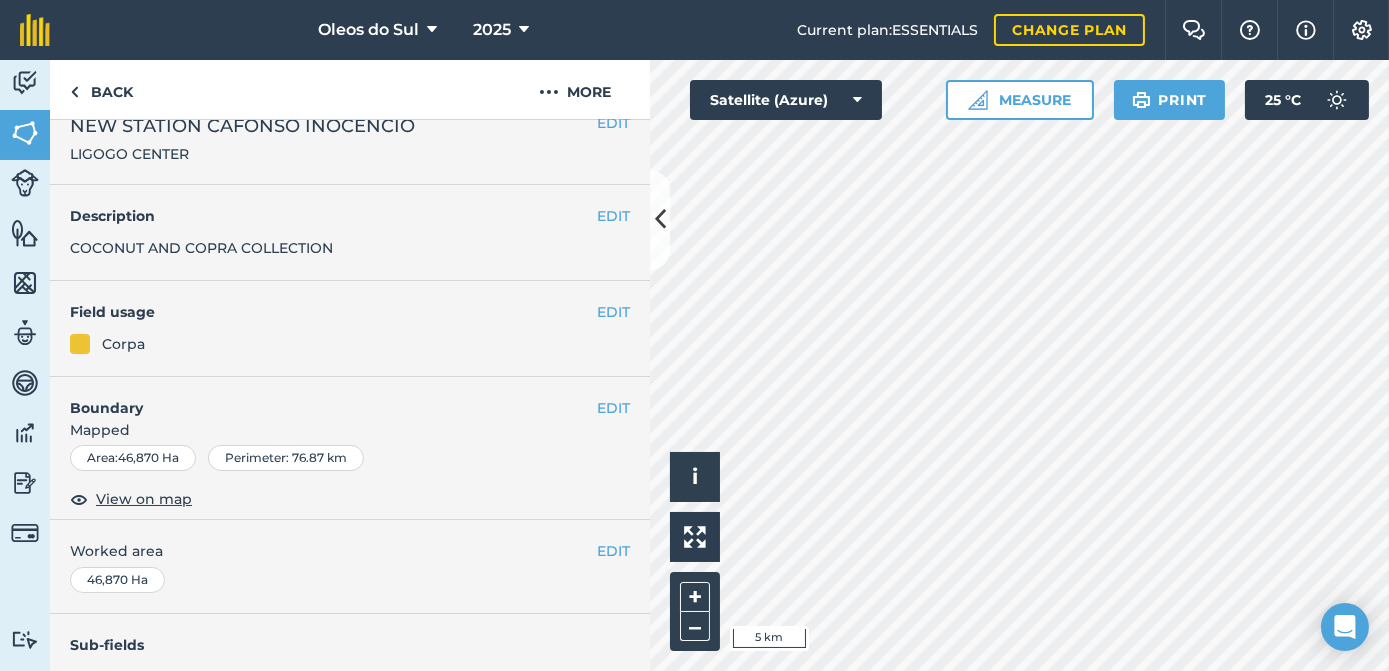 scroll, scrollTop: 0, scrollLeft: 0, axis: both 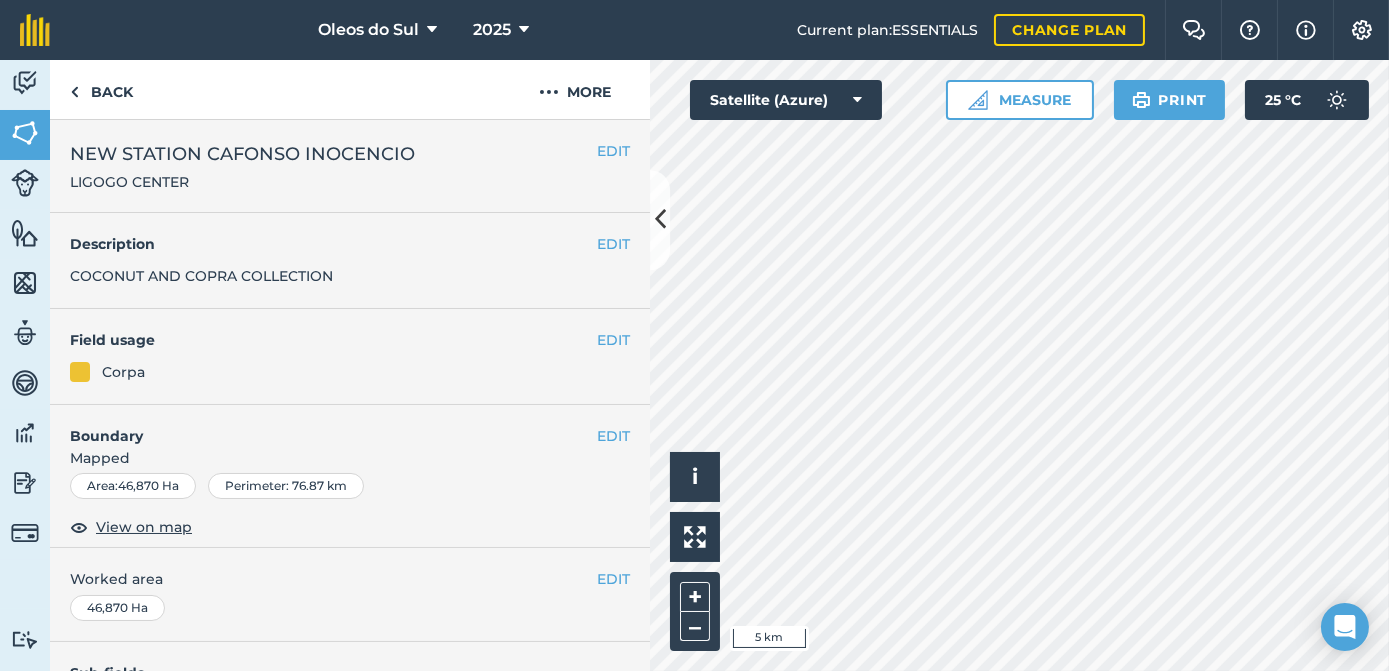 click on "NEW STATION CAFONSO INOCENCIO" at bounding box center [242, 154] 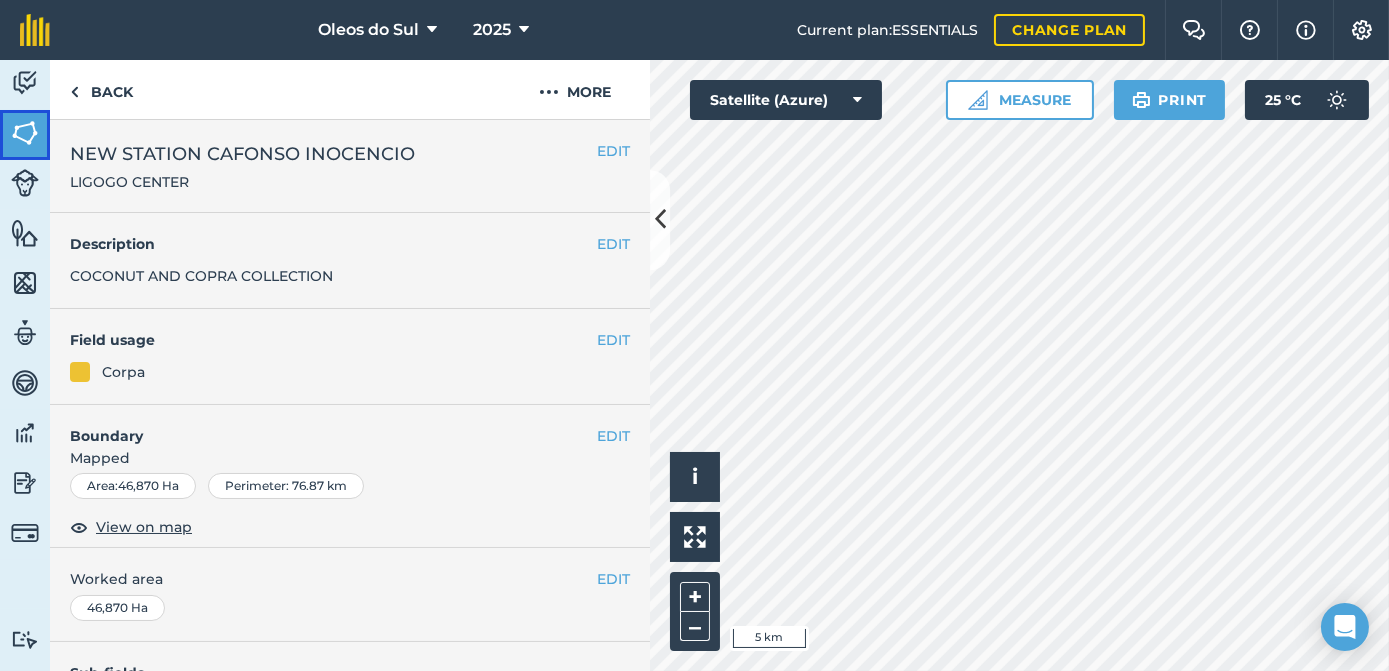 click at bounding box center (25, 133) 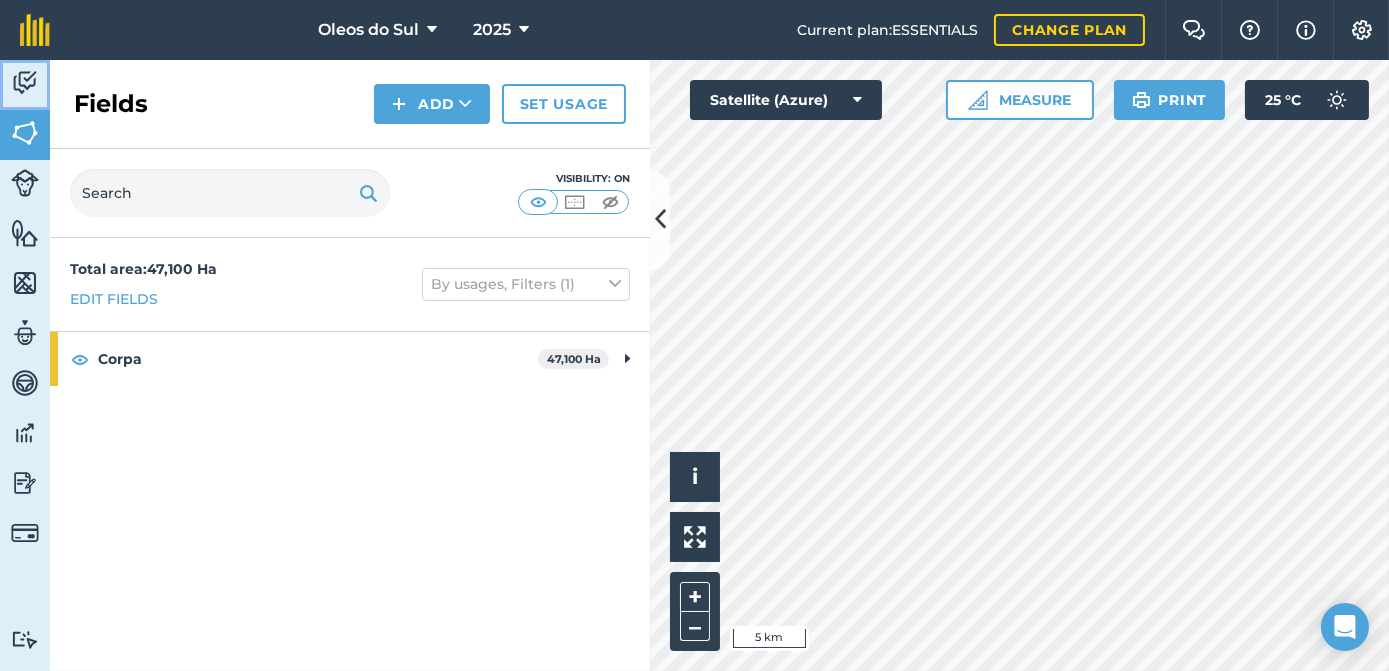 click at bounding box center (25, 83) 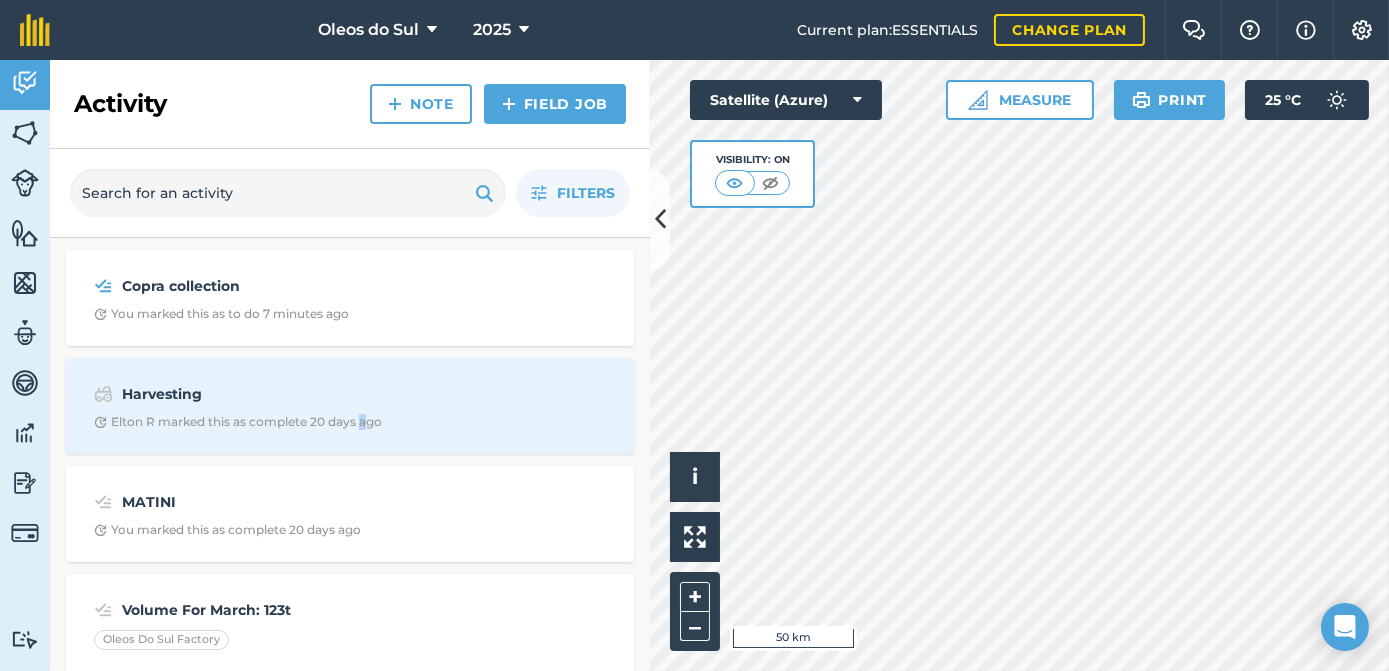 drag, startPoint x: 719, startPoint y: 543, endPoint x: 368, endPoint y: 447, distance: 363.89148 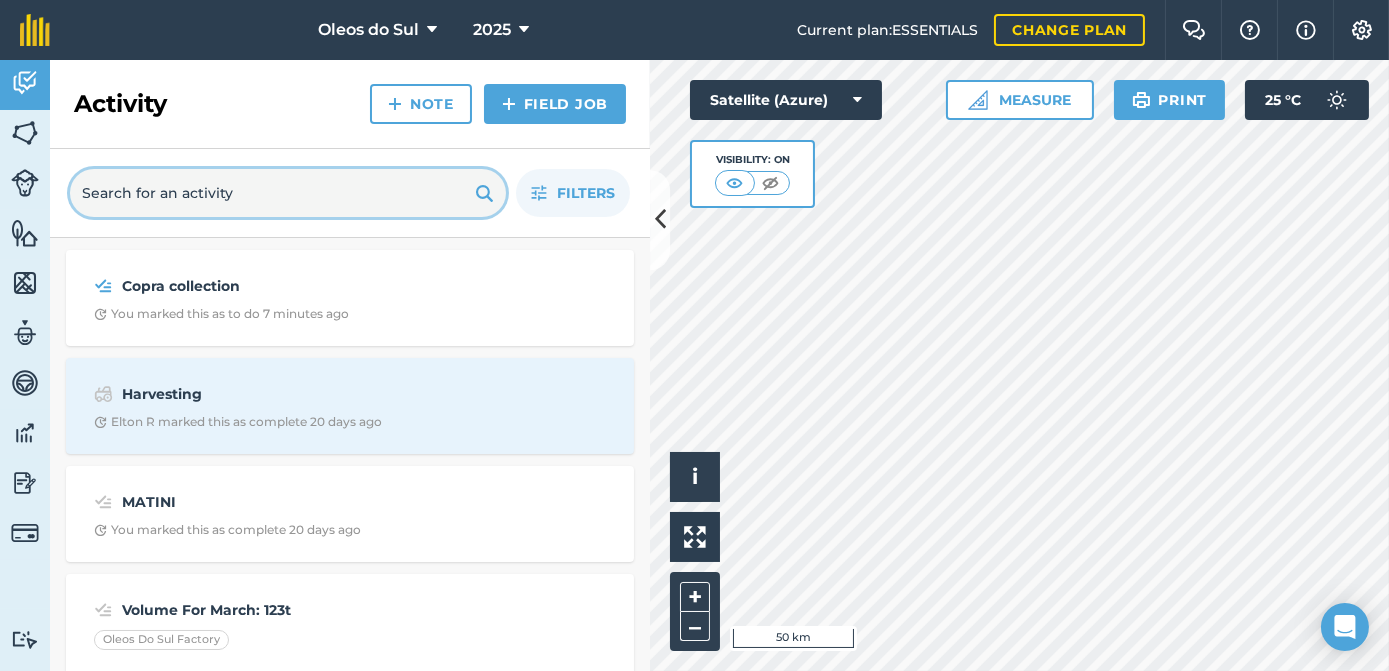 drag, startPoint x: 368, startPoint y: 447, endPoint x: 446, endPoint y: 189, distance: 269.53293 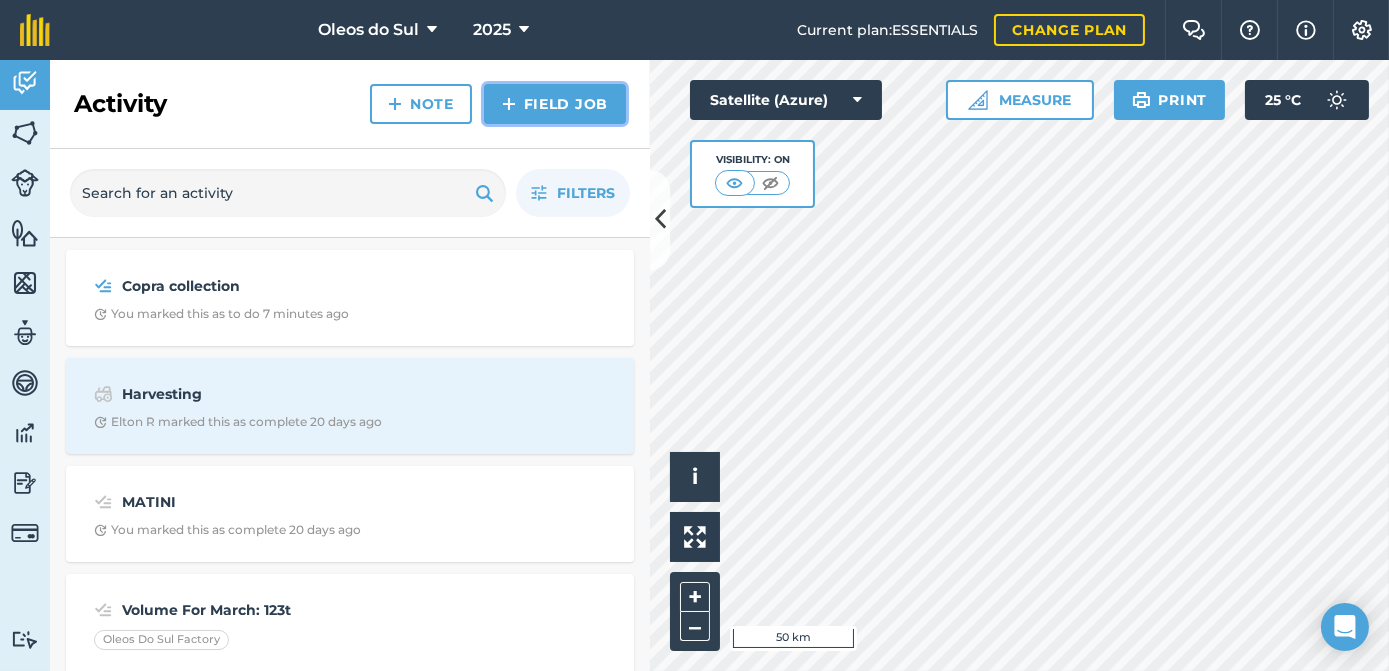 click on "Field Job" at bounding box center [555, 104] 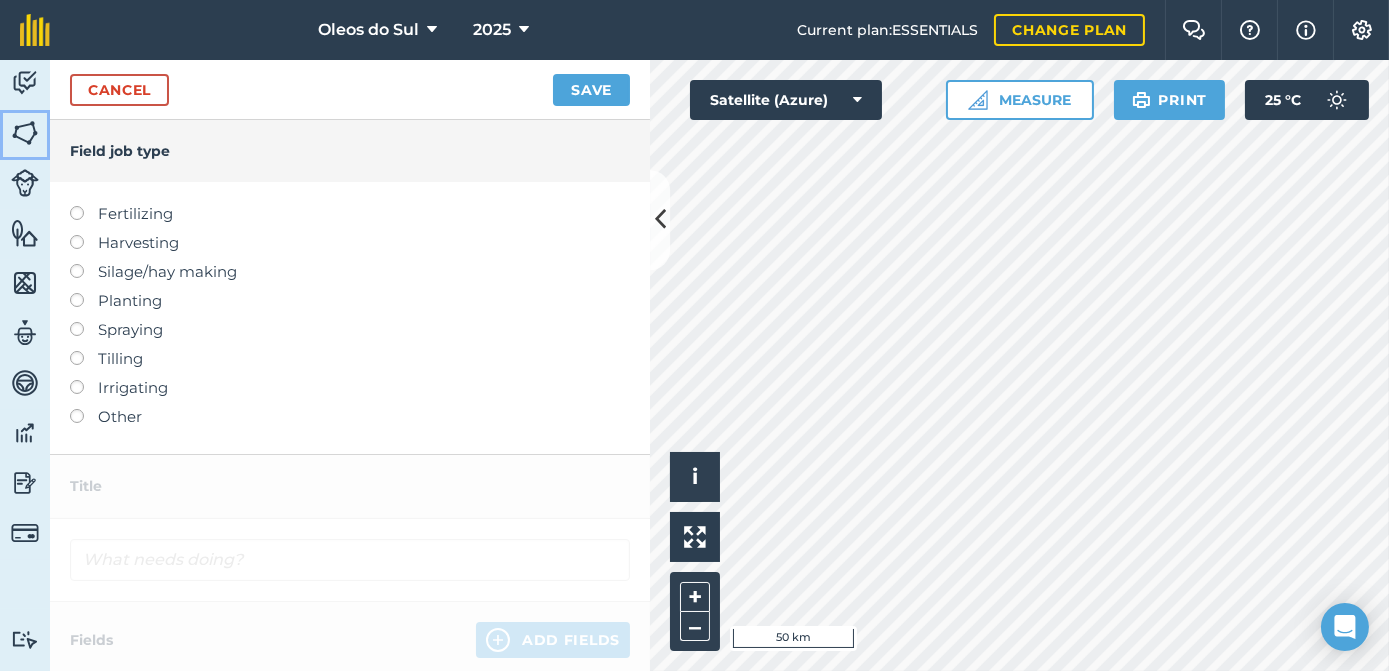 click at bounding box center (25, 133) 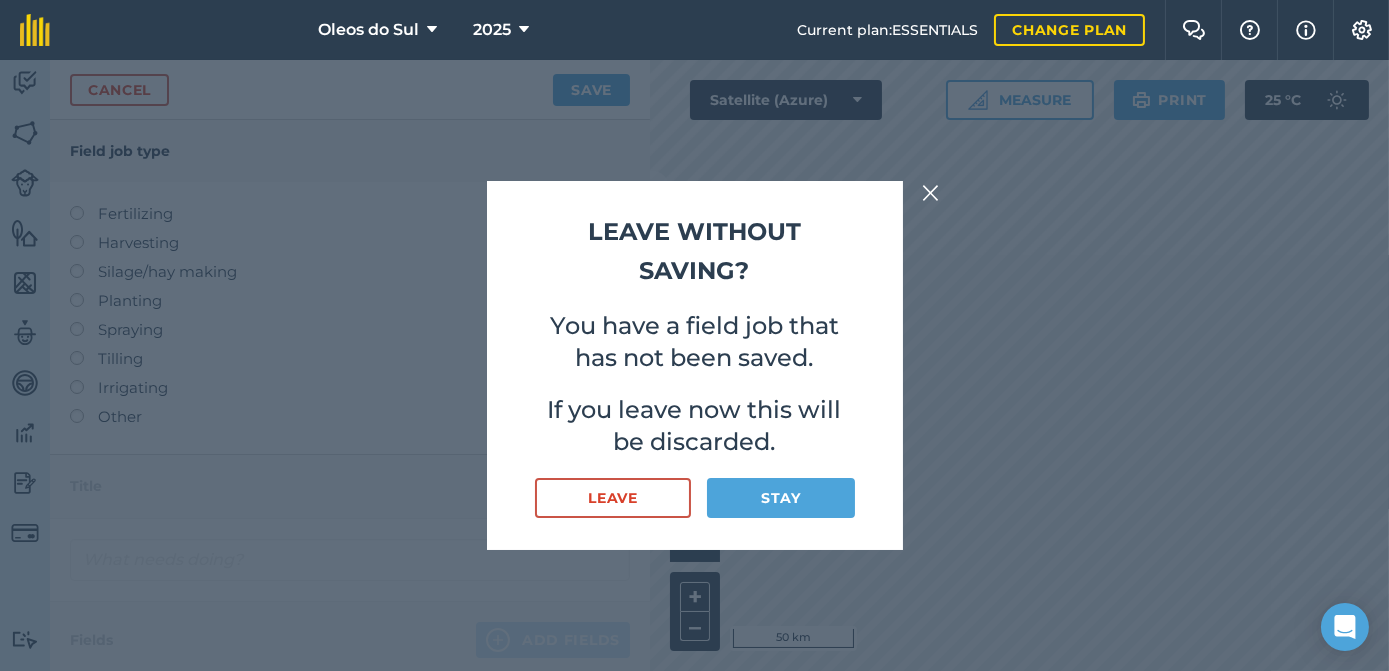 click at bounding box center [931, 193] 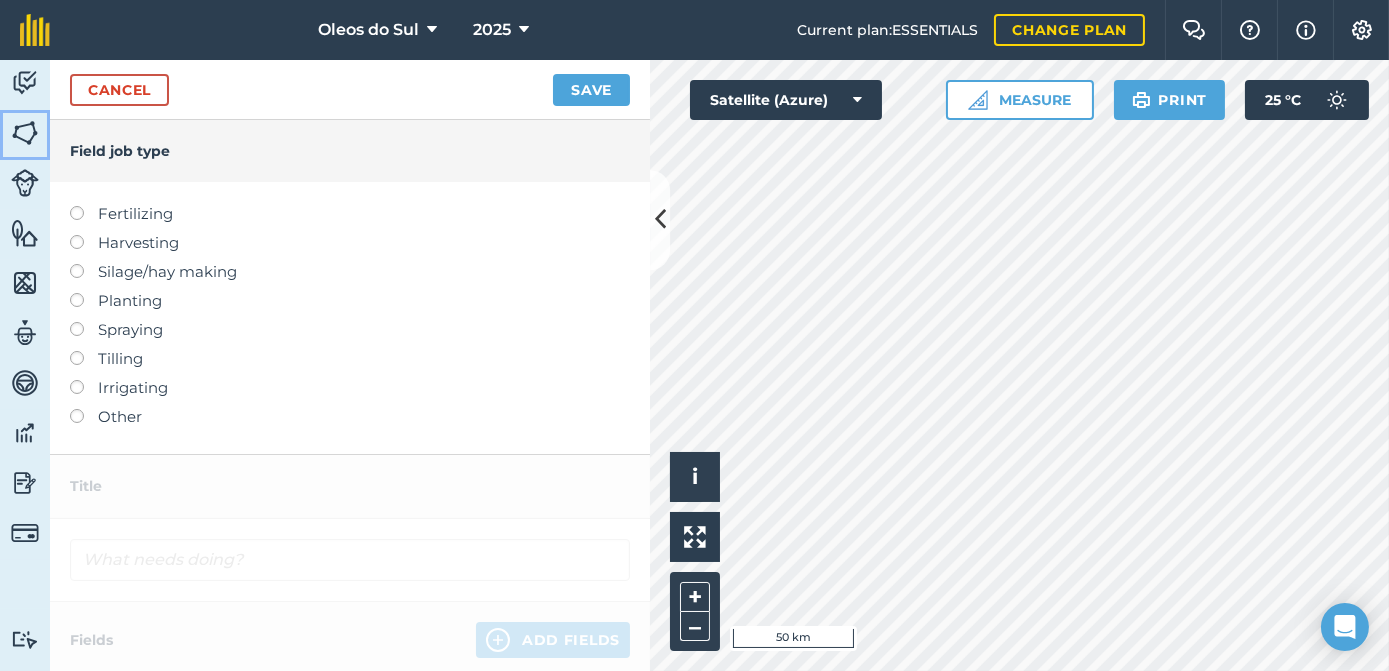 click at bounding box center (25, 133) 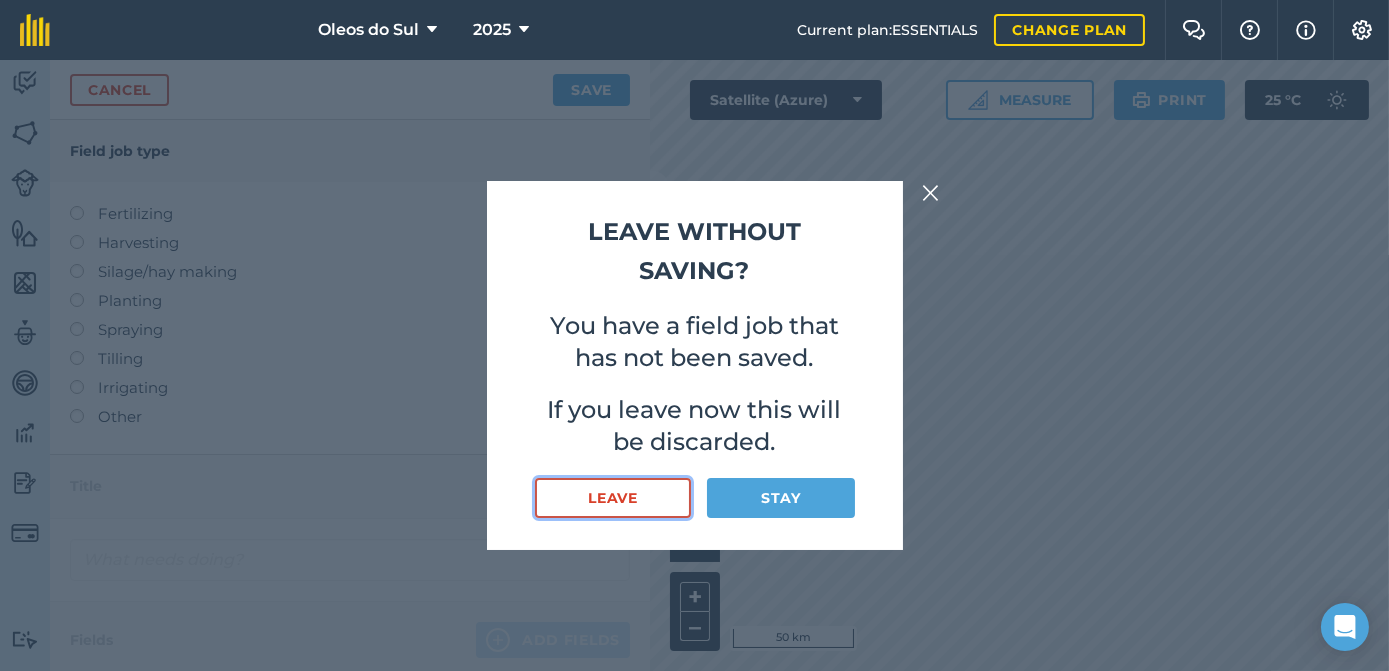 click on "Leave" at bounding box center [613, 498] 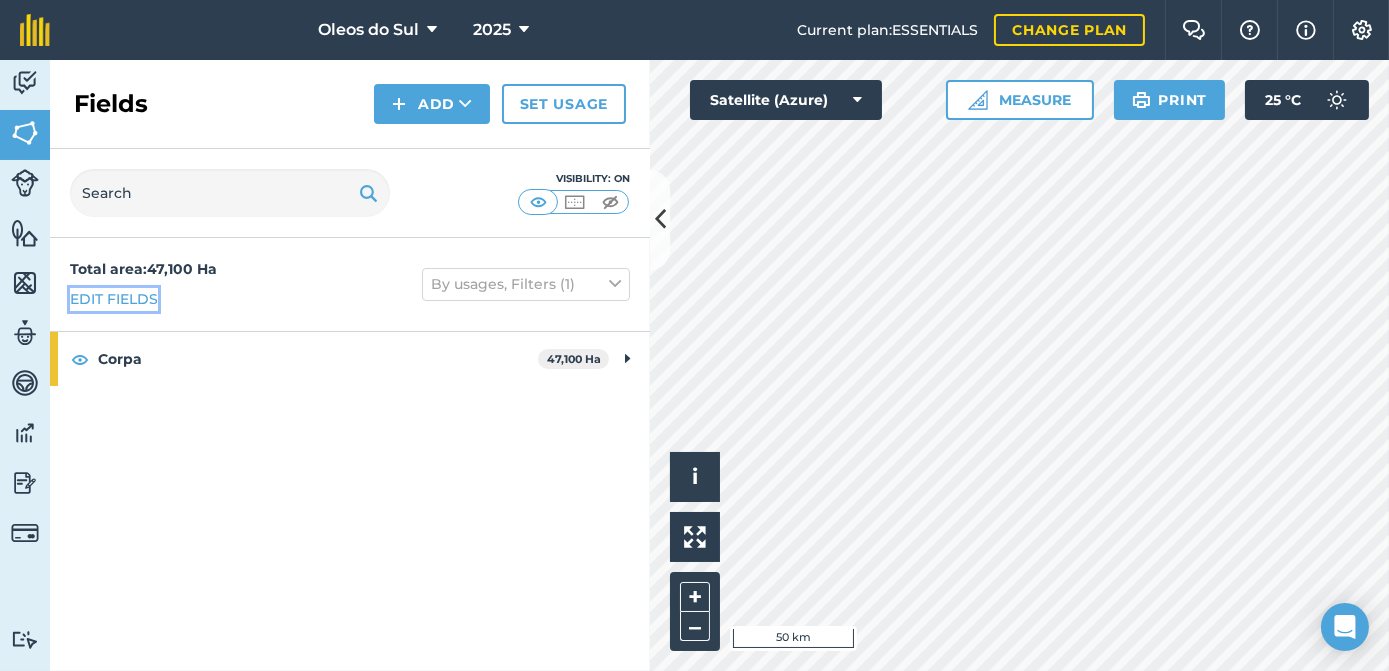 click on "Edit fields" at bounding box center (114, 299) 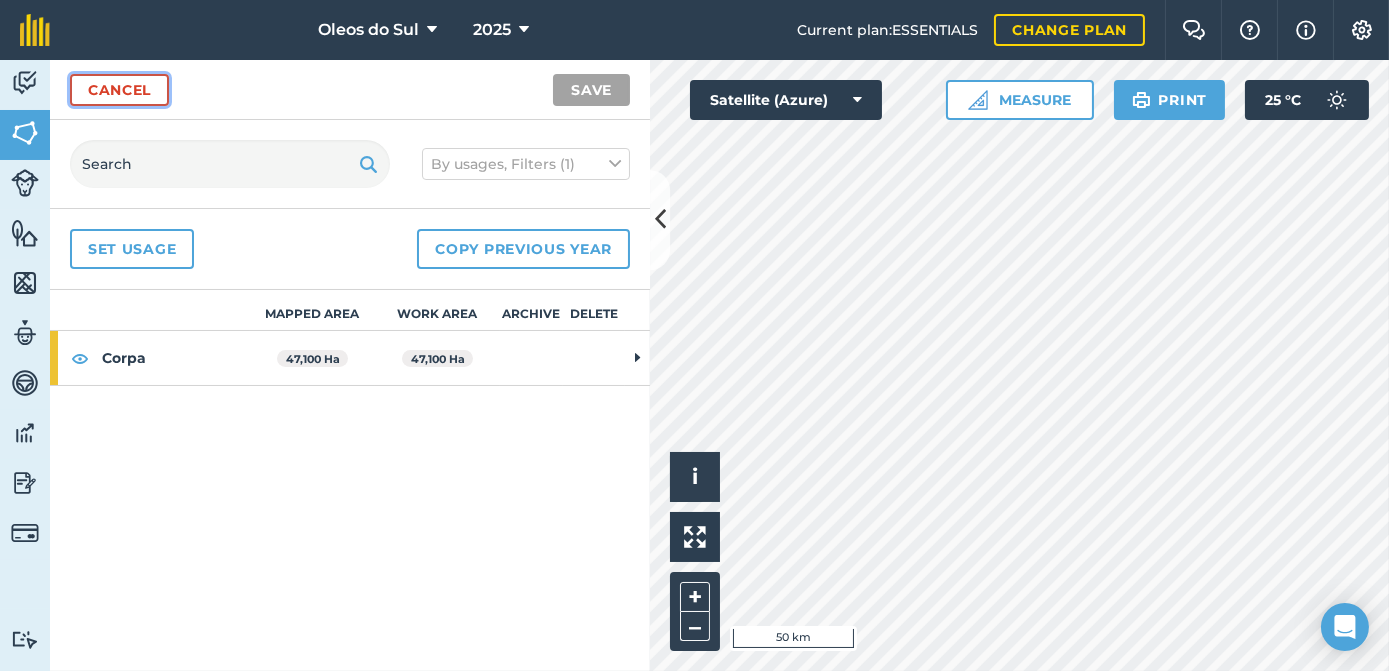 click on "Cancel" at bounding box center [119, 90] 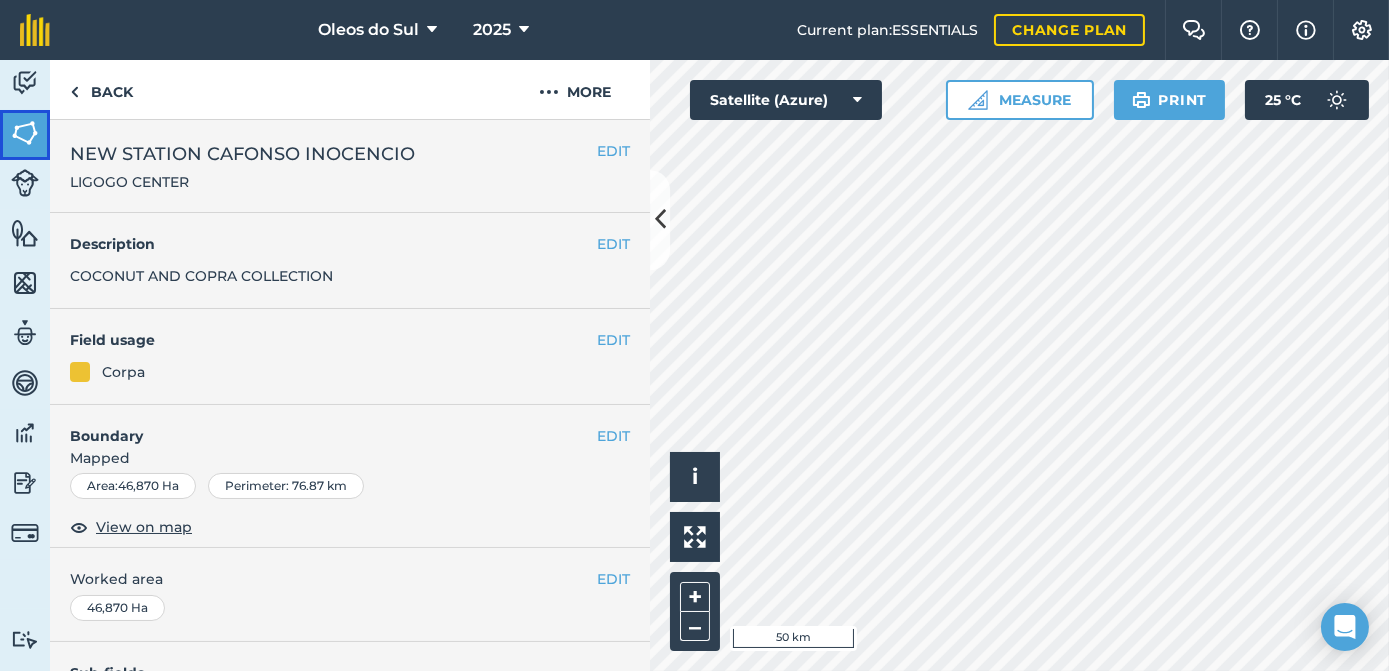 click at bounding box center [25, 133] 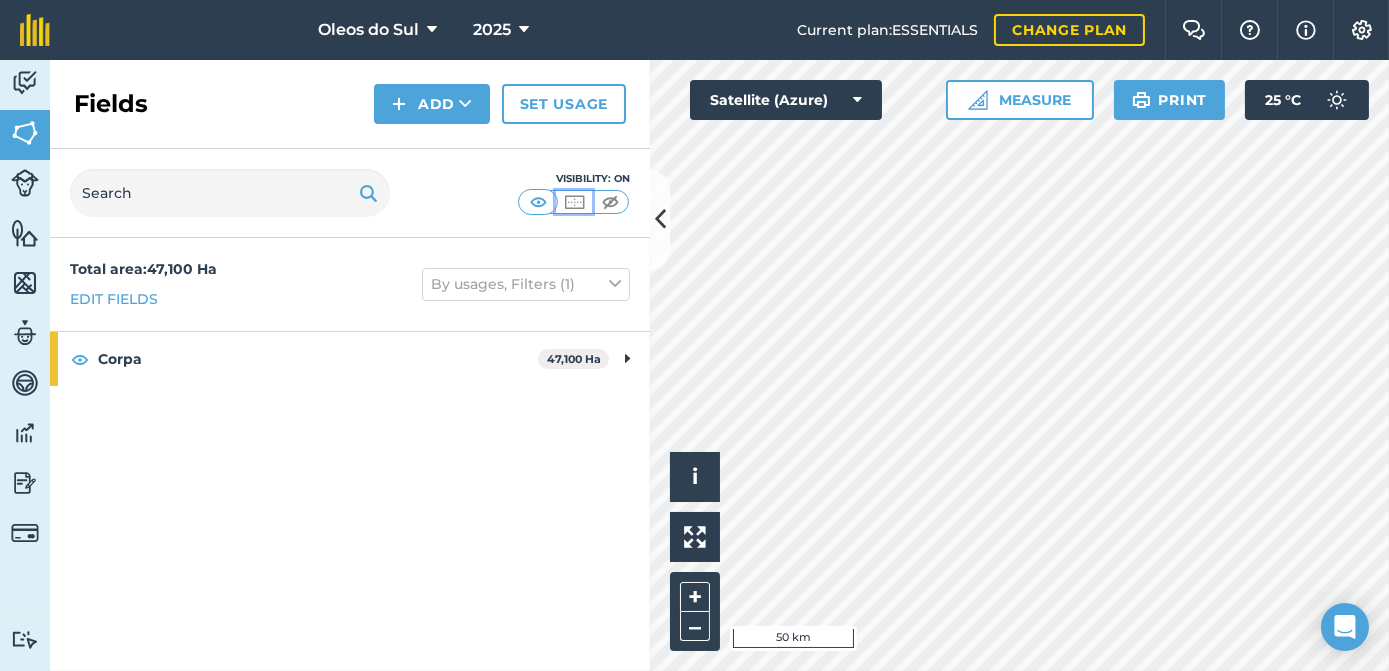 click at bounding box center (574, 202) 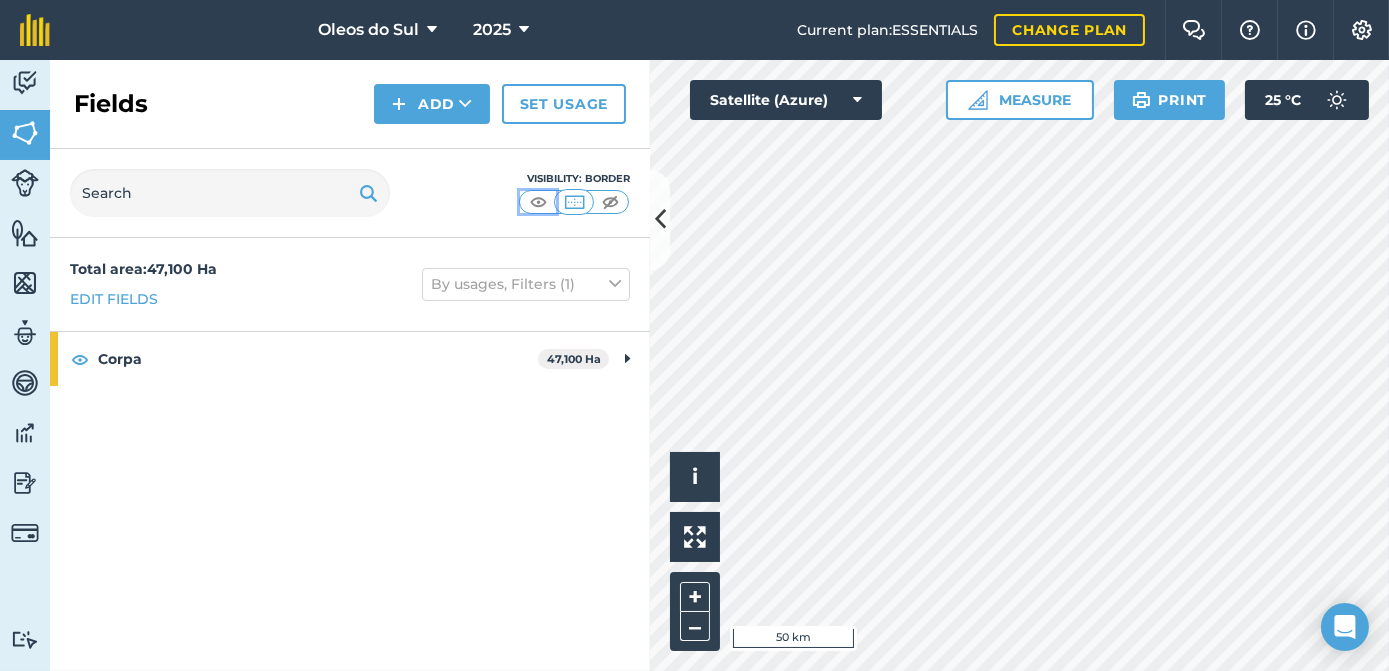 click at bounding box center (538, 202) 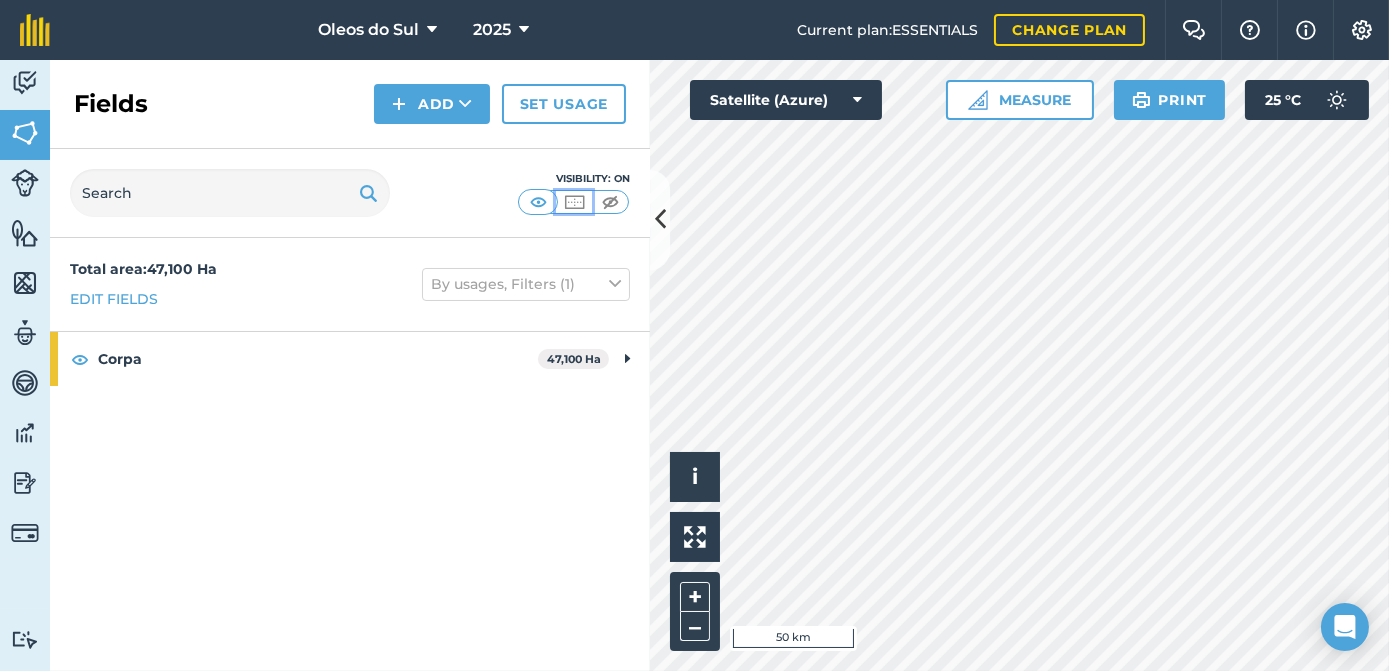 click at bounding box center (574, 202) 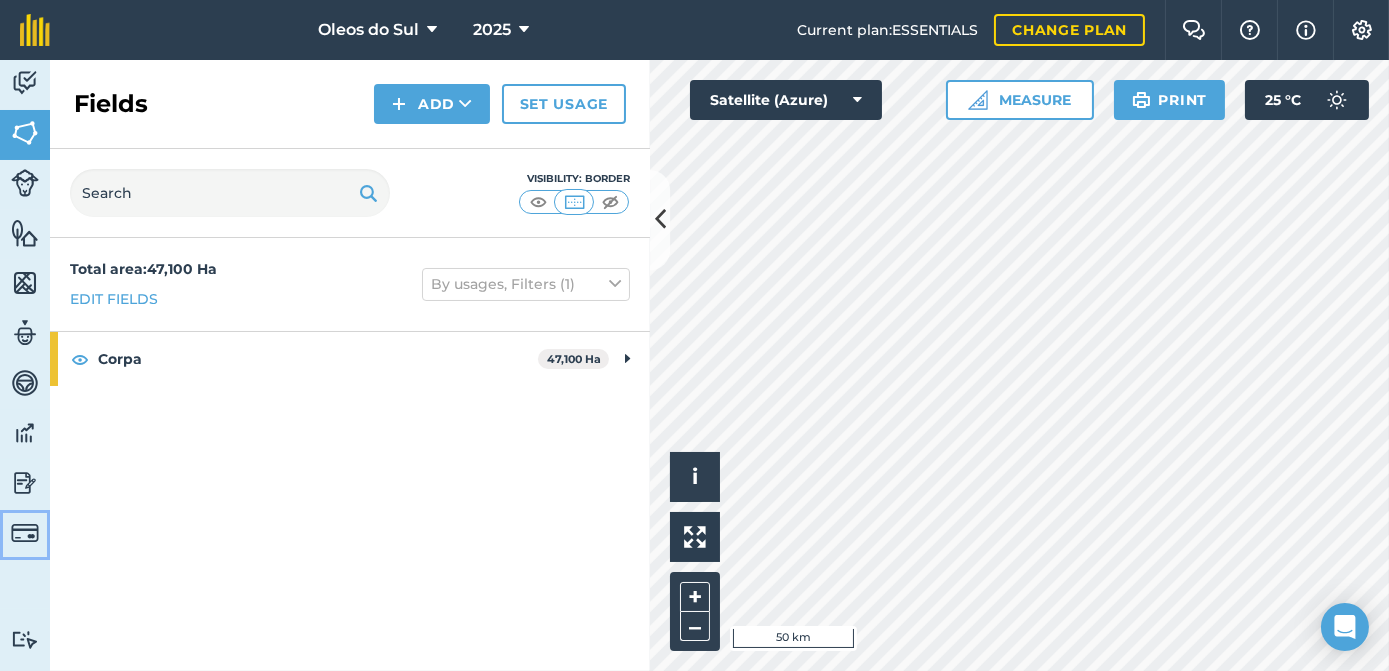 click at bounding box center [25, 533] 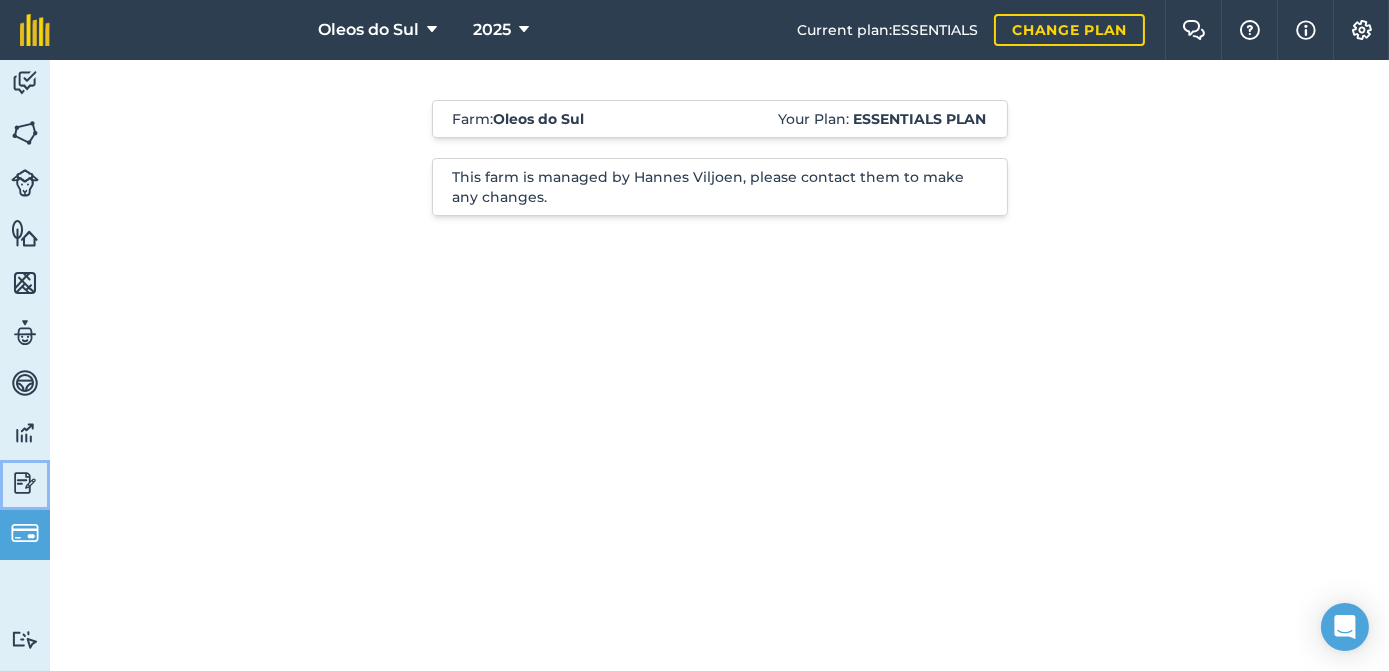 click at bounding box center [25, 483] 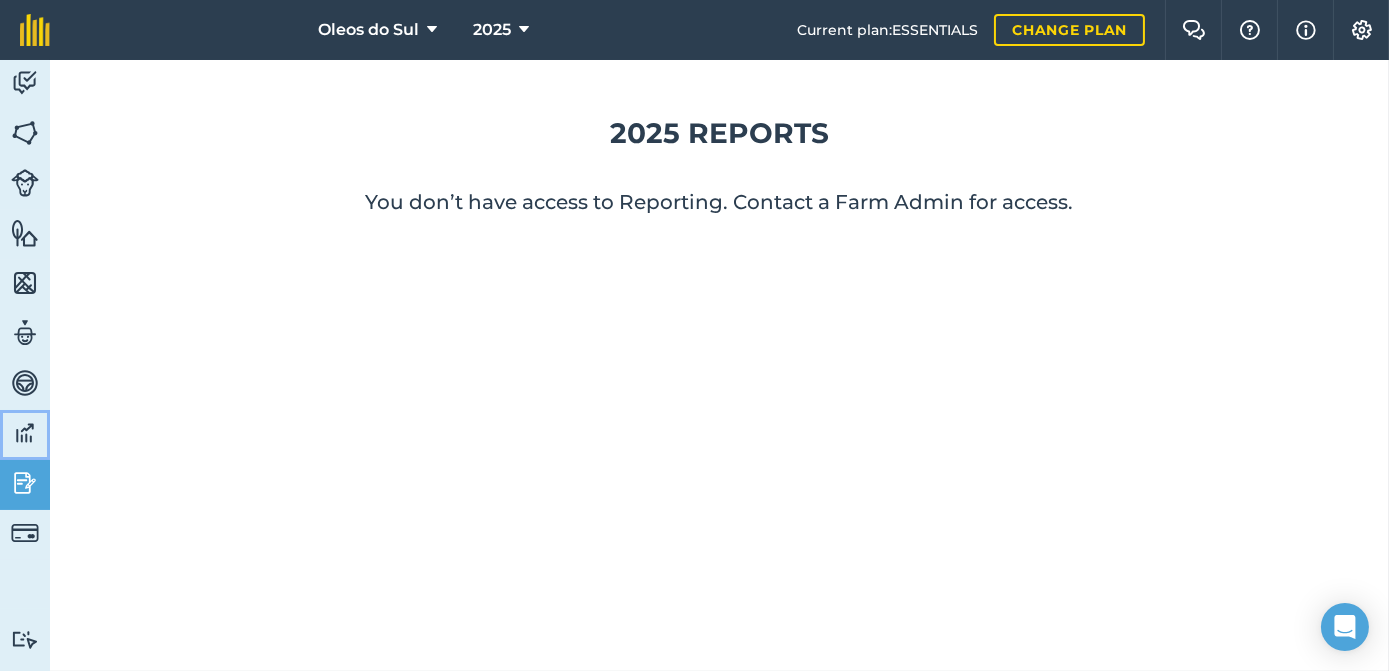 click at bounding box center [25, 433] 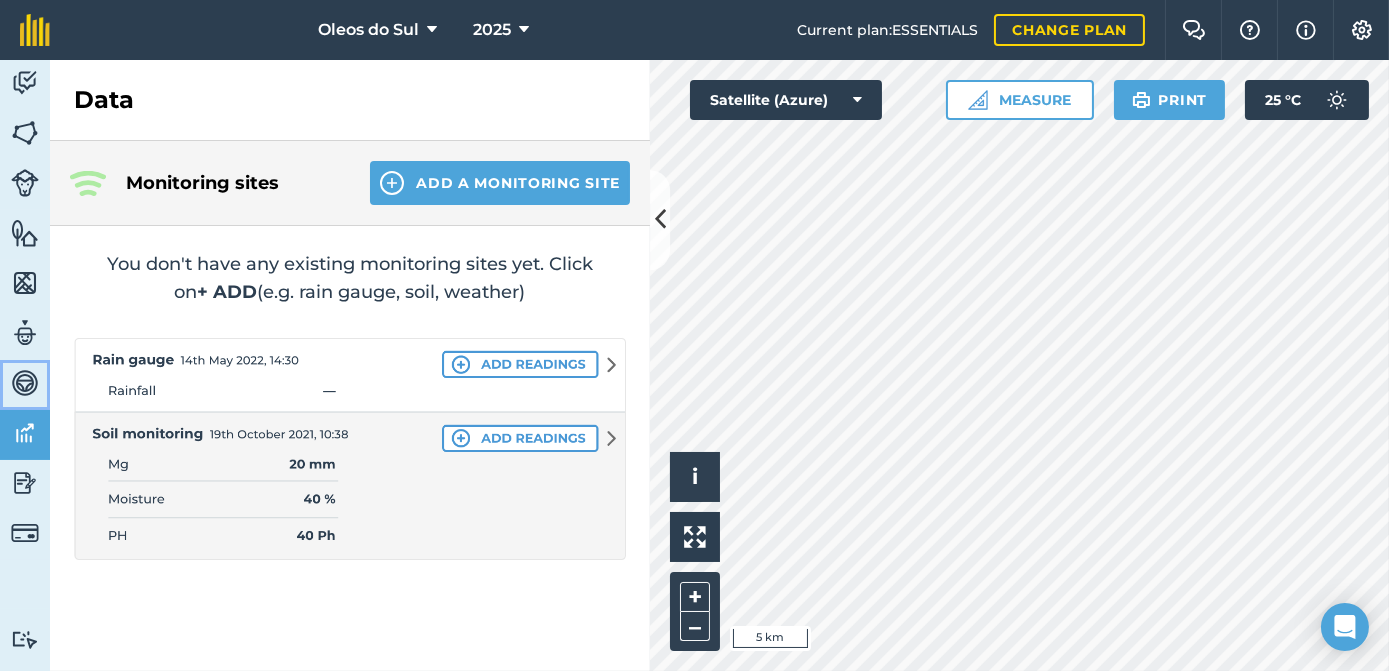 click at bounding box center (25, 383) 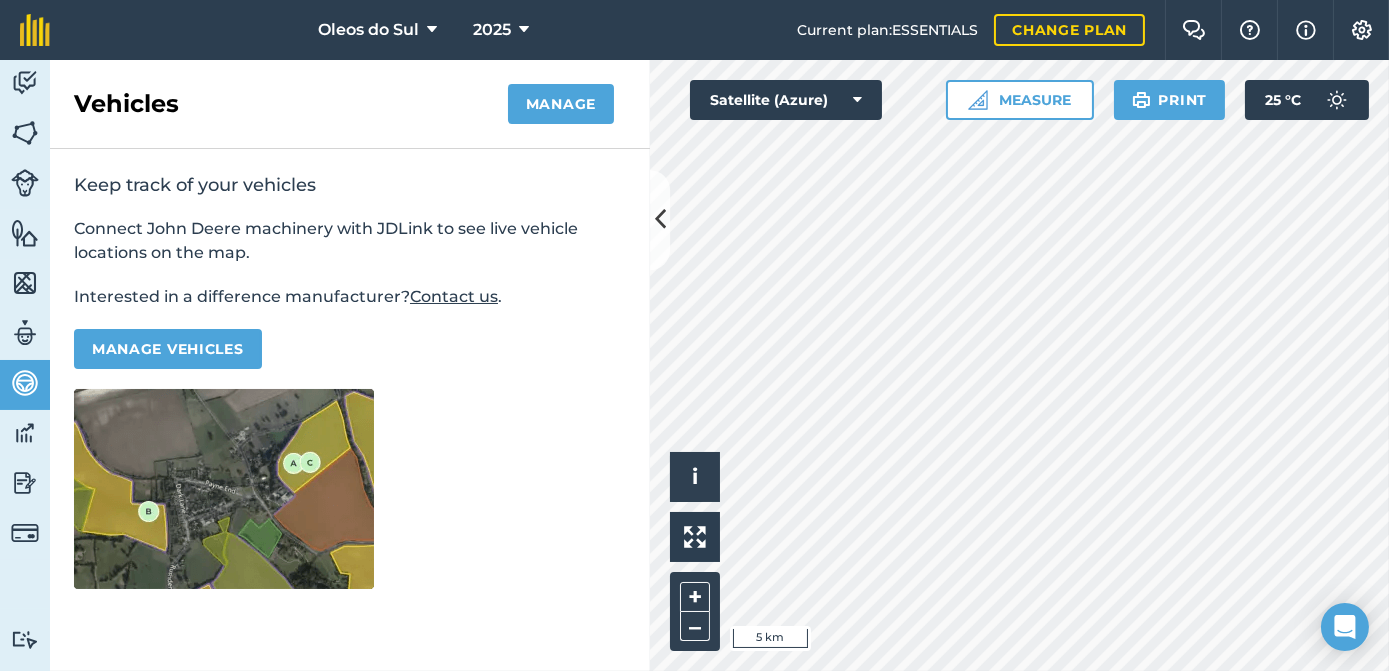 click at bounding box center (224, 489) 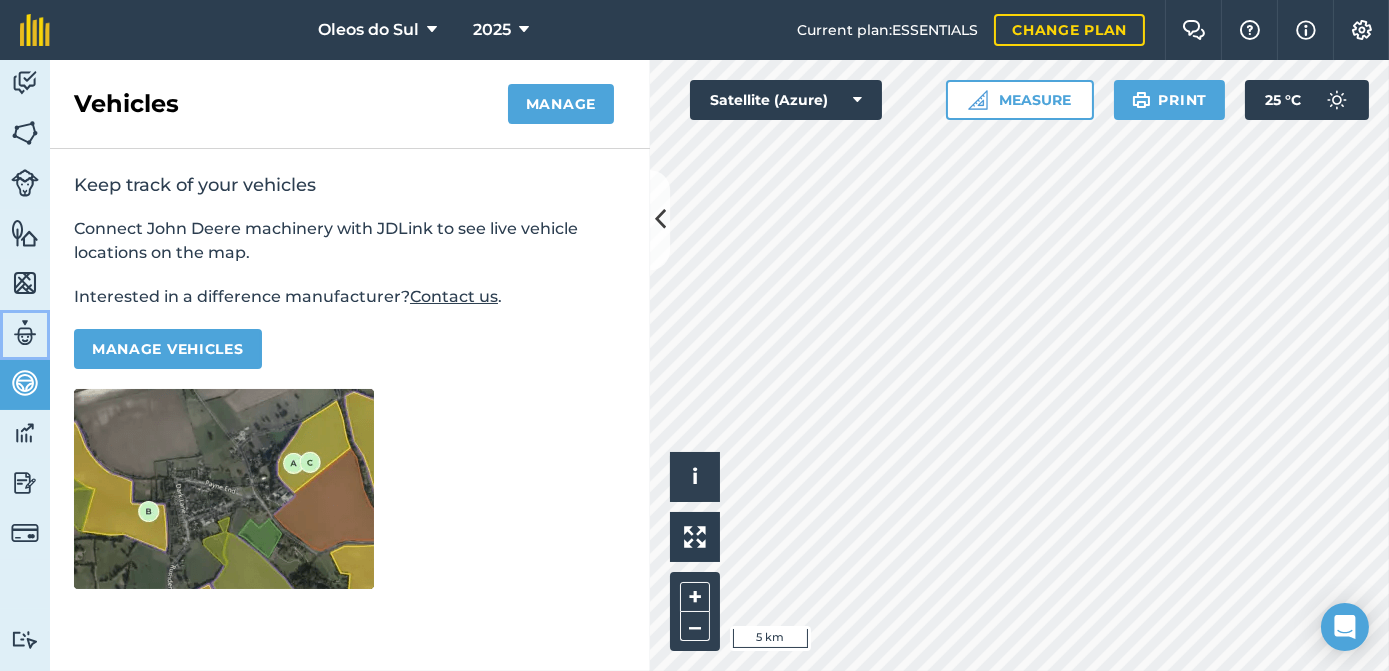 click at bounding box center (25, 333) 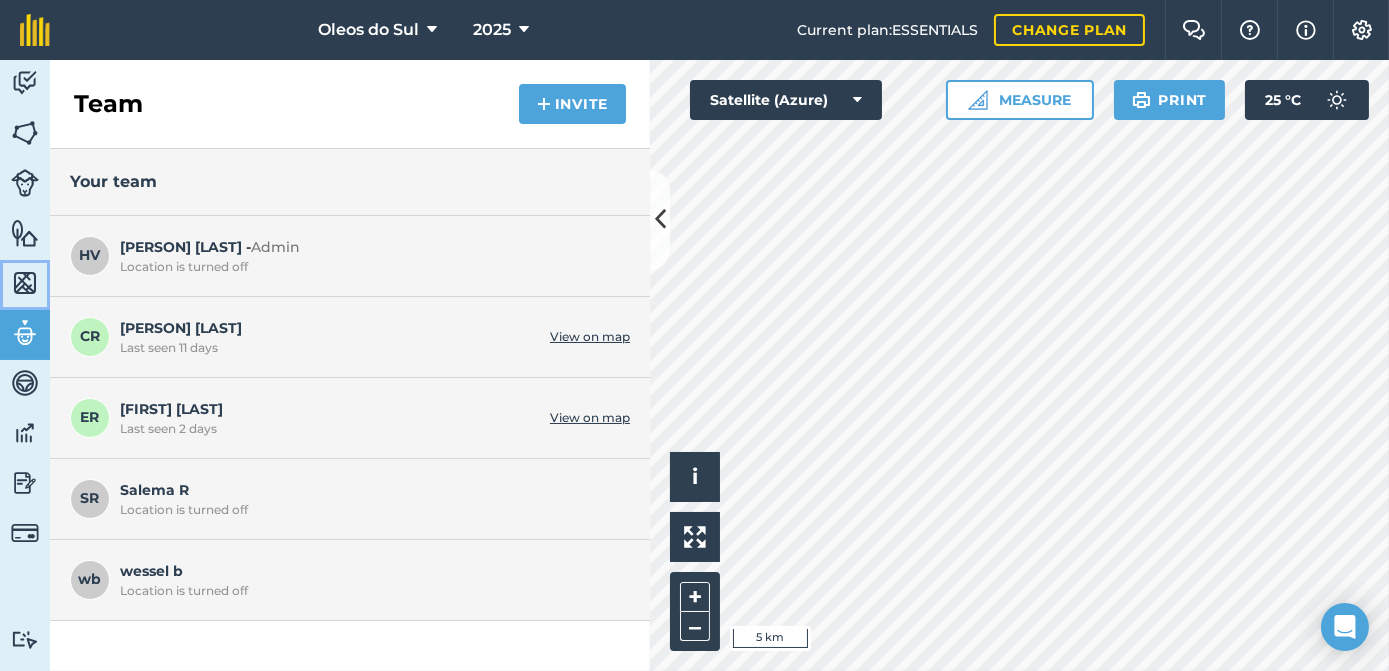 click at bounding box center (25, 283) 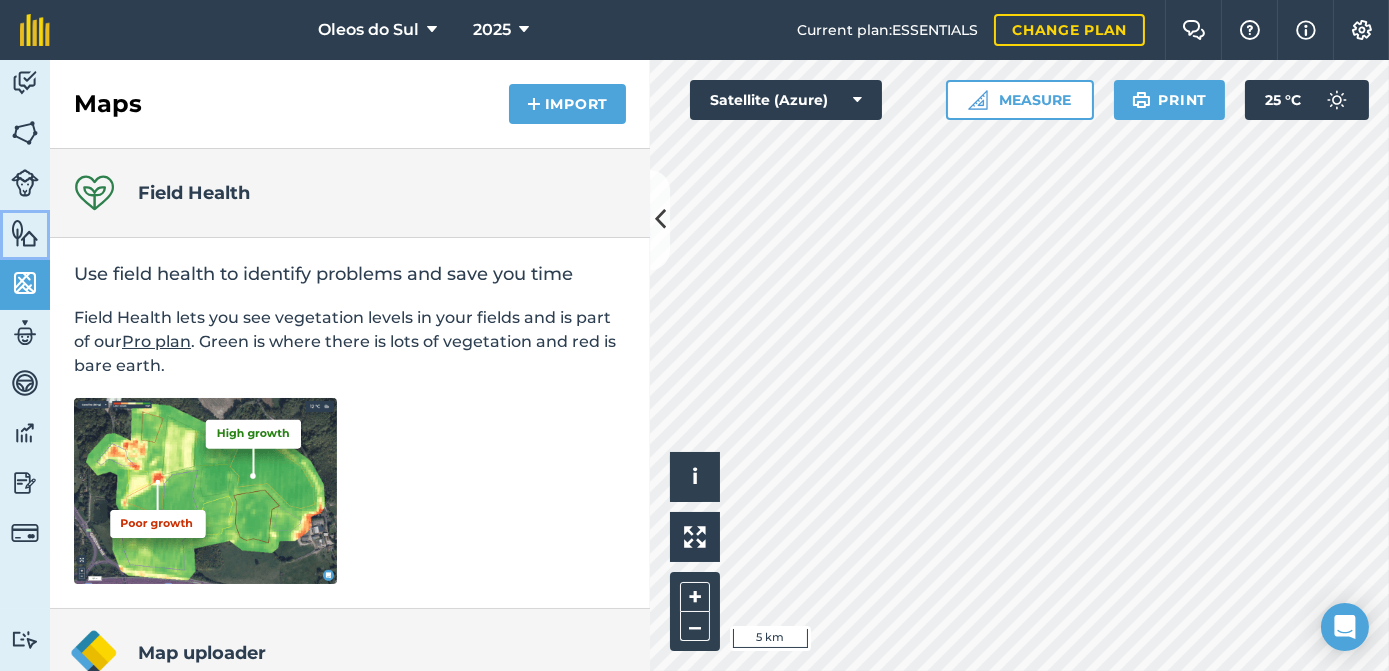 click on "Features" at bounding box center (25, 235) 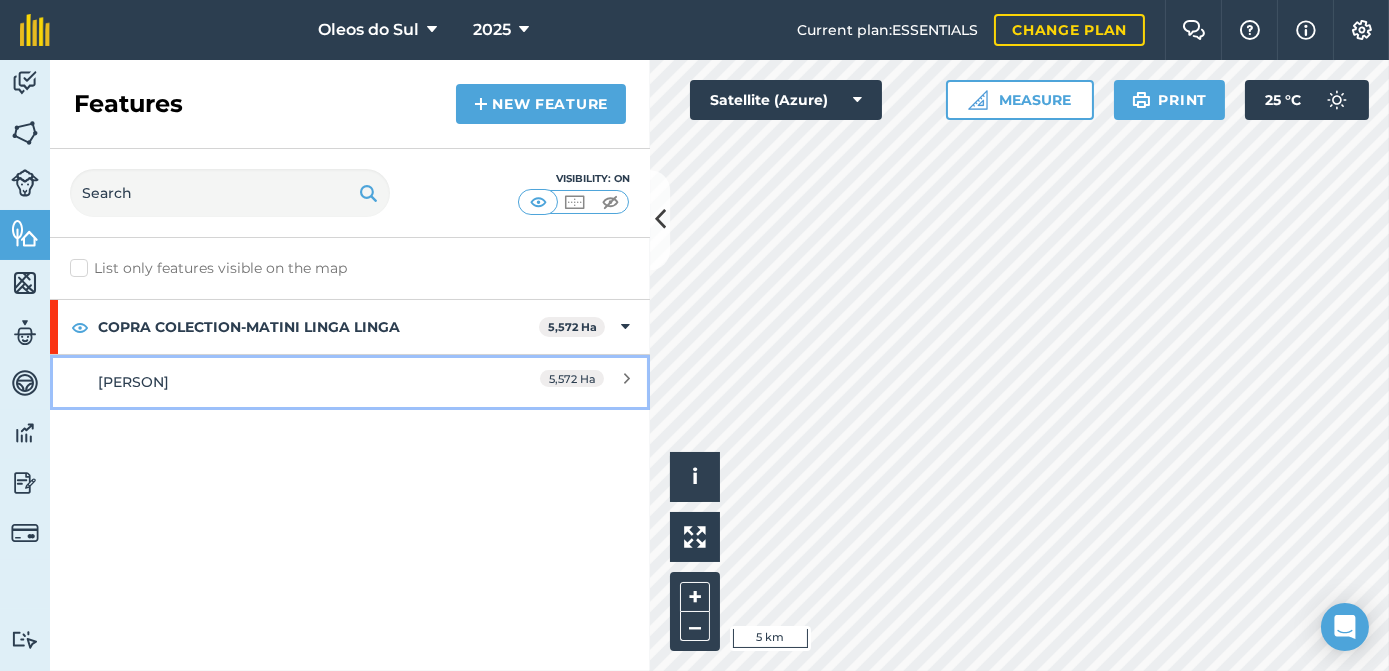 click on "[PERSON]" at bounding box center [275, 382] 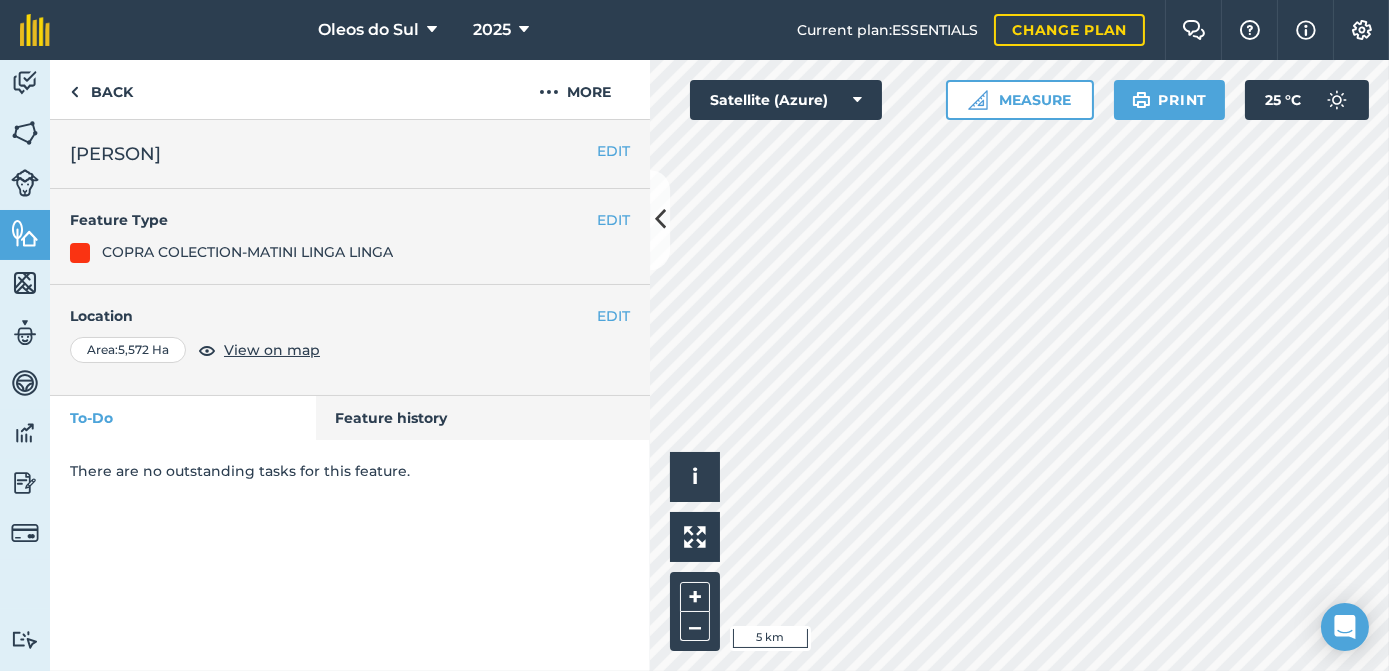 click on "COPRA COLECTION-MATINI LINGA LINGA" at bounding box center (247, 252) 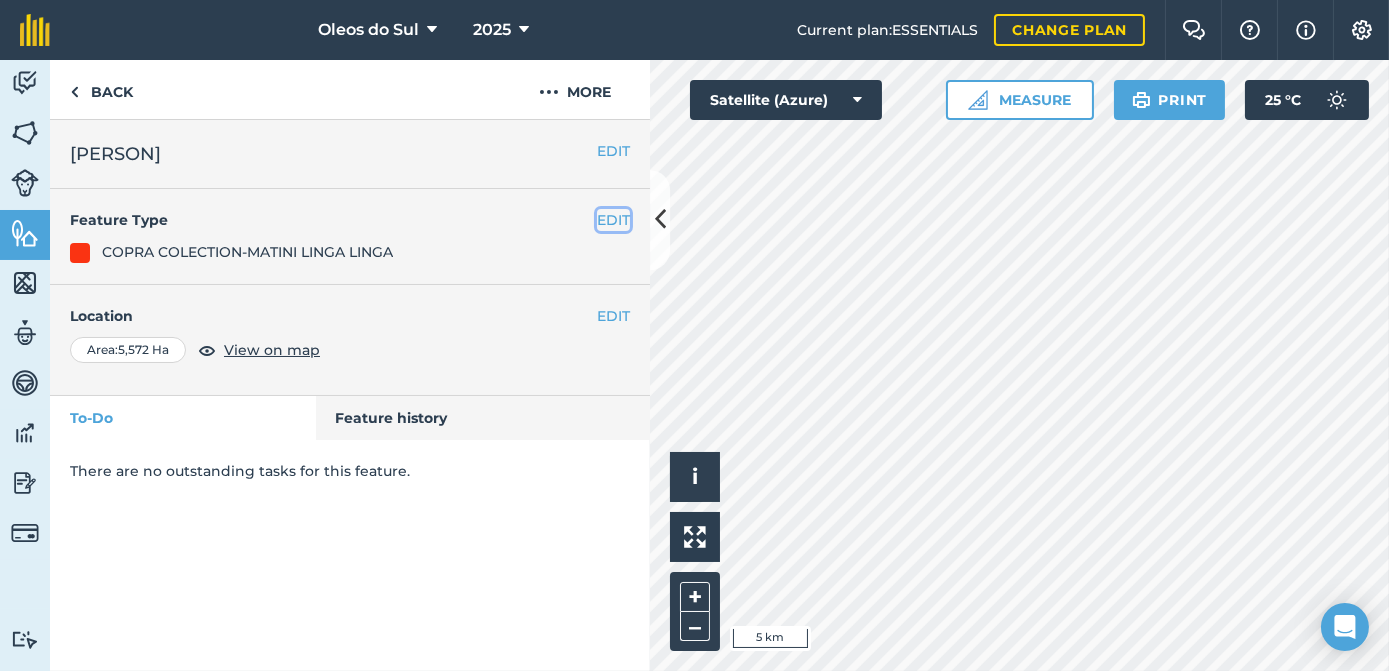 click on "EDIT" at bounding box center [613, 220] 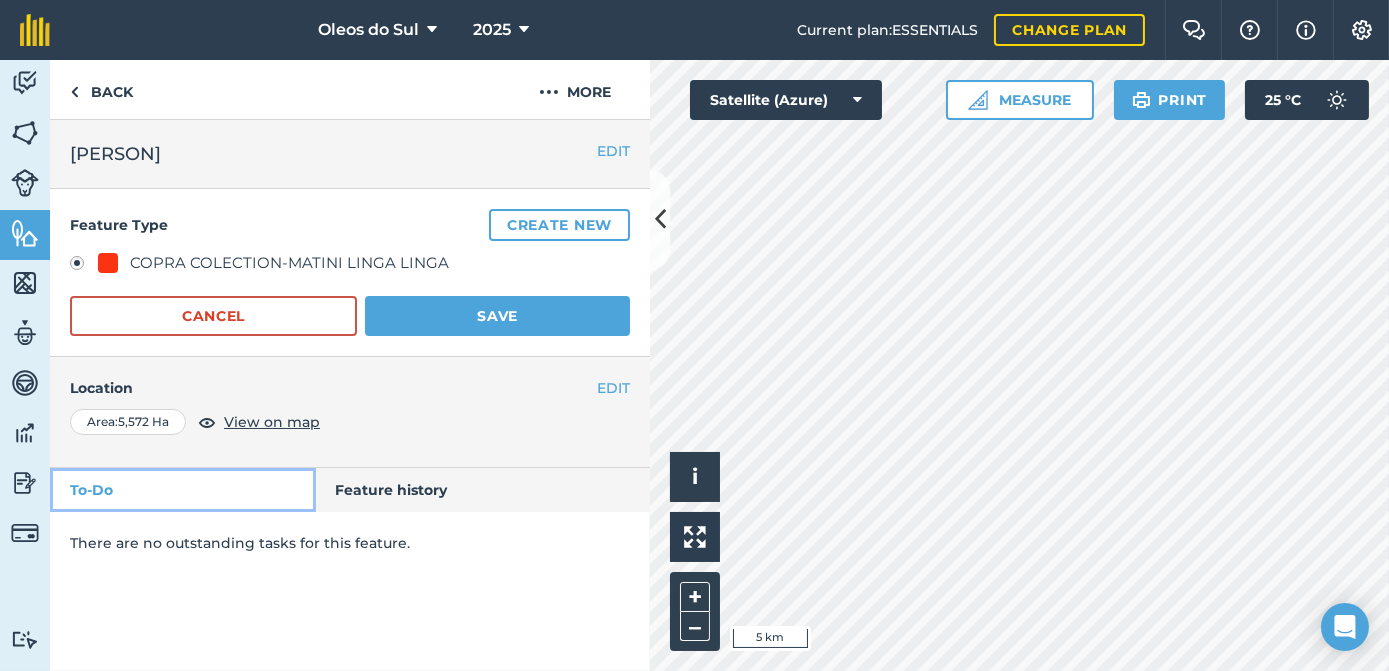 click on "To-Do" at bounding box center [183, 490] 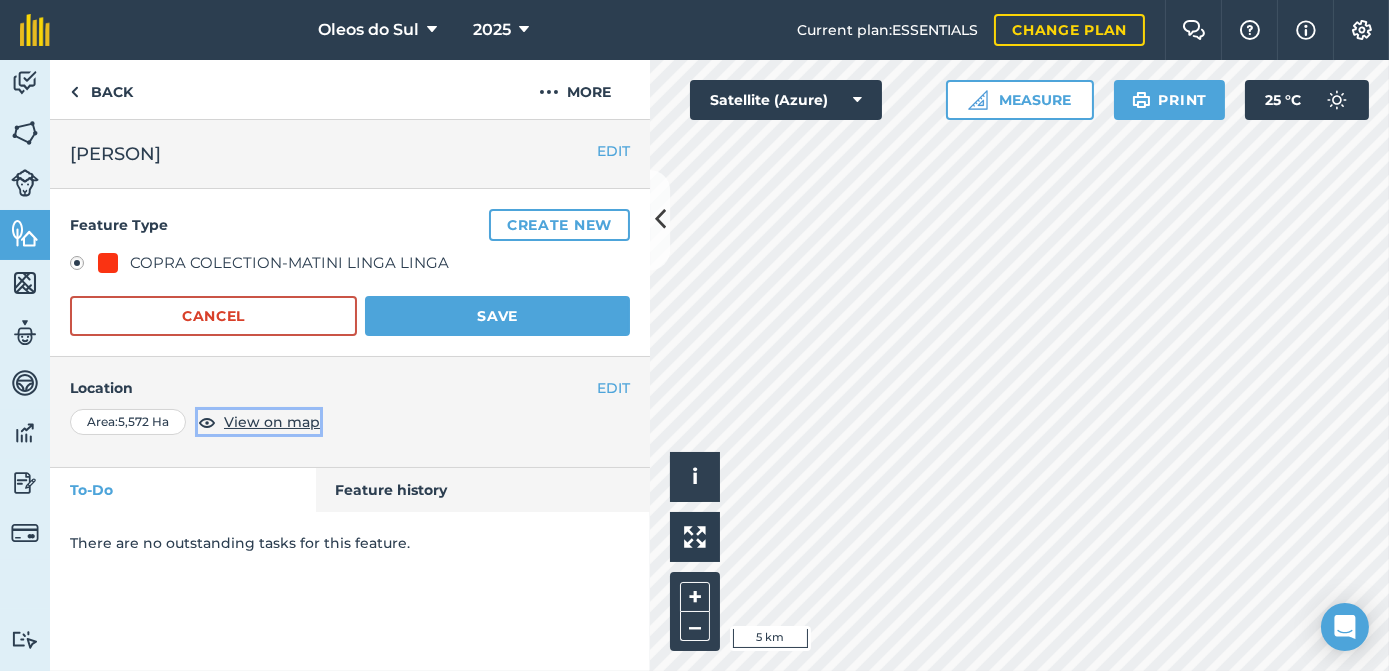 click on "View on map" at bounding box center [272, 422] 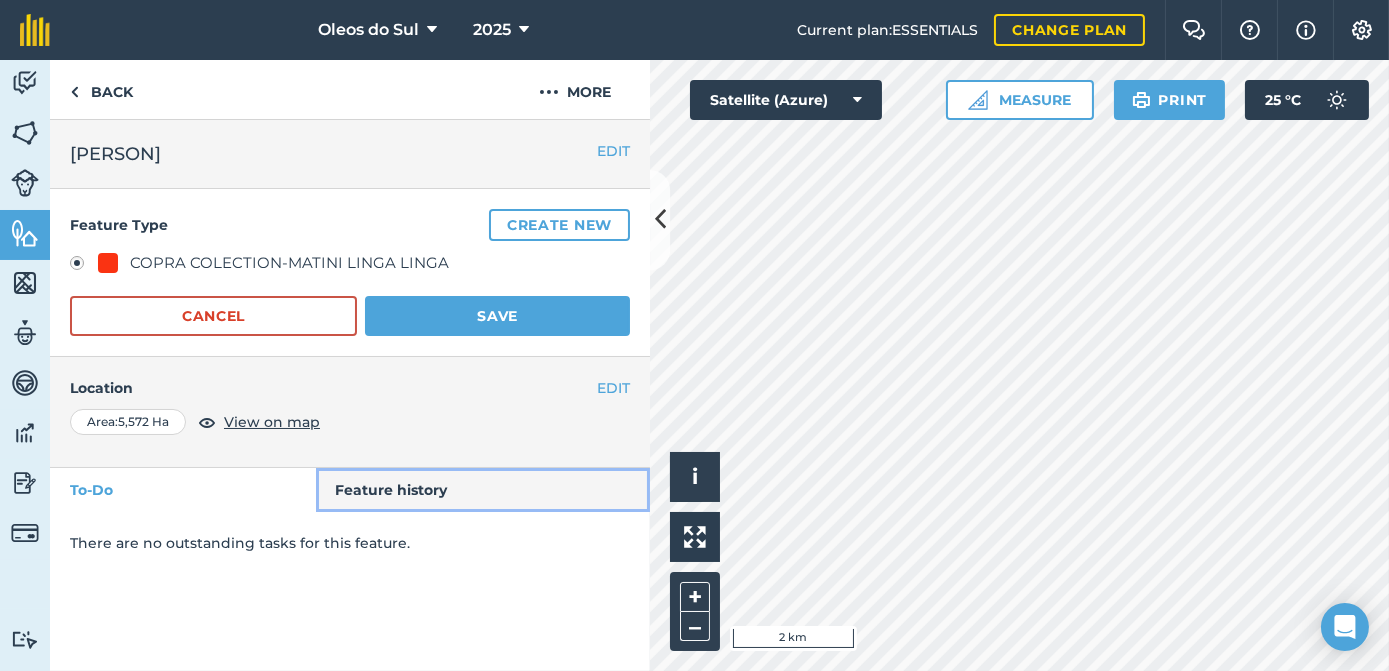 click on "Feature history" at bounding box center [483, 490] 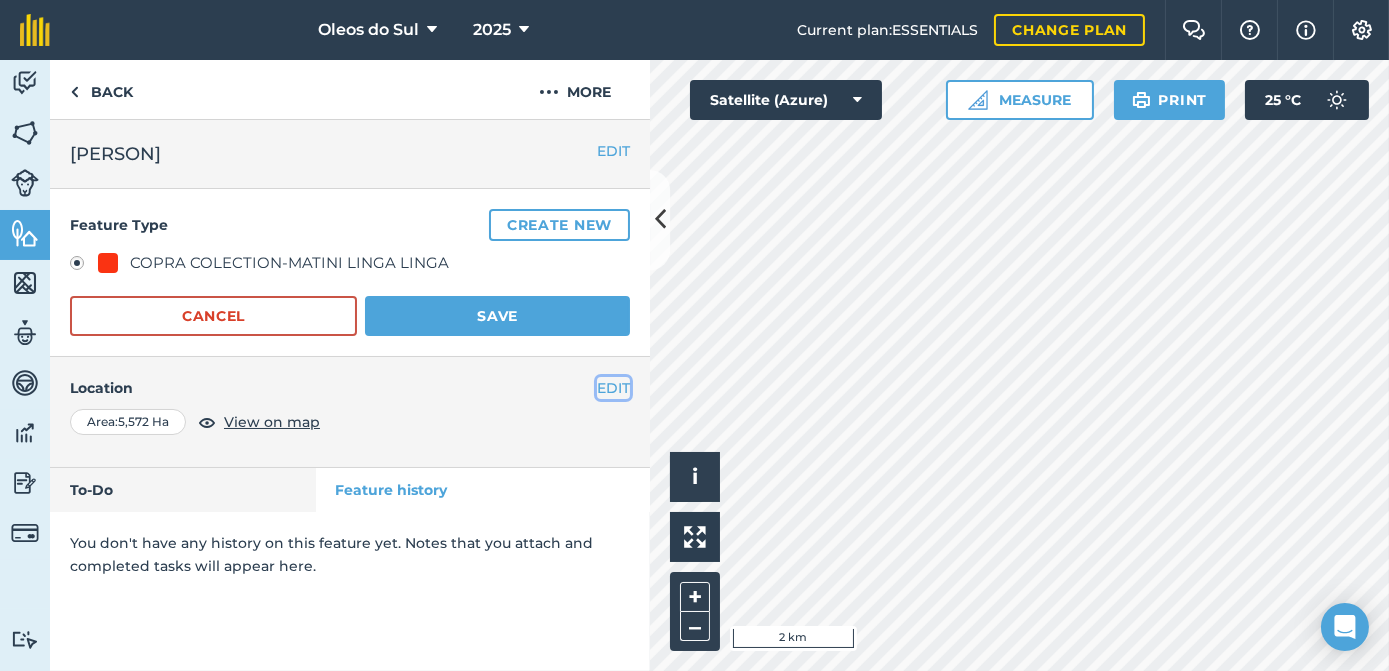 click on "EDIT" at bounding box center [613, 388] 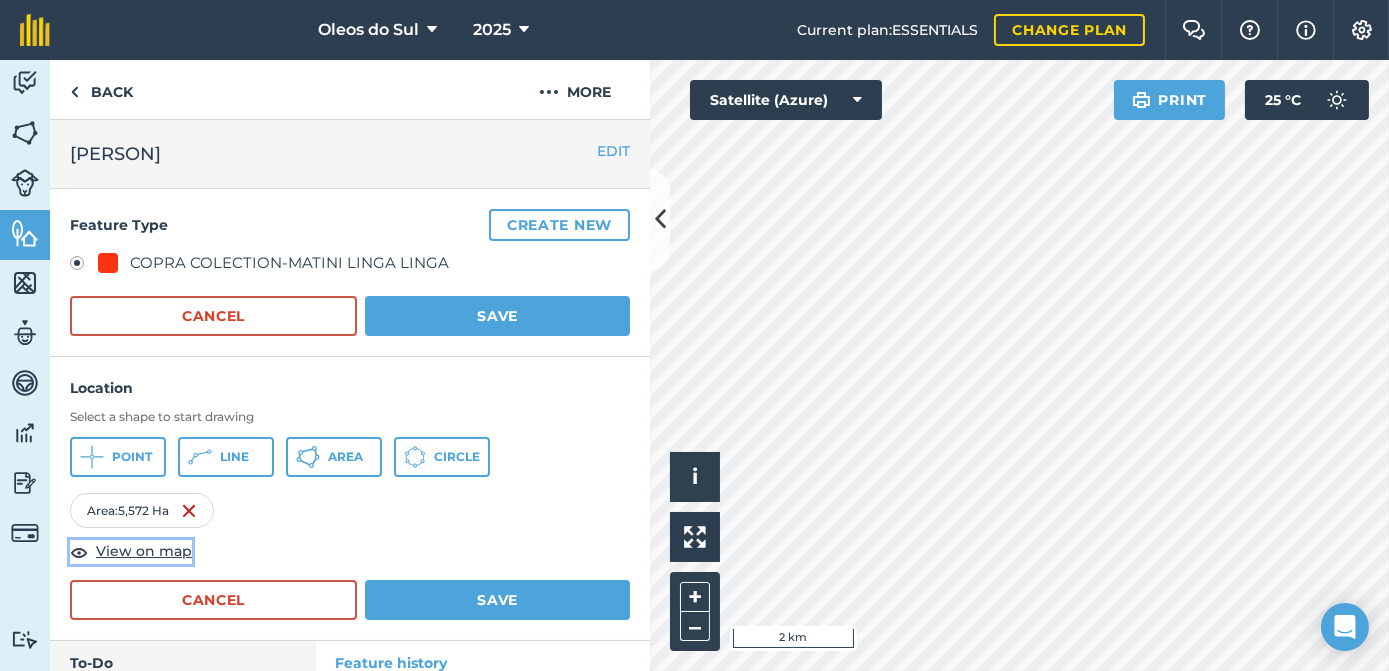 click on "View on map" at bounding box center [144, 551] 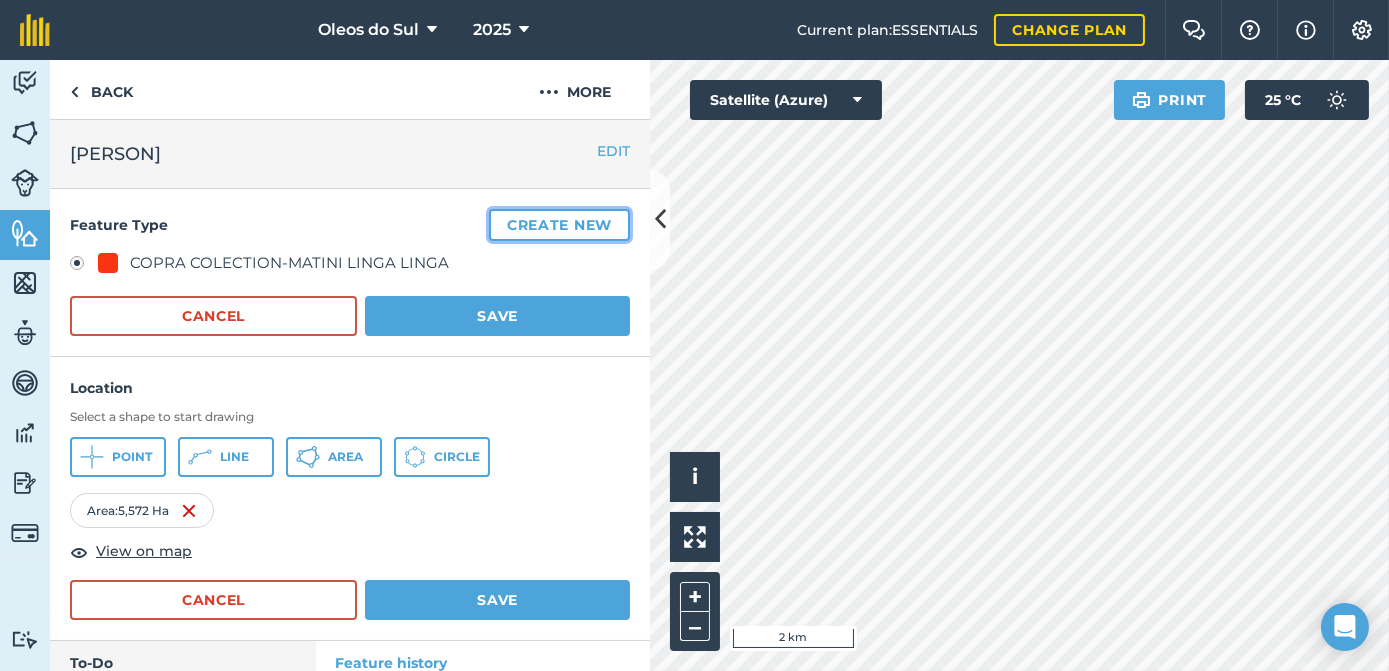 click on "Create new" at bounding box center [559, 225] 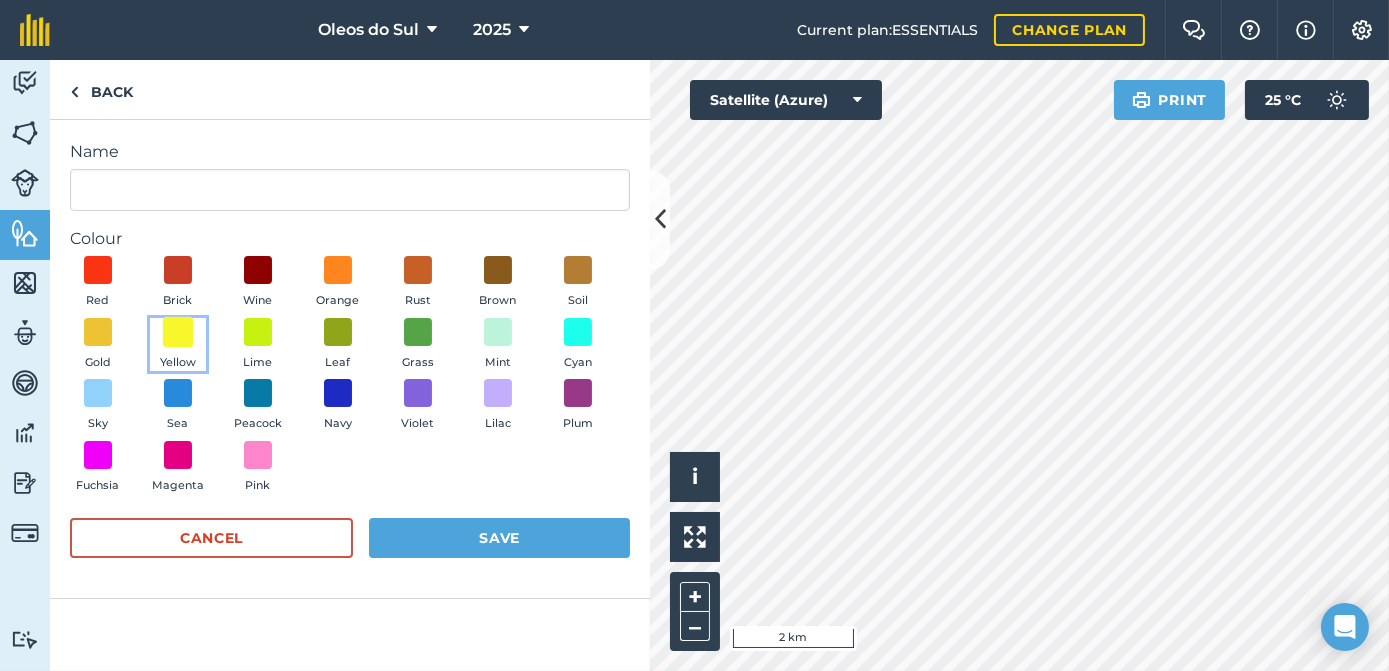 click at bounding box center [178, 331] 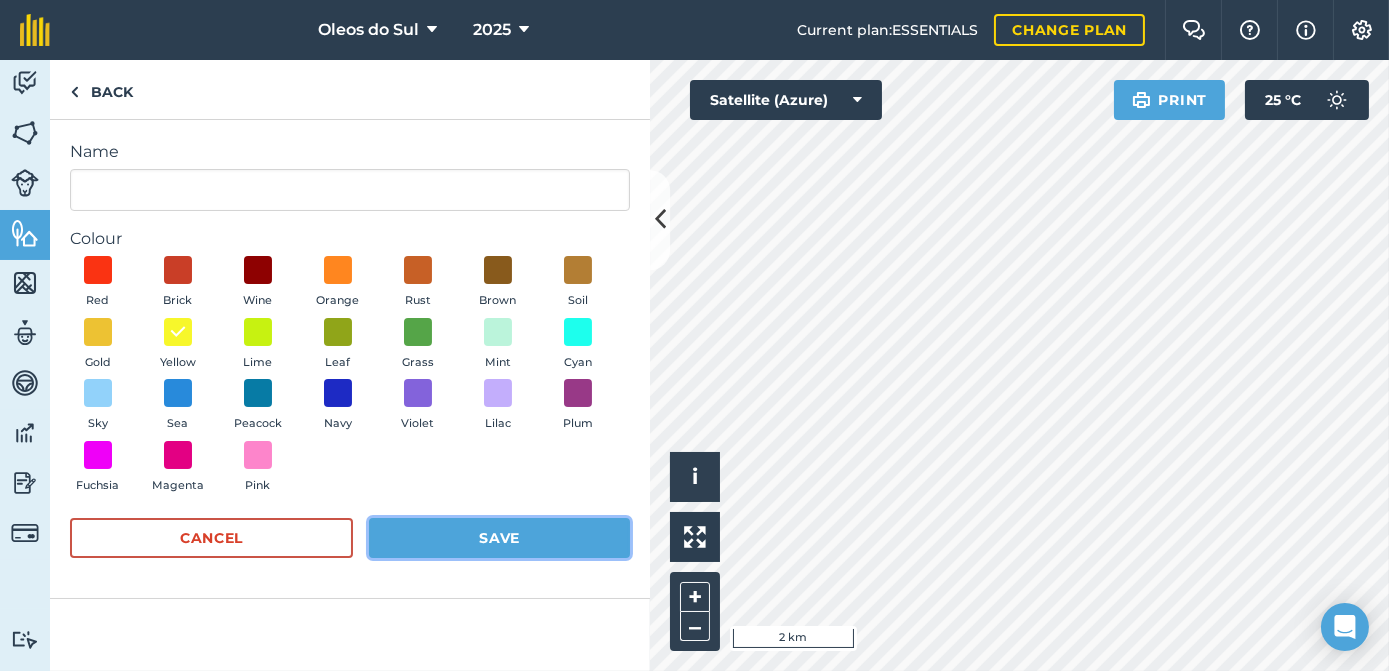 click on "Save" at bounding box center (499, 538) 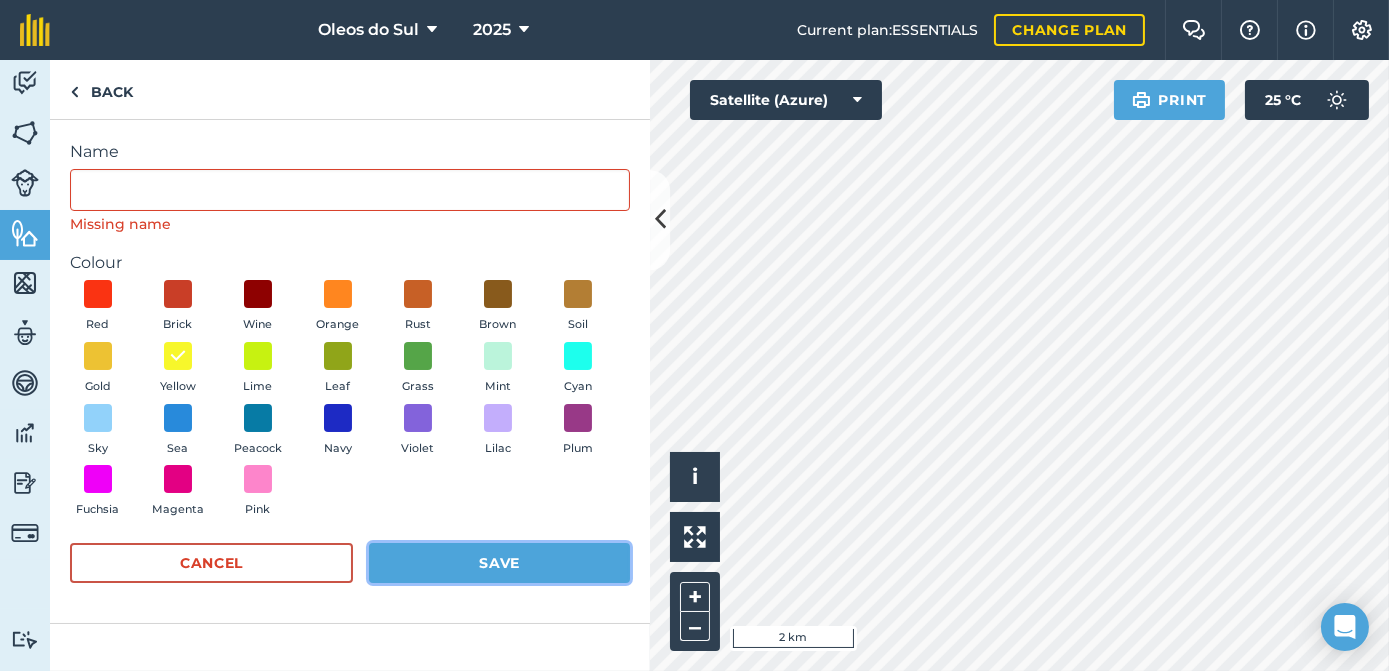 click on "Save" at bounding box center (499, 563) 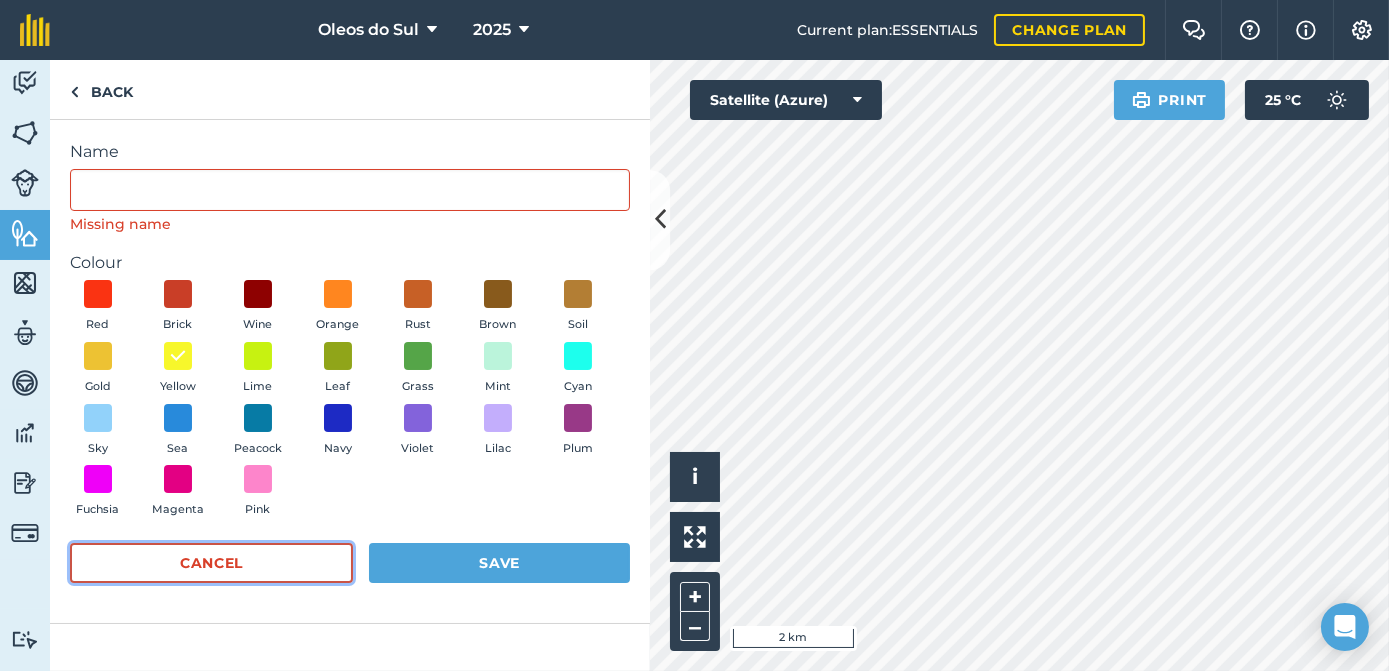click on "Cancel" at bounding box center (211, 563) 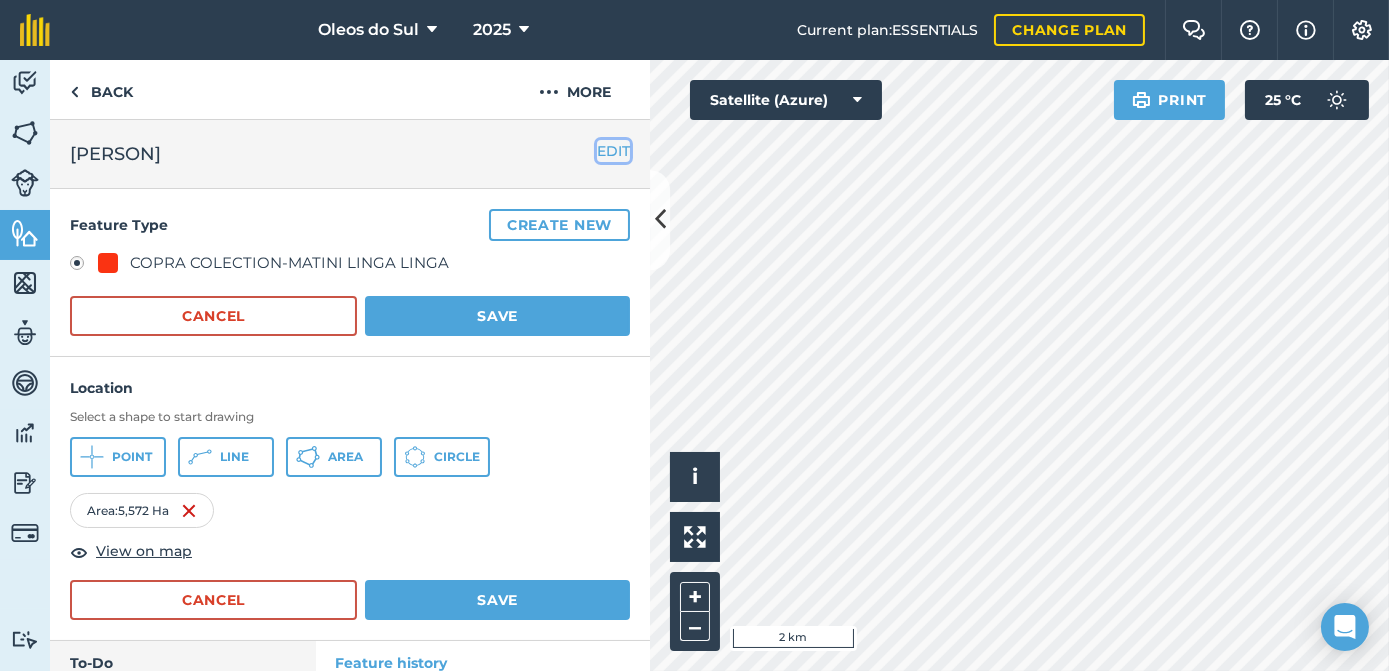 click on "EDIT" at bounding box center (613, 151) 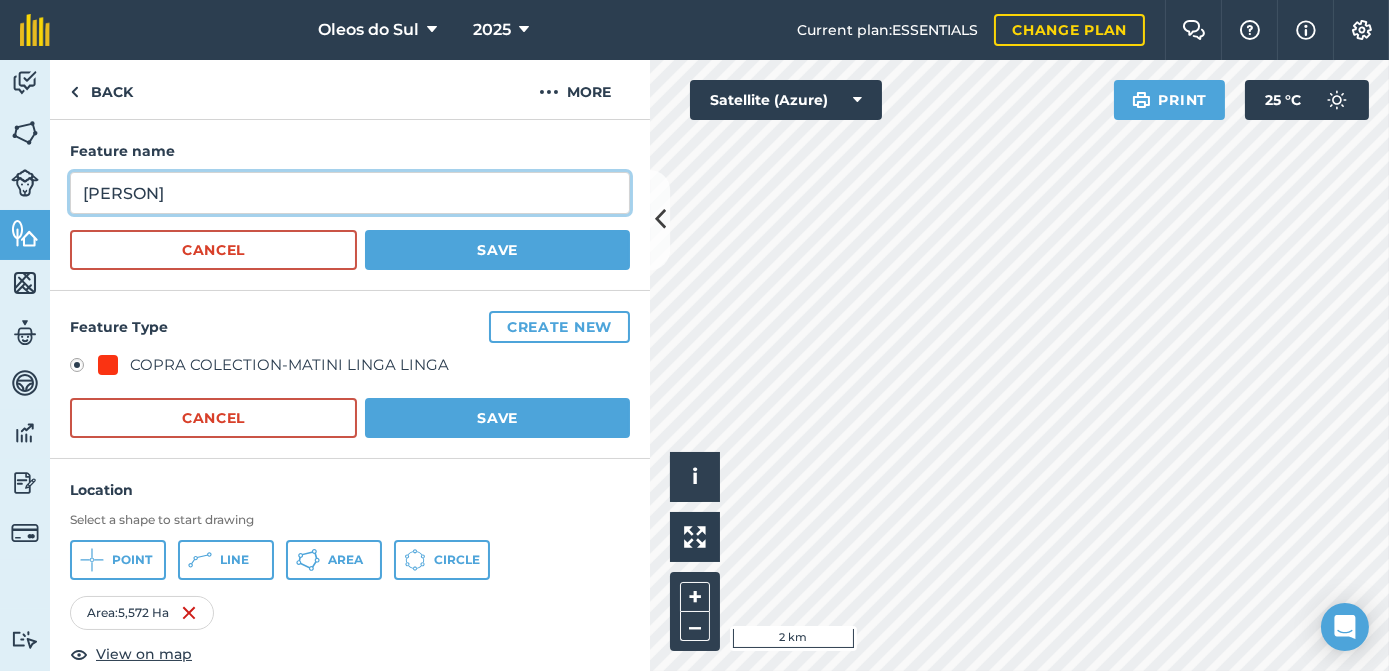 drag, startPoint x: 160, startPoint y: 183, endPoint x: 80, endPoint y: 193, distance: 80.622574 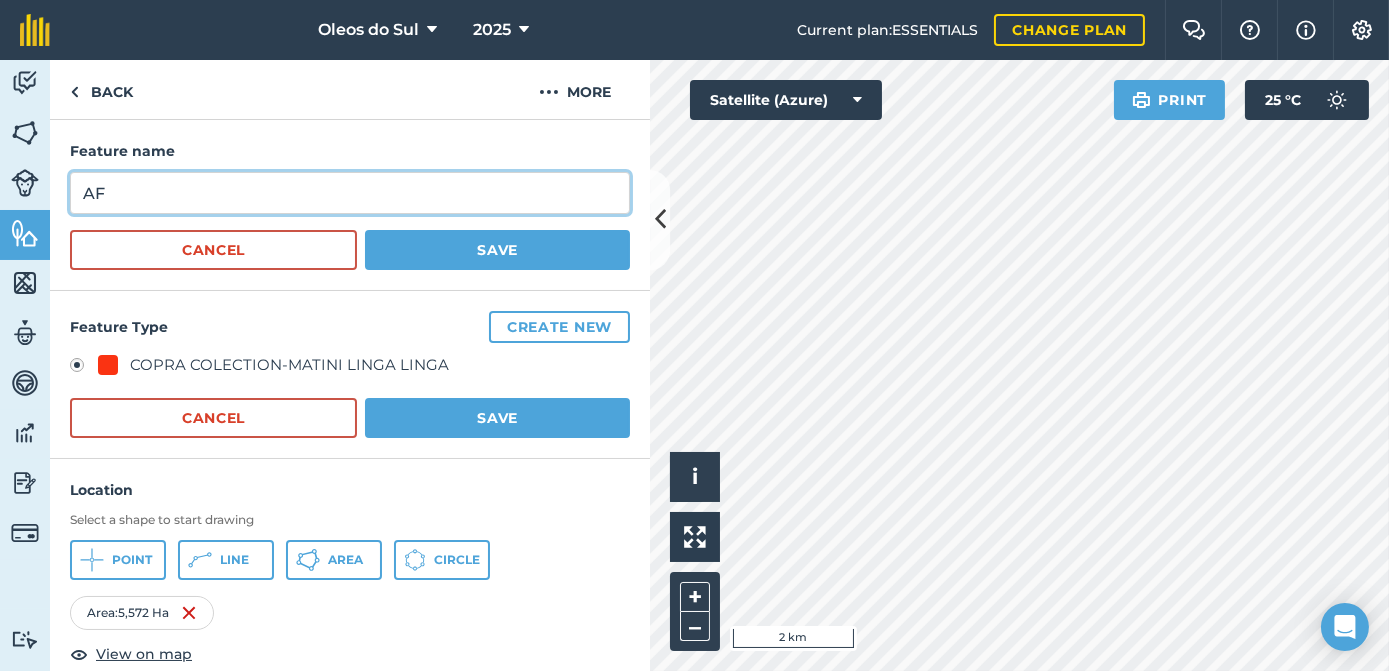 type on "A" 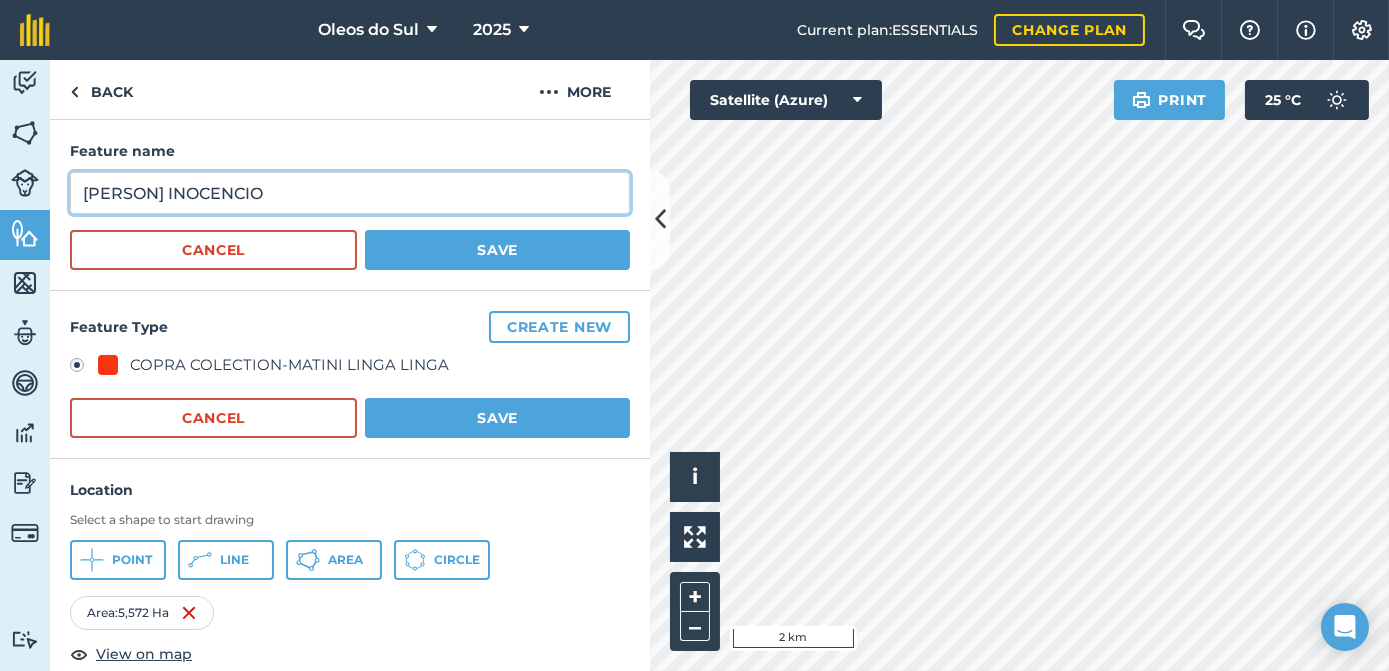type on "[PERSON] INOCENCIO" 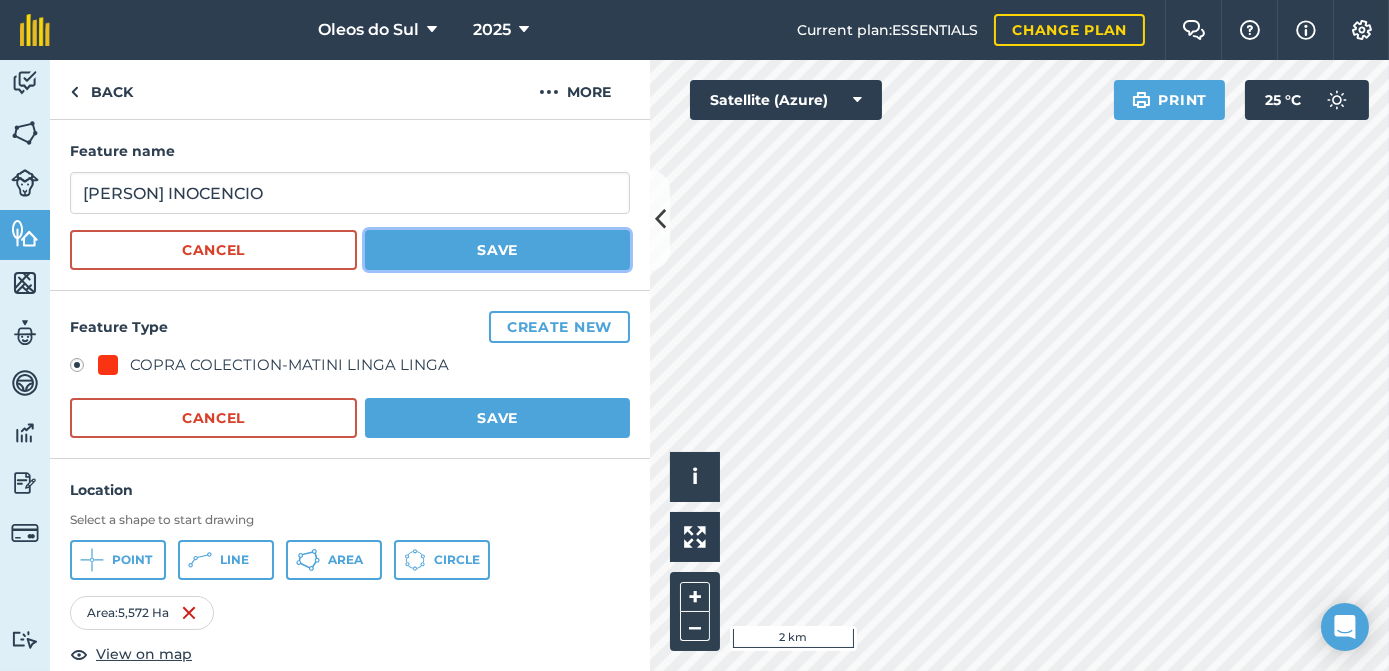 click on "Save" at bounding box center (497, 250) 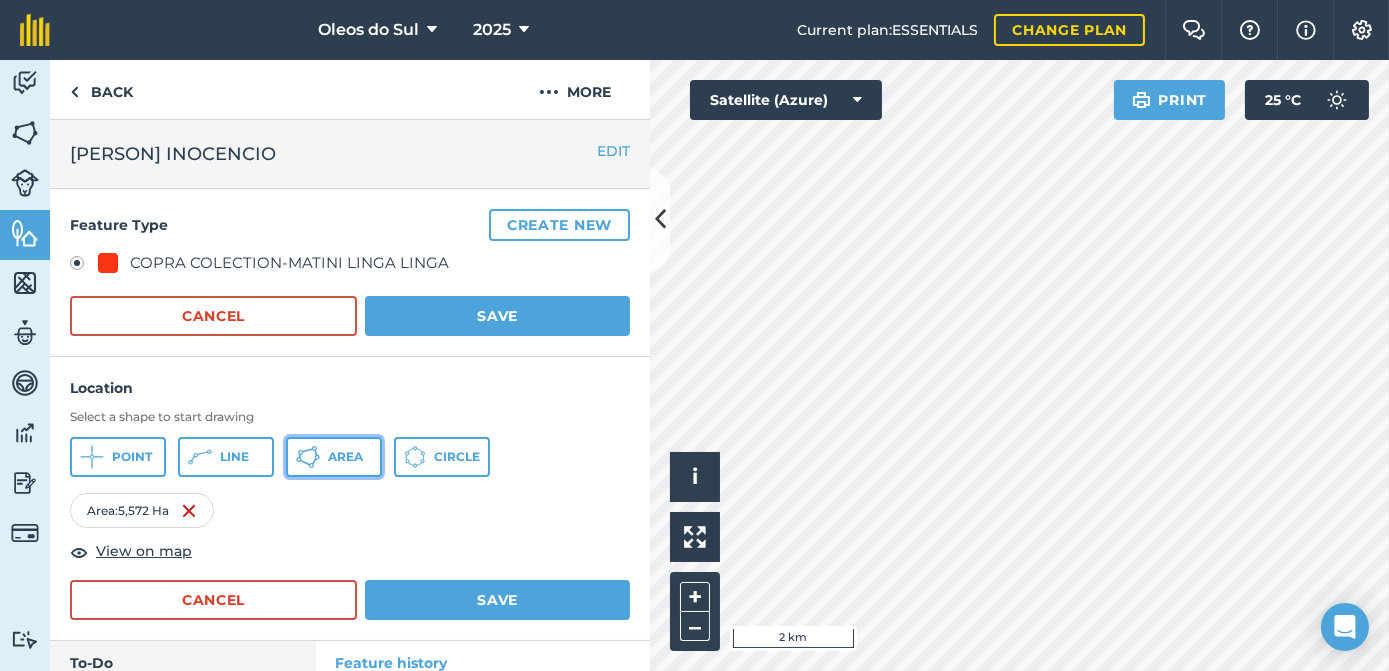 click on "Area" at bounding box center [334, 457] 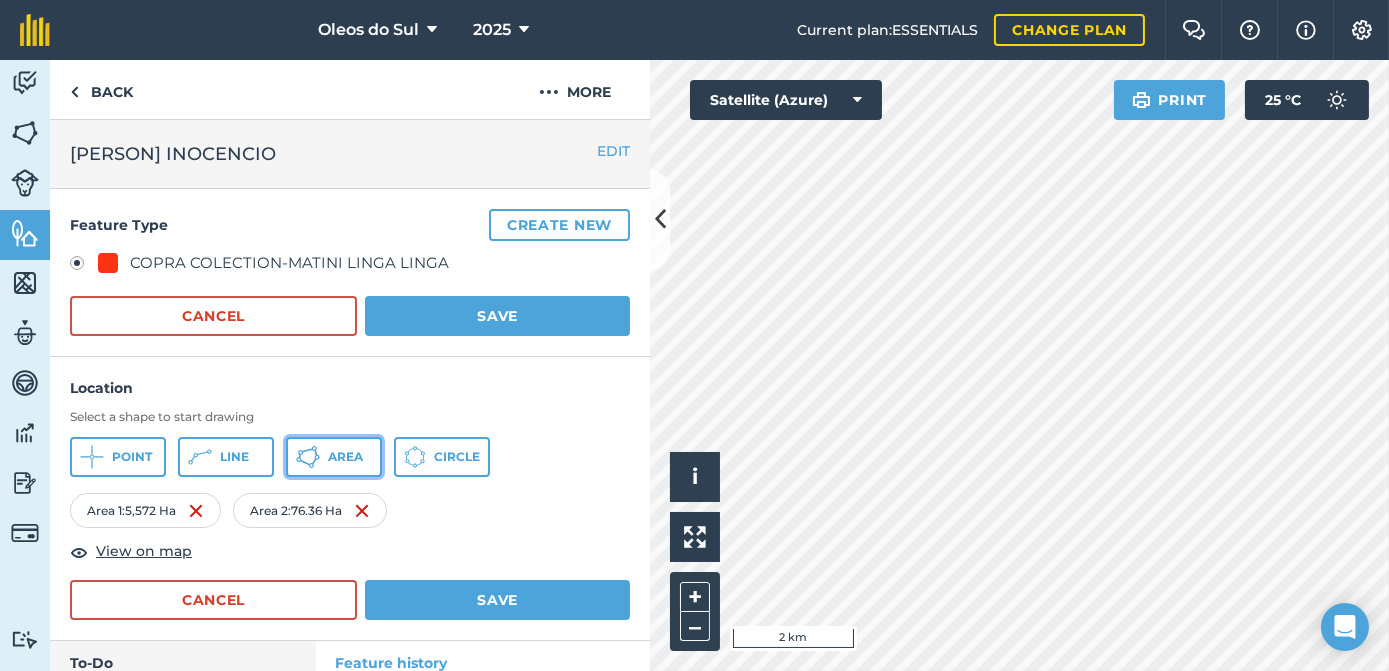 click on "Area" at bounding box center (345, 457) 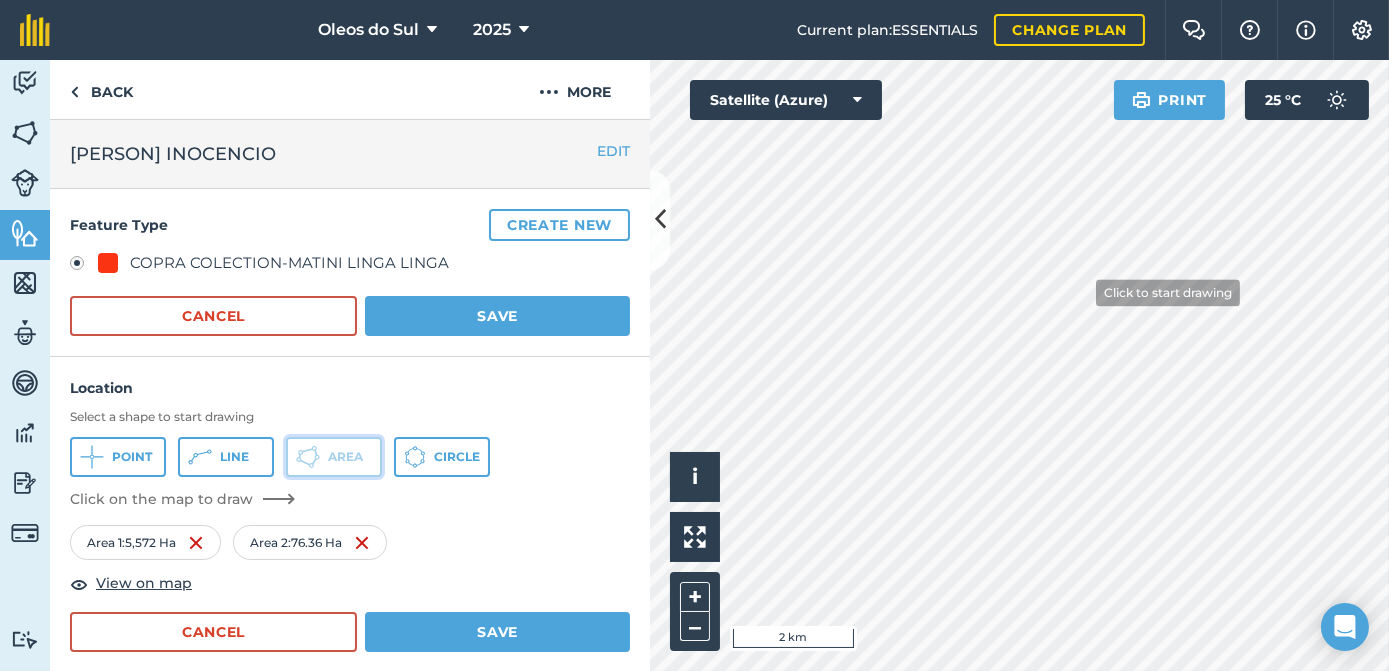 type 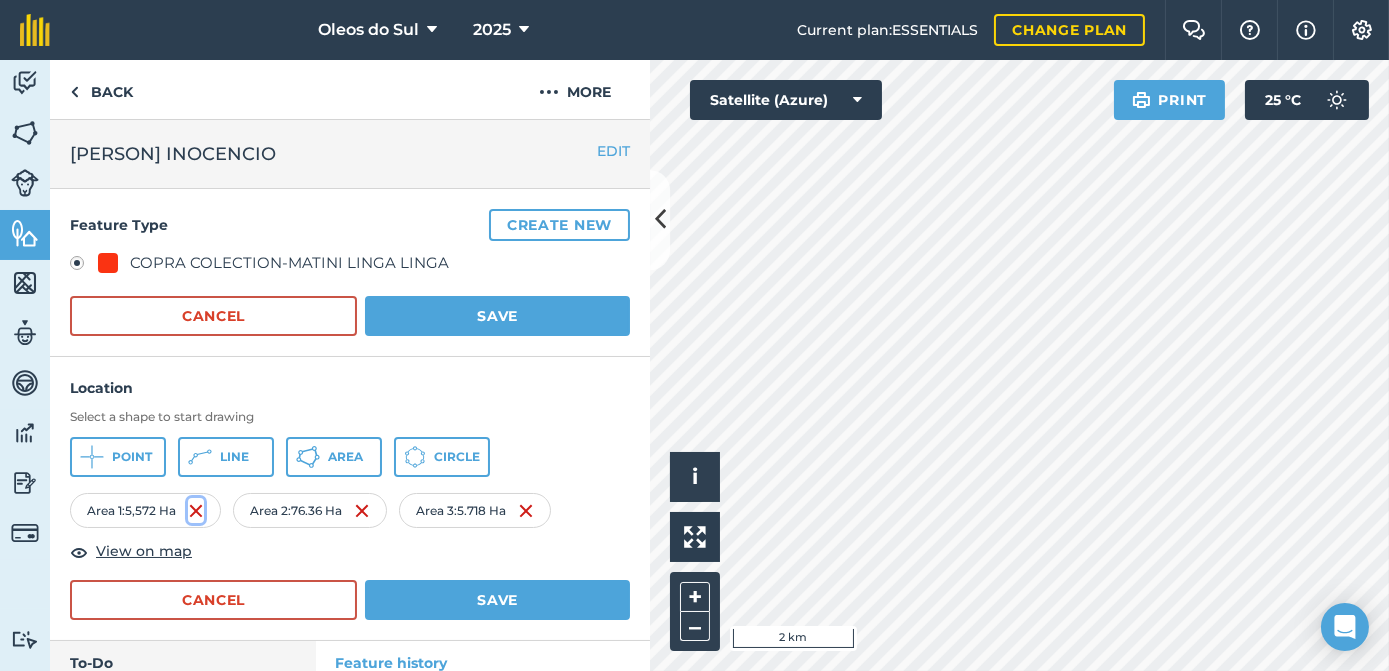 click at bounding box center [196, 511] 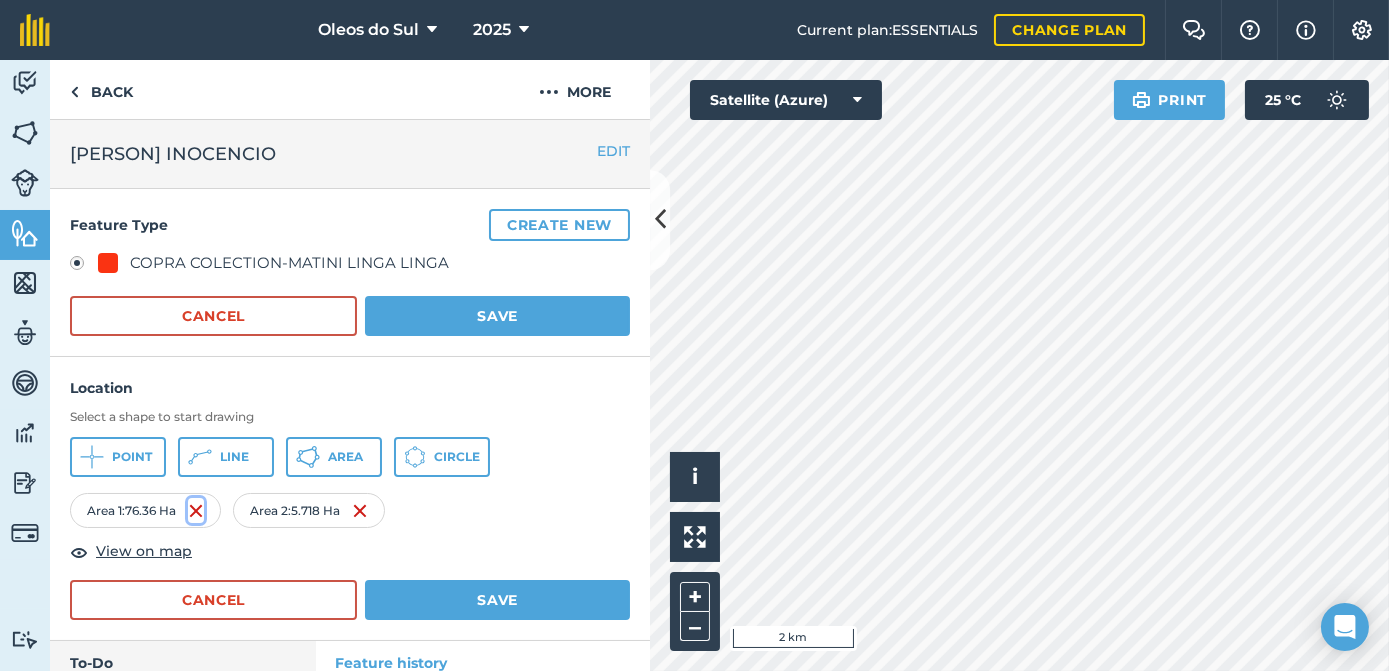 click at bounding box center [196, 511] 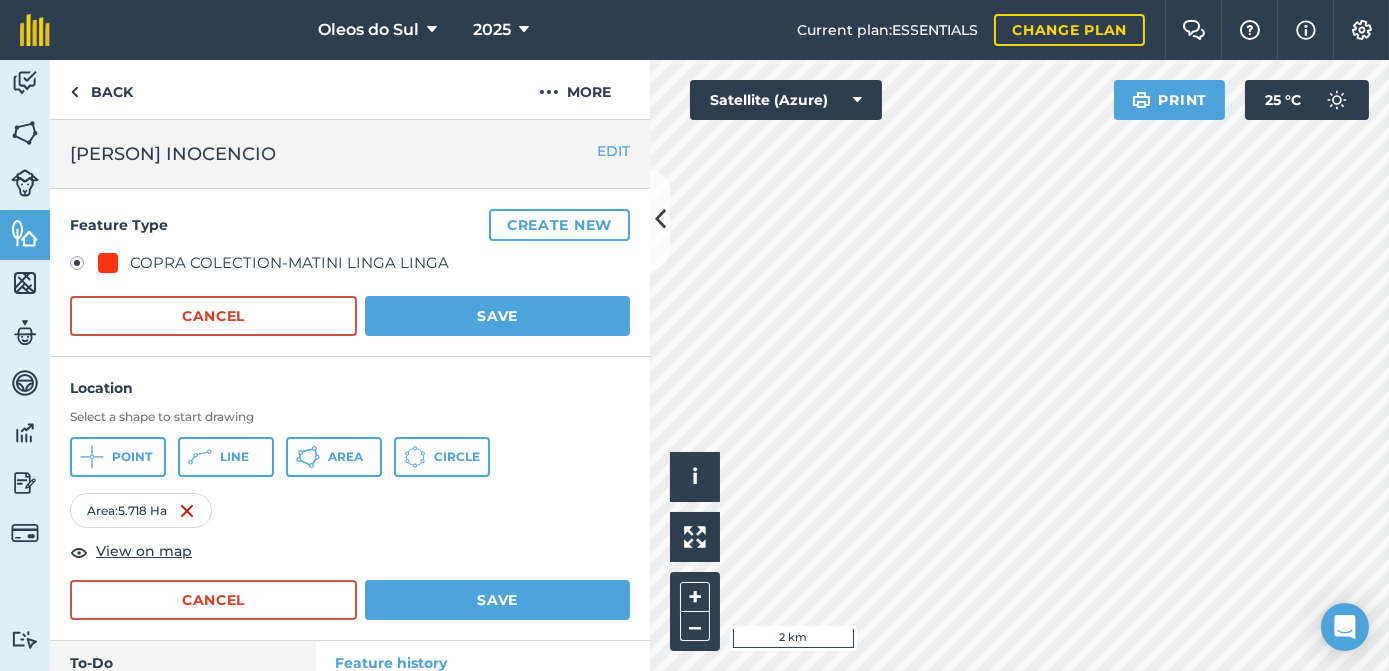 click on "Area :  5.718   Ha" at bounding box center [141, 510] 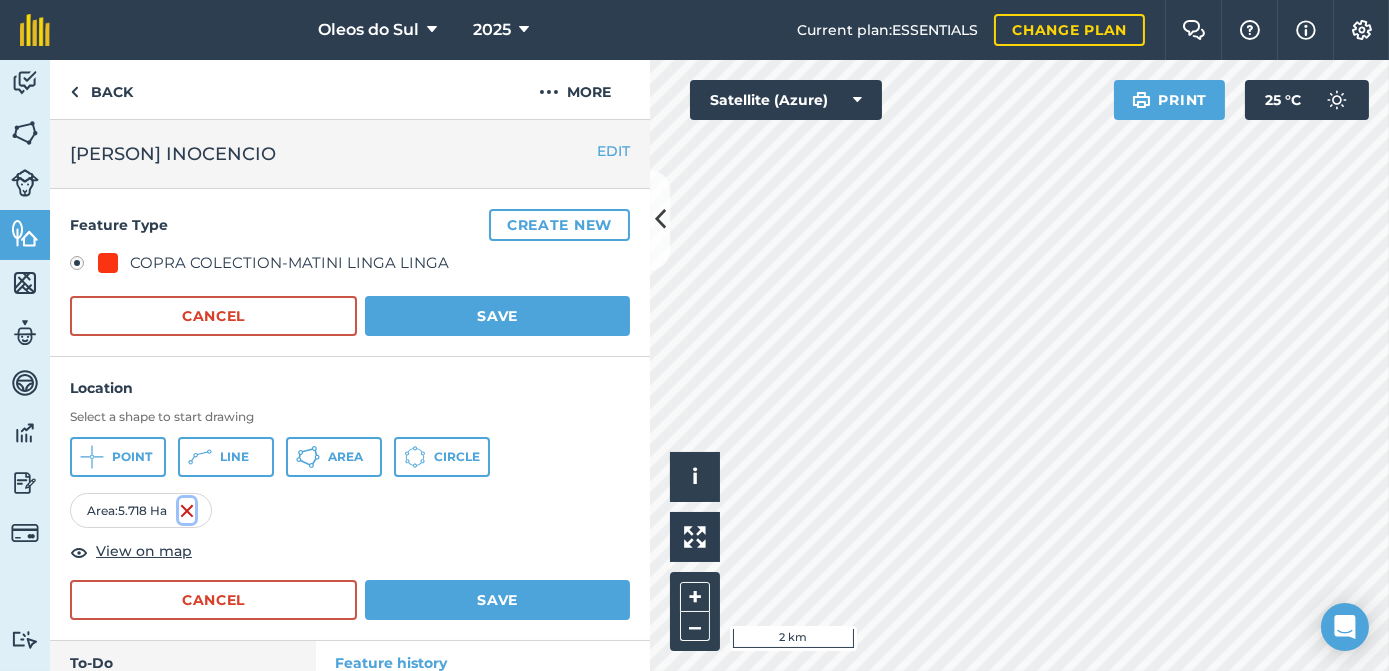 click at bounding box center [187, 511] 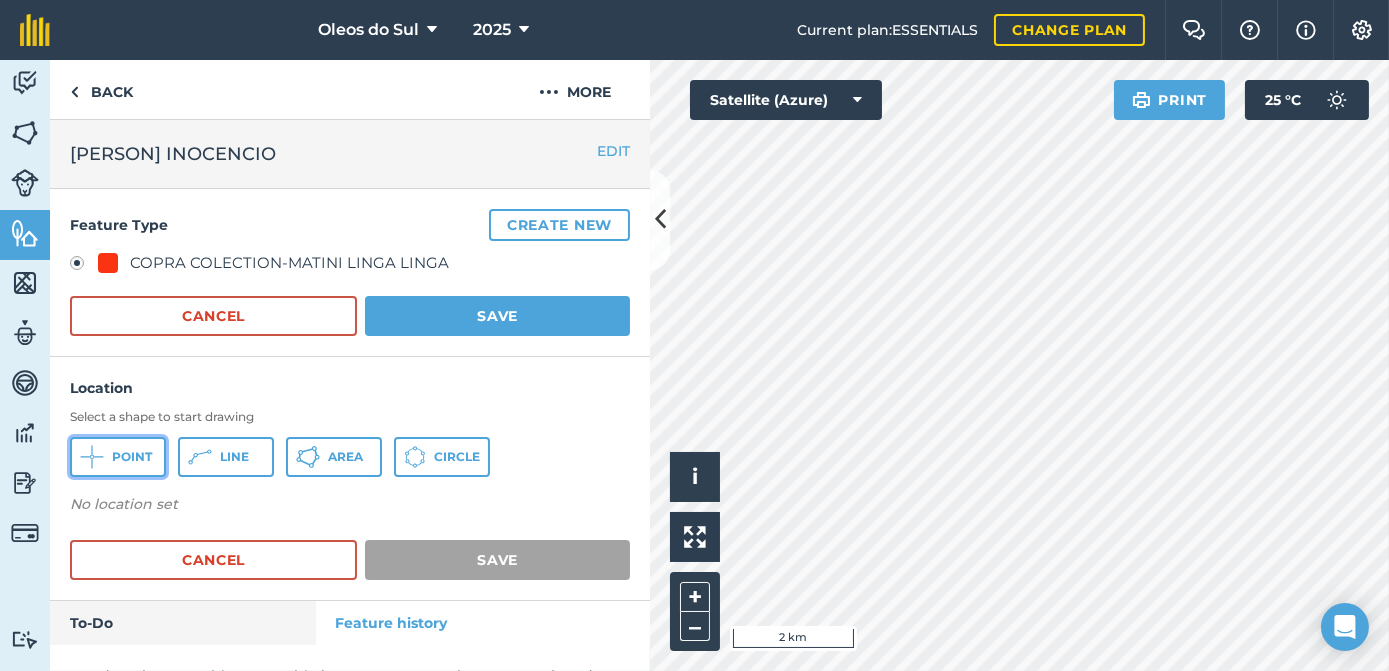 click on "Point" at bounding box center (132, 457) 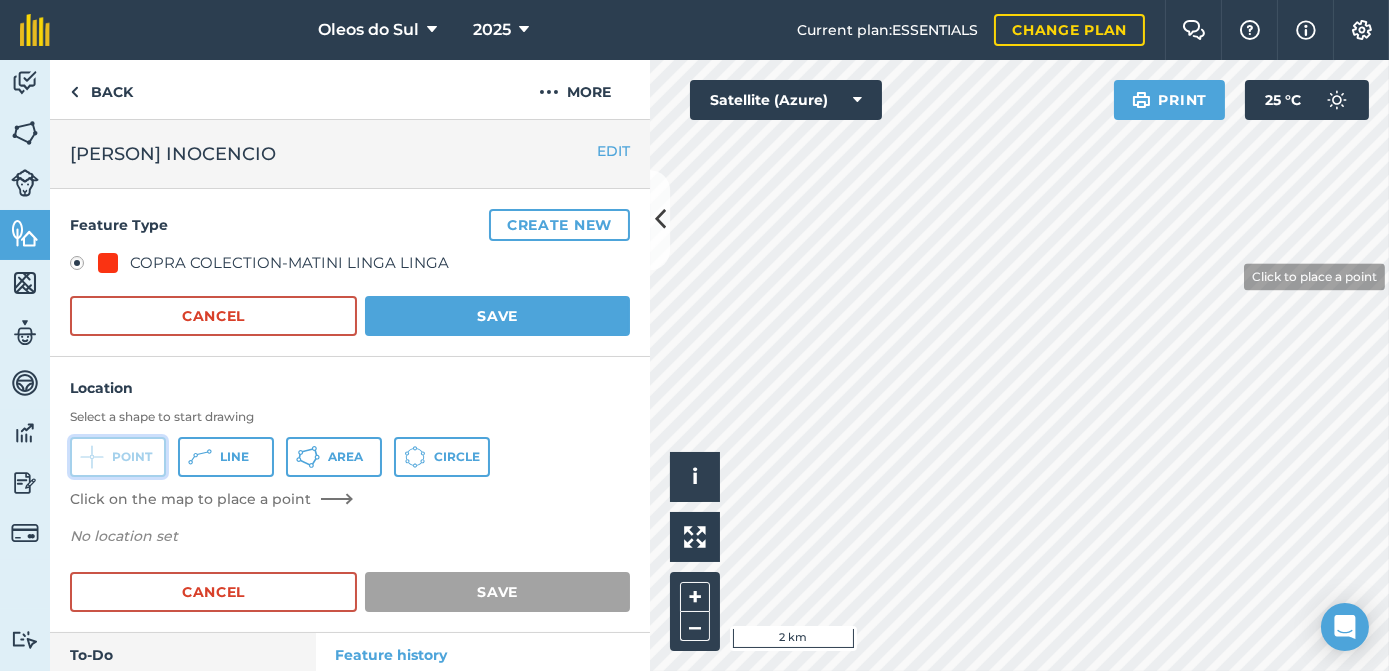 type 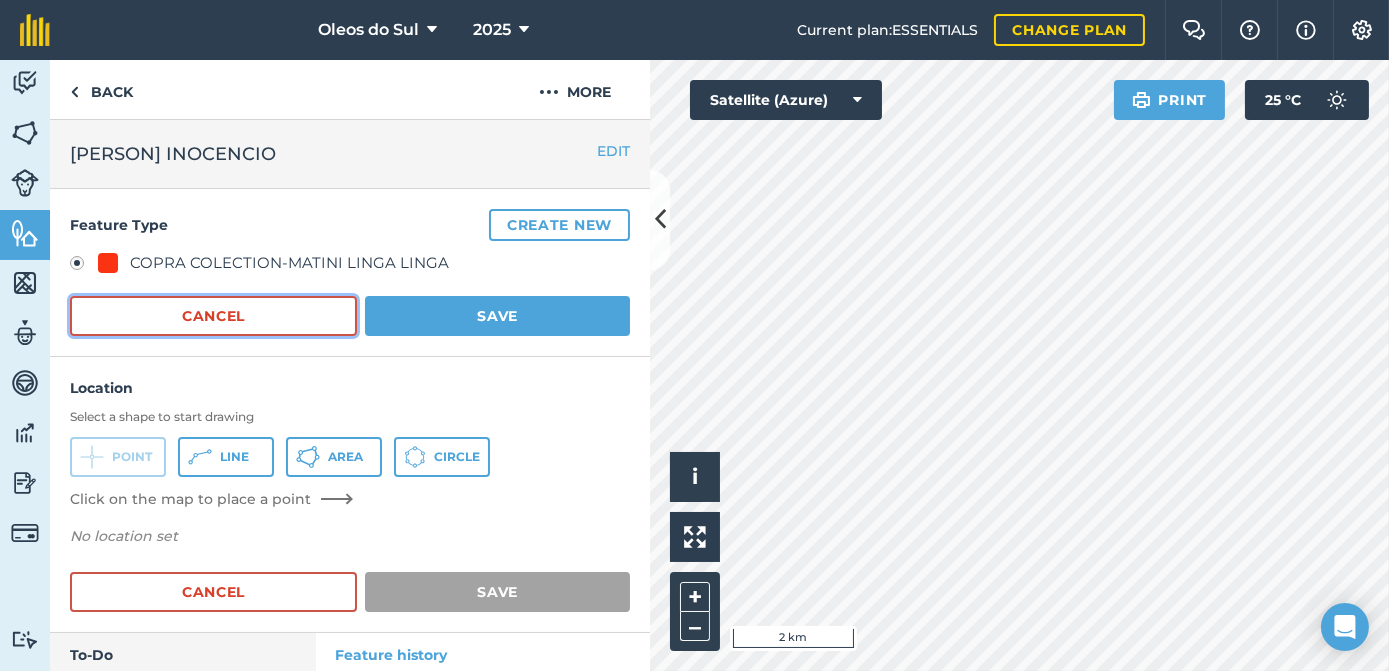 click on "Cancel" at bounding box center (213, 316) 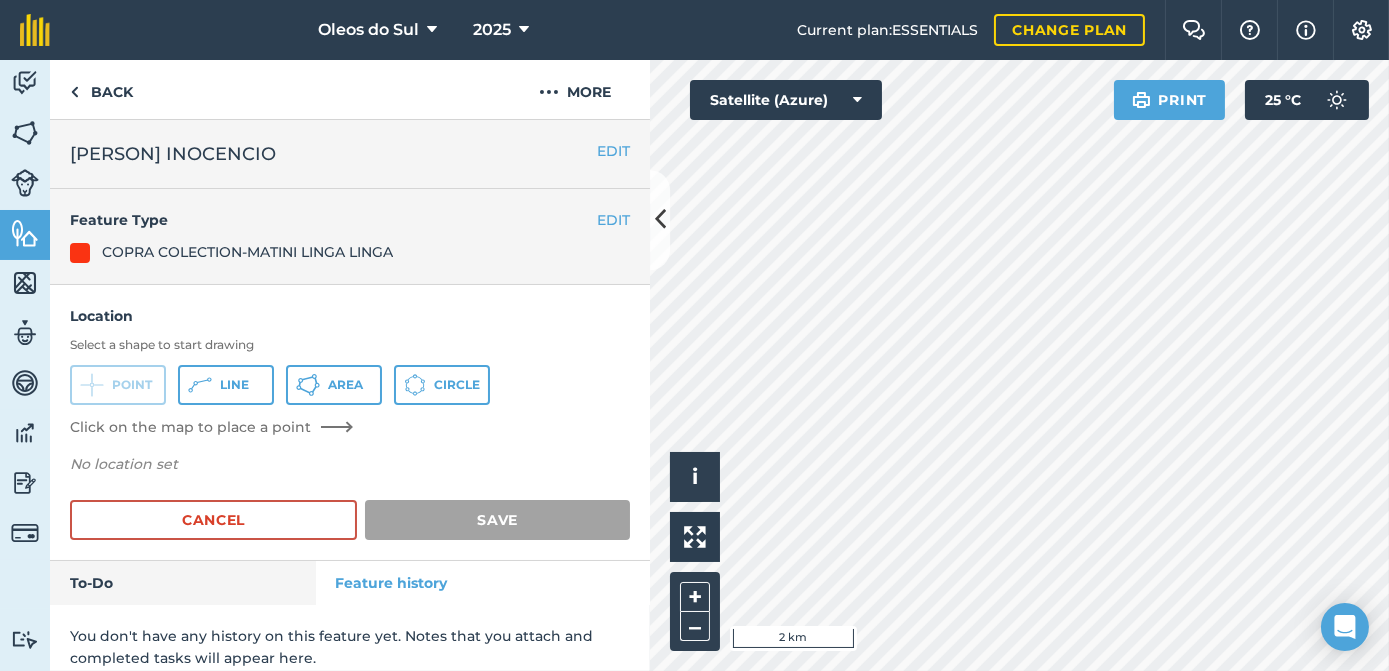 scroll, scrollTop: 16, scrollLeft: 0, axis: vertical 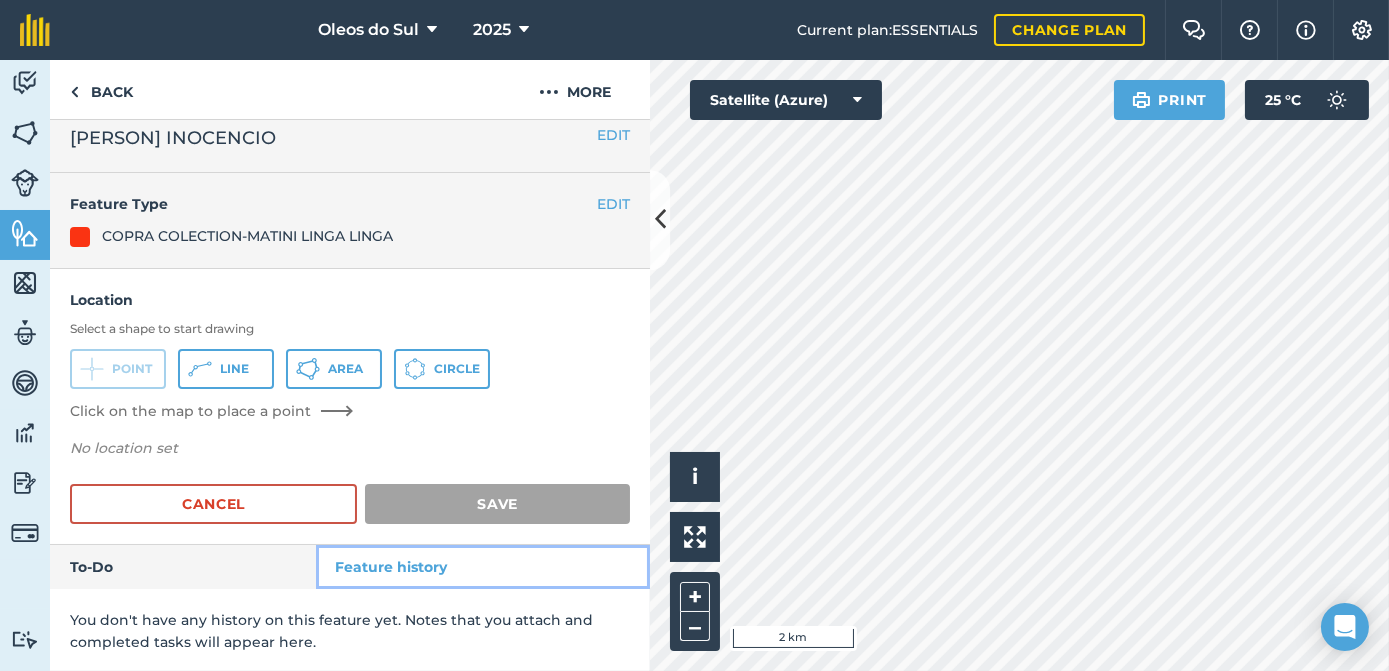 click on "Feature history" at bounding box center [483, 567] 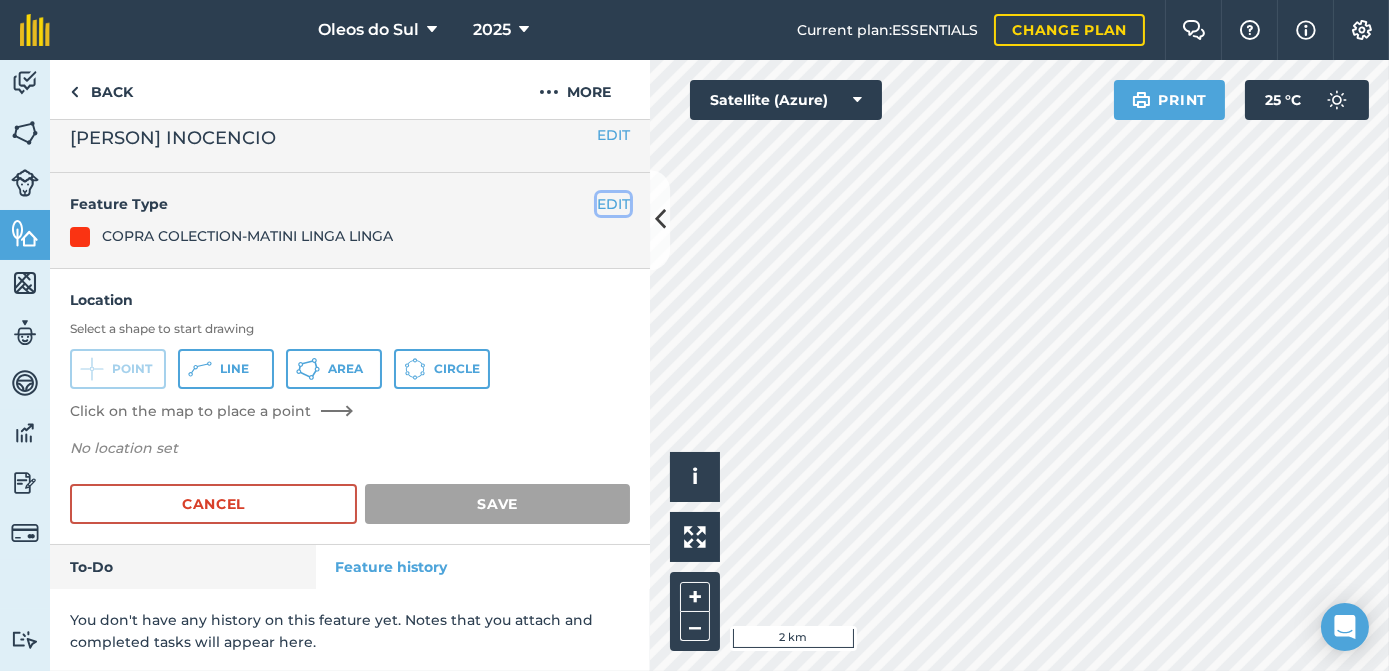 click on "EDIT" at bounding box center [613, 204] 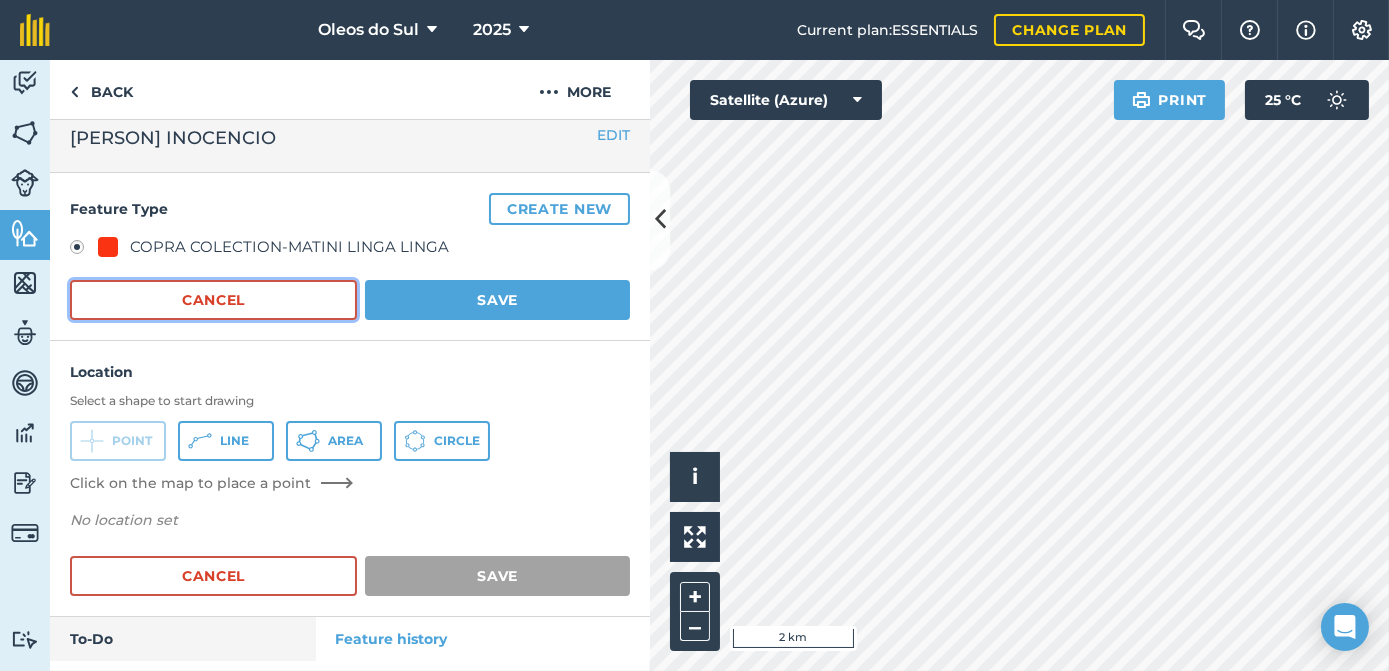 click on "Cancel" at bounding box center (213, 300) 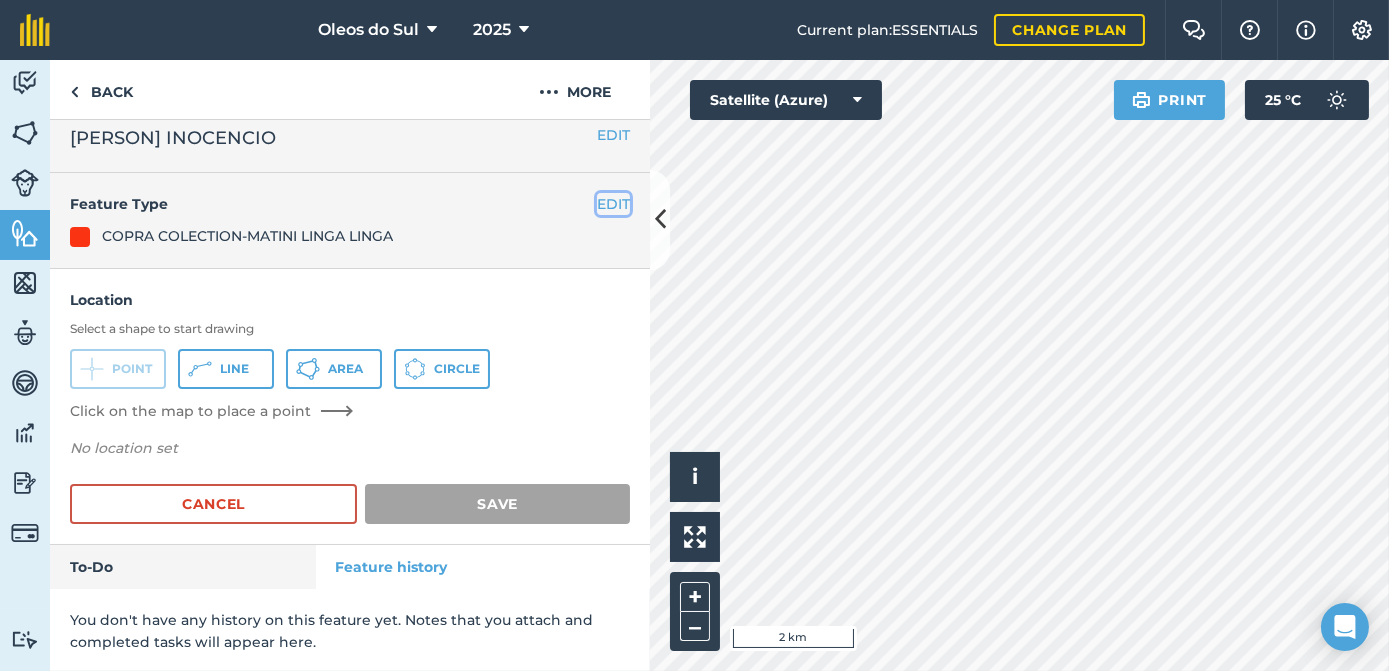 click on "EDIT" at bounding box center (613, 204) 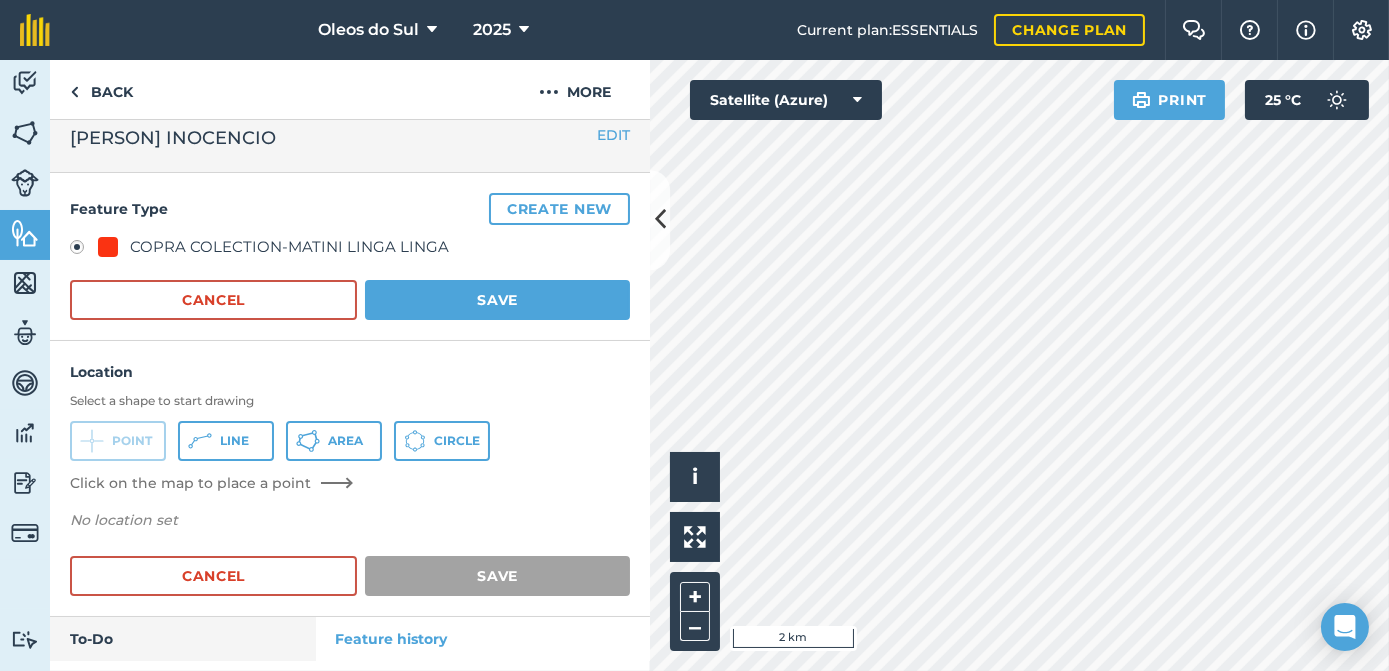 click at bounding box center [108, 247] 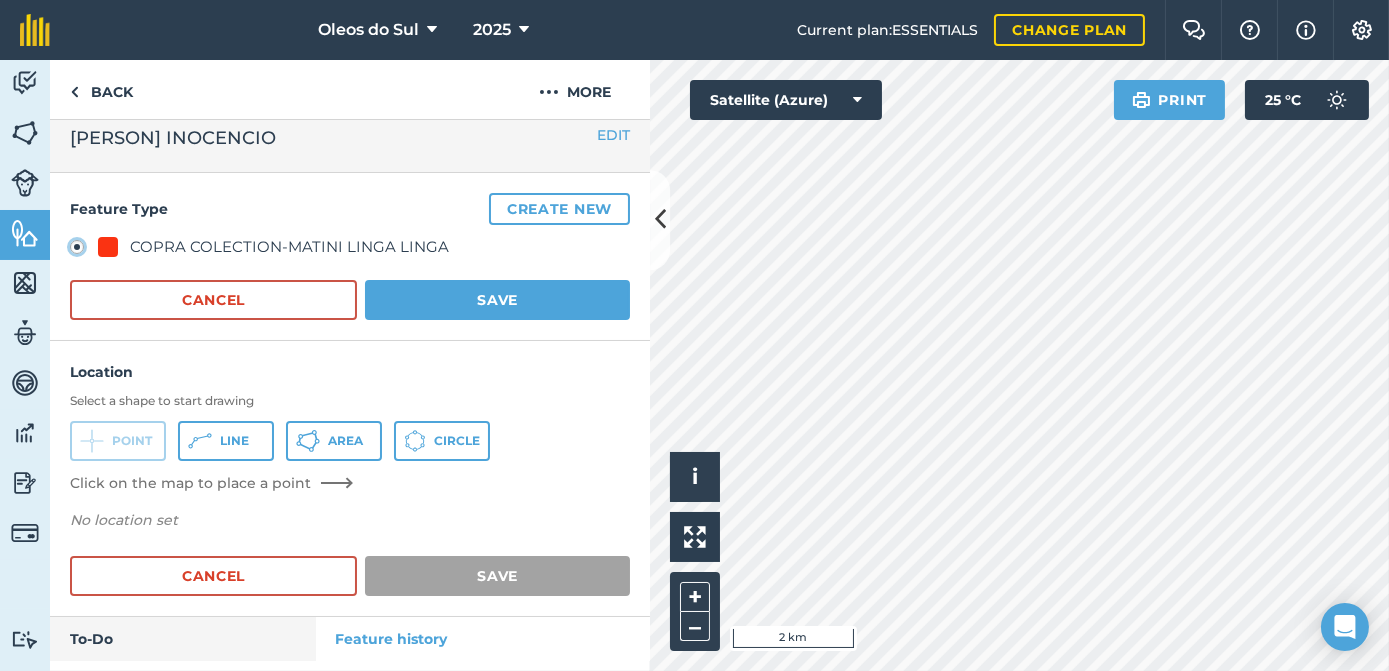 click on "COPRA COLECTION-MATINI LINGA LINGA" at bounding box center (-9923, 246) 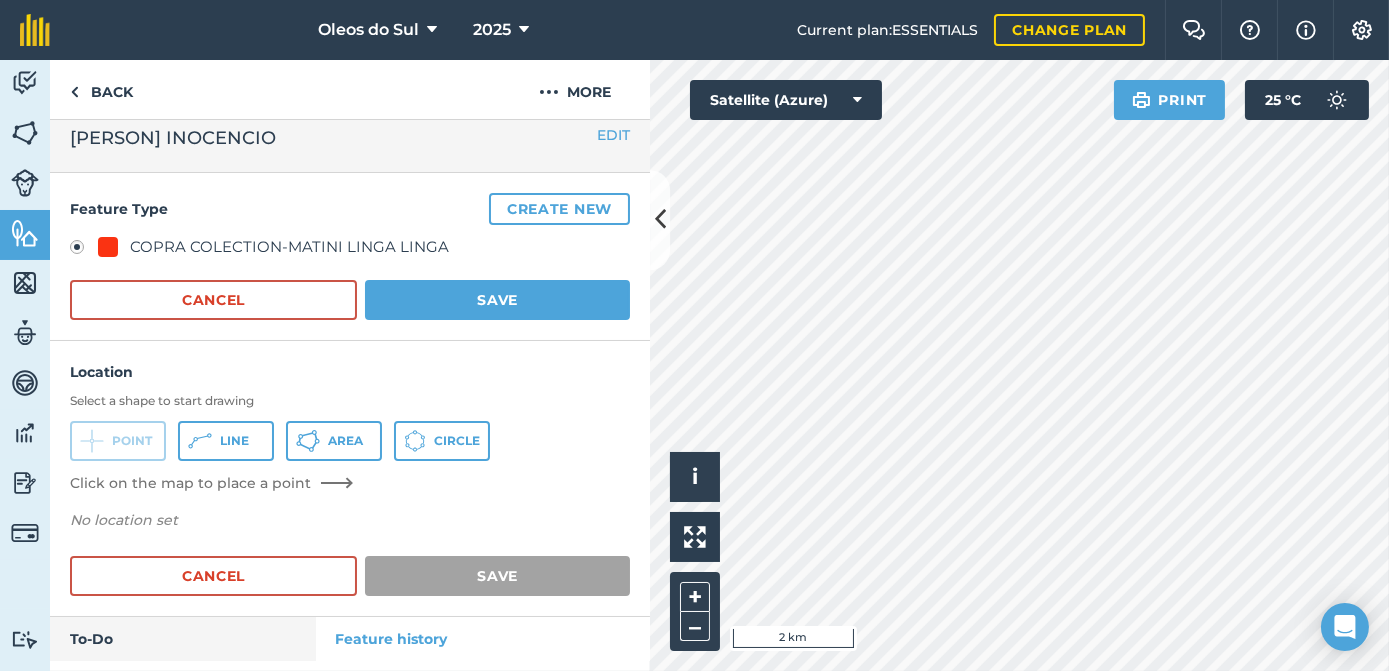 click at bounding box center (84, 250) 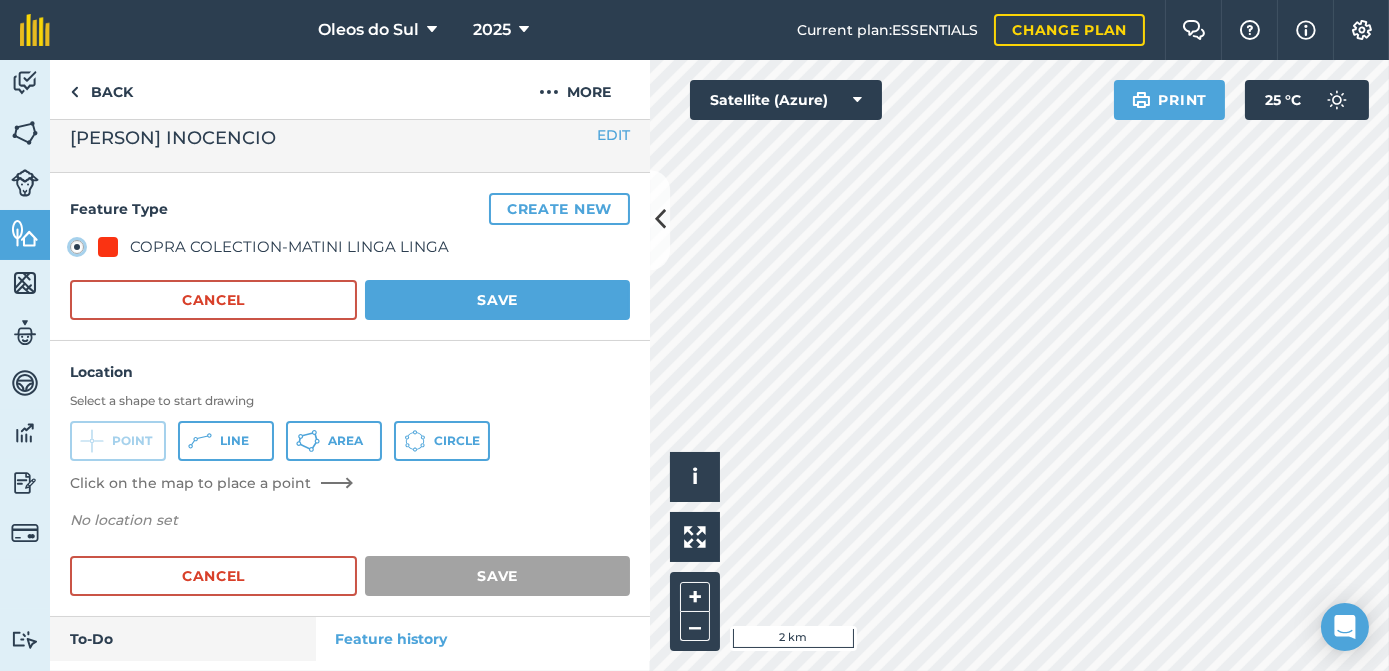 click on "COPRA COLECTION-MATINI LINGA LINGA" at bounding box center (-9923, 246) 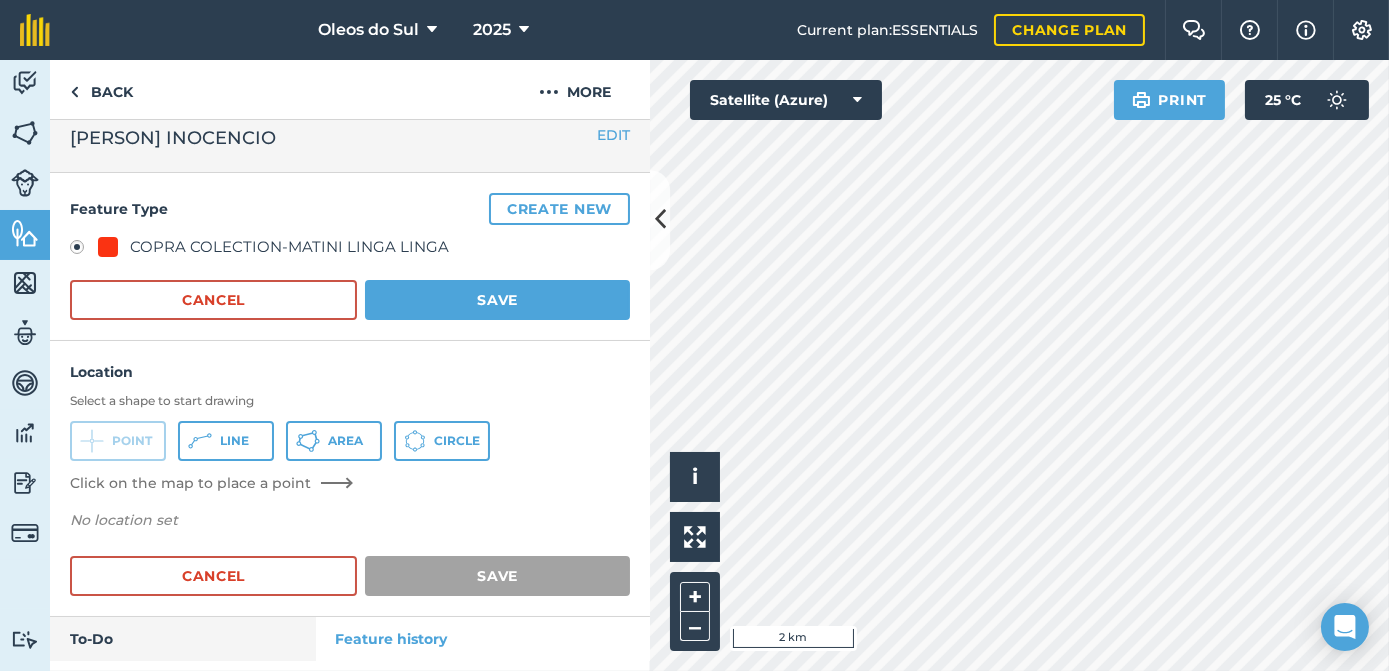 click at bounding box center (84, 250) 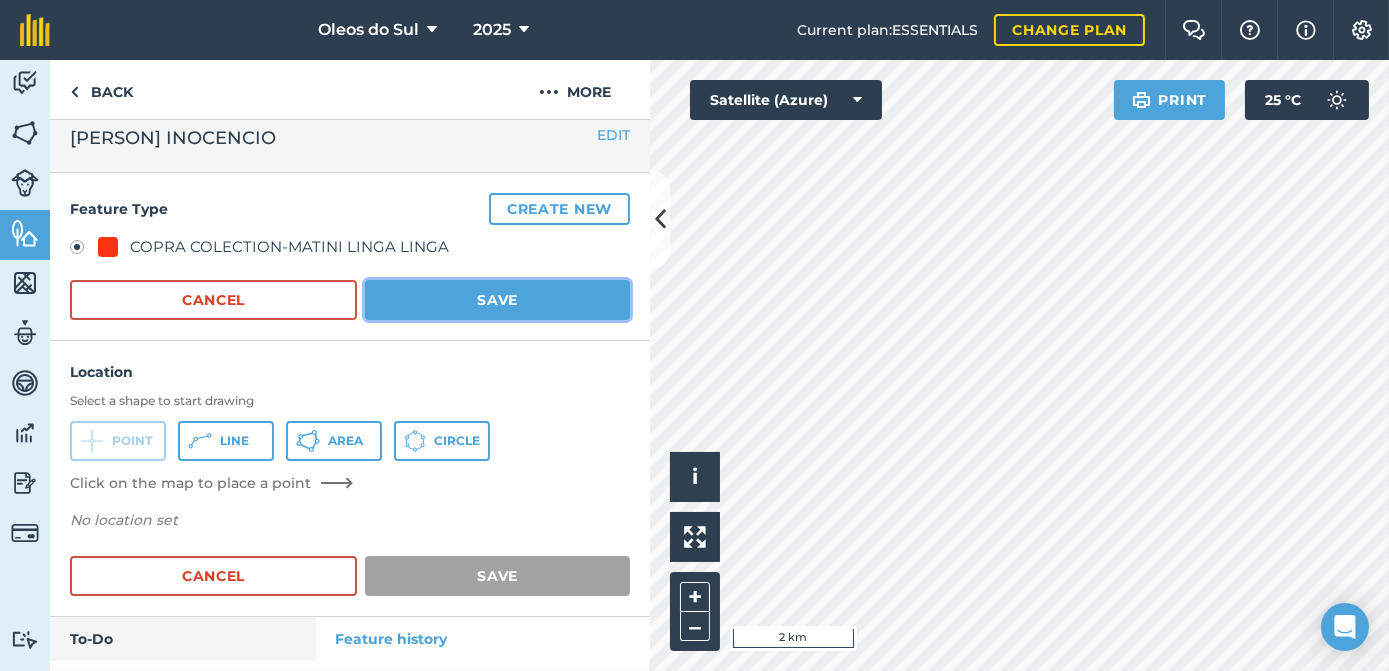 click on "Save" at bounding box center [497, 300] 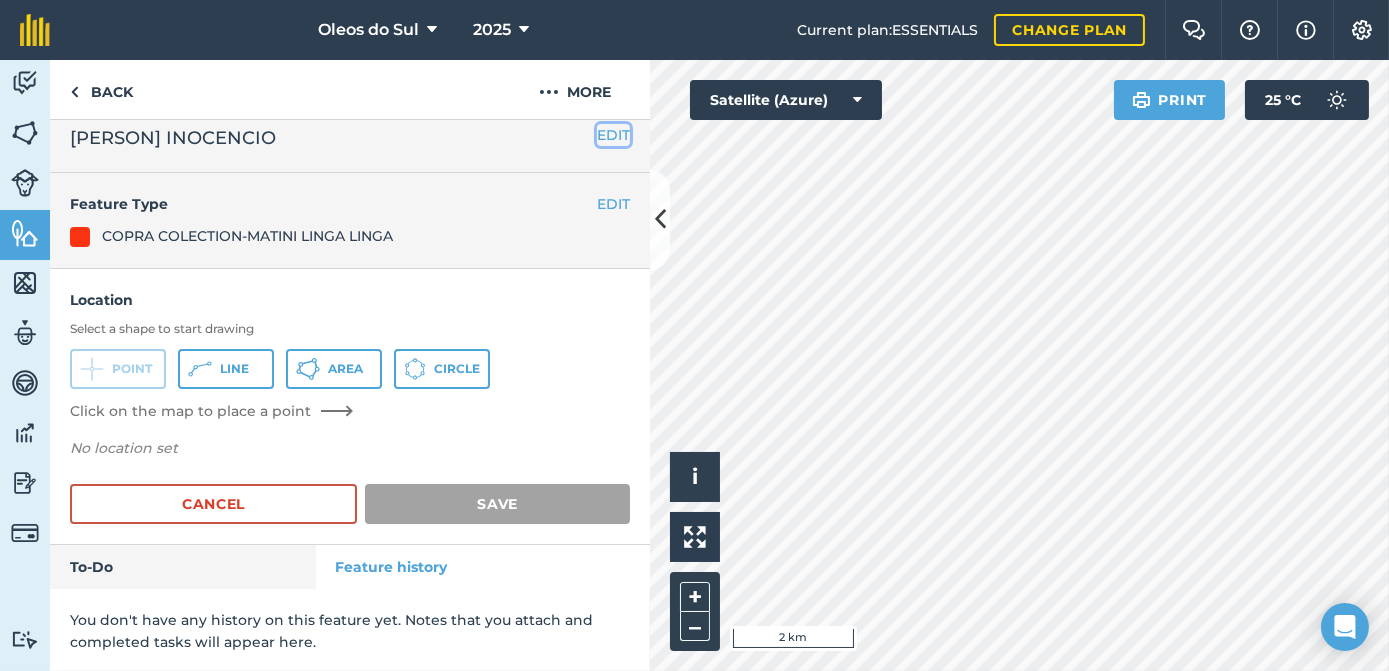 click on "EDIT" at bounding box center [613, 135] 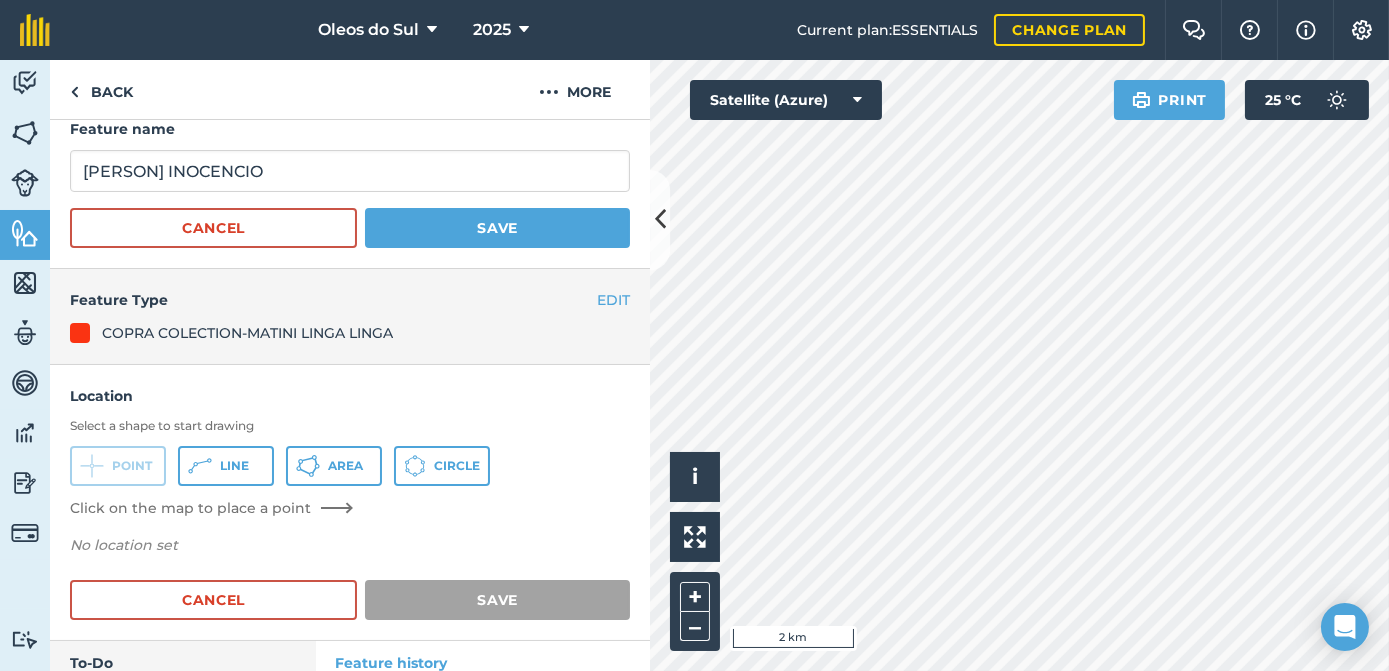scroll, scrollTop: 0, scrollLeft: 0, axis: both 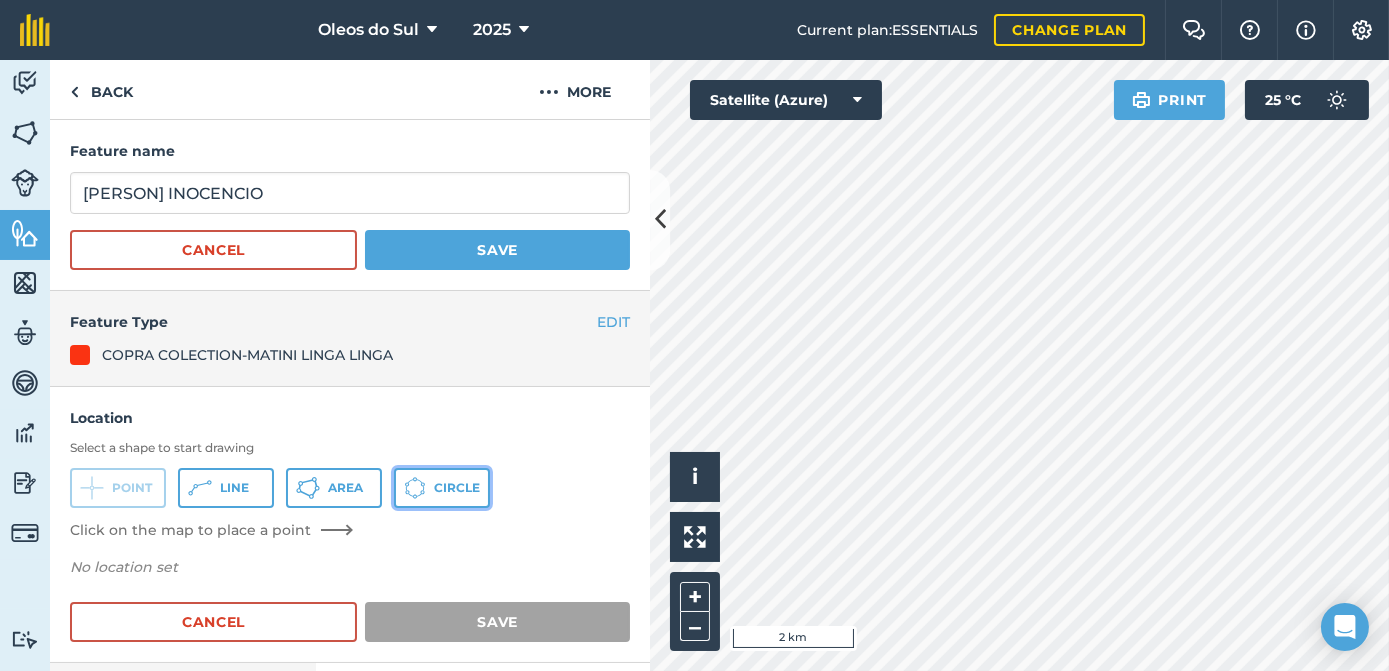 click 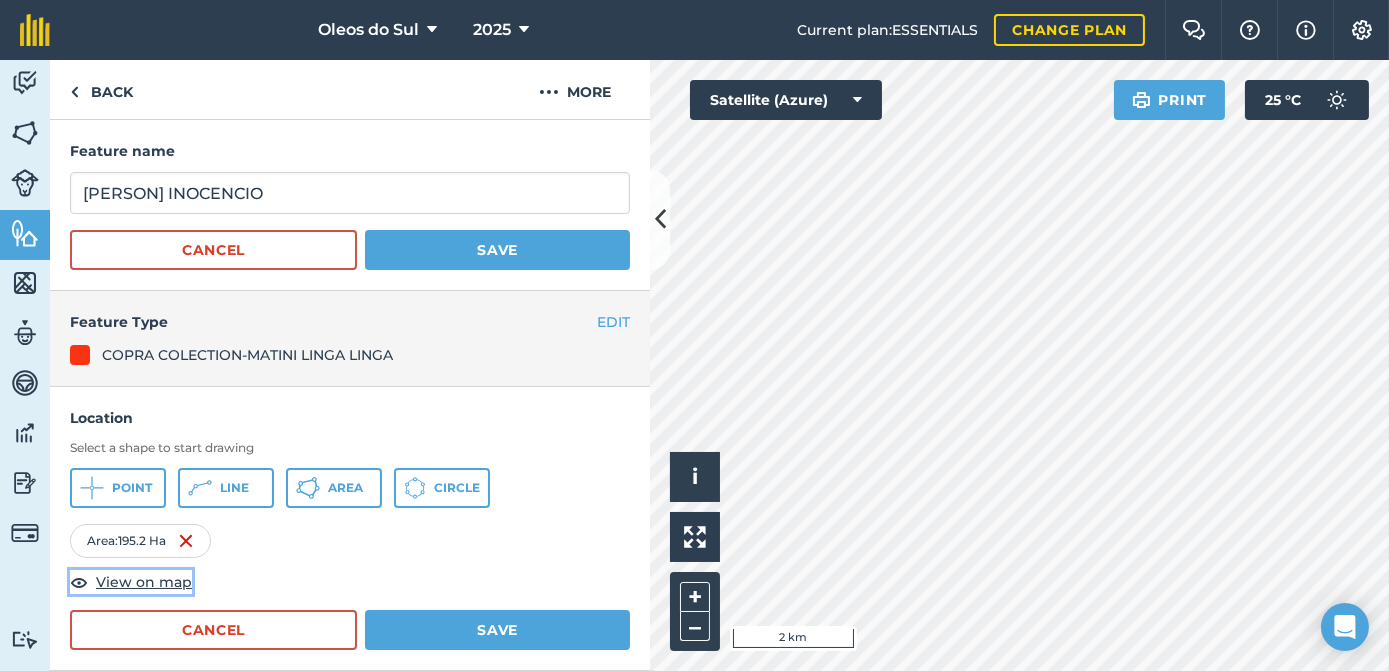 click on "View on map" at bounding box center [144, 582] 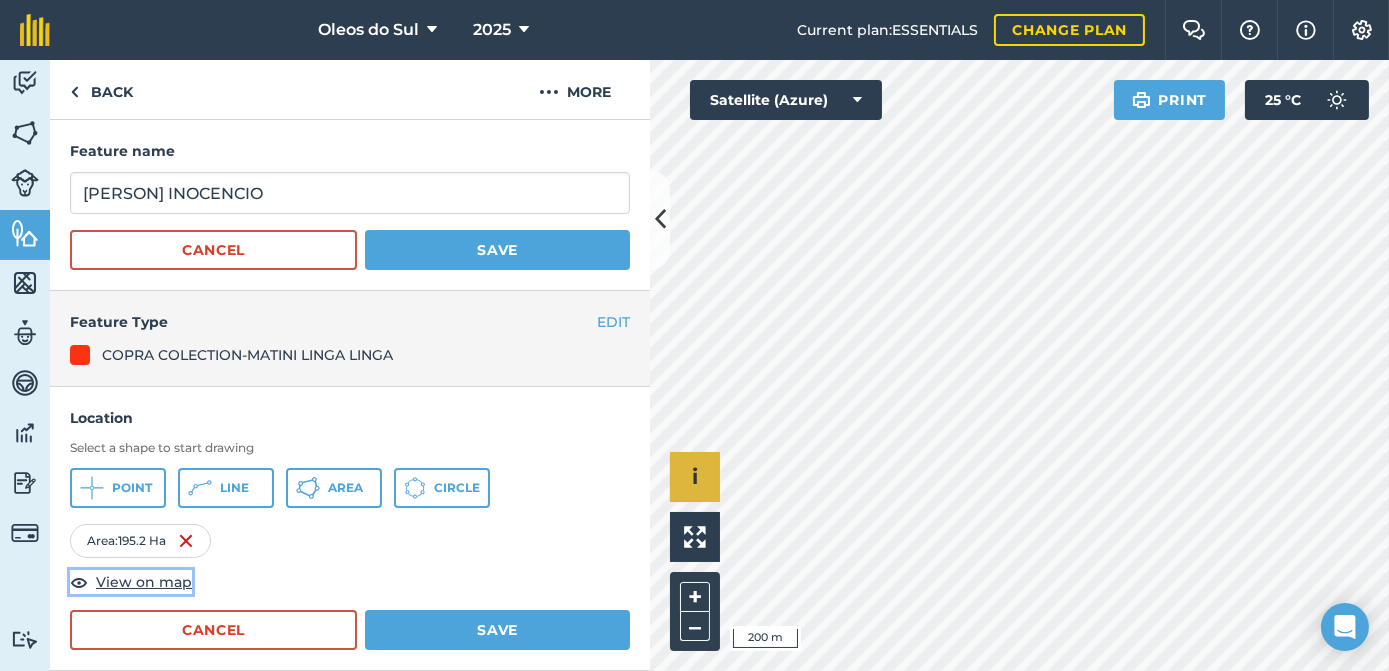 type 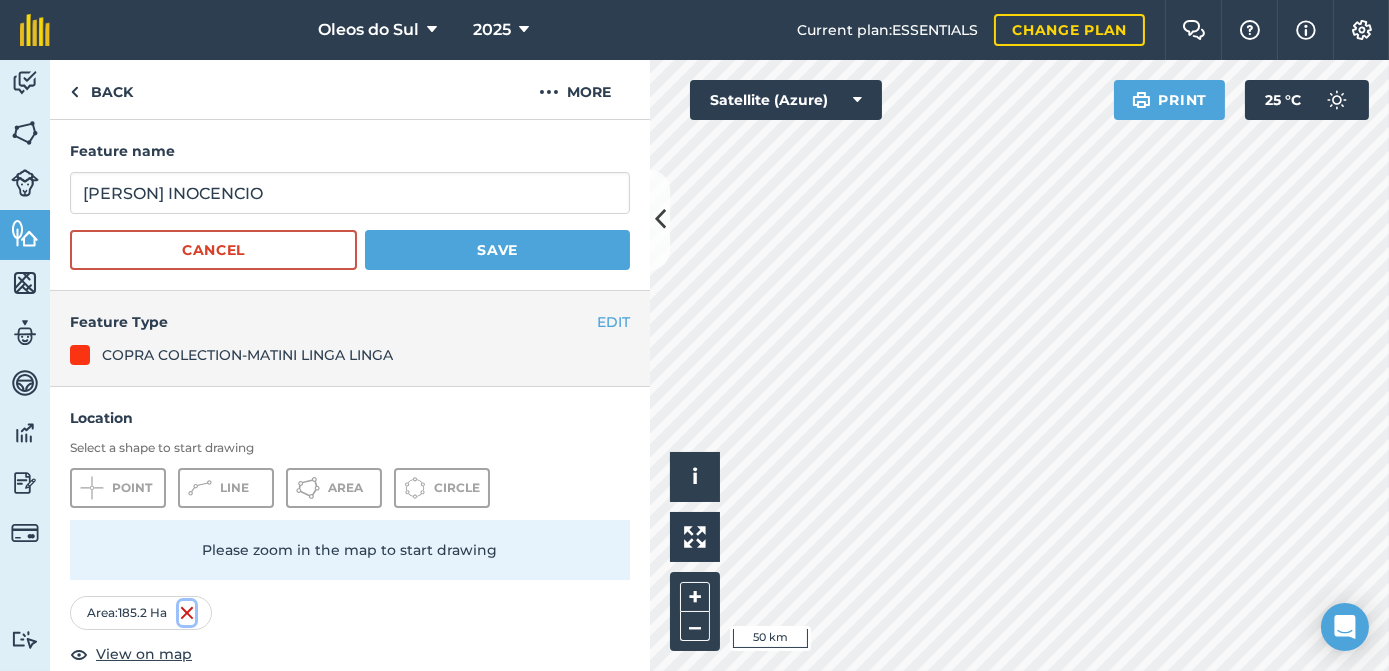 drag, startPoint x: 672, startPoint y: 481, endPoint x: 187, endPoint y: 608, distance: 501.35217 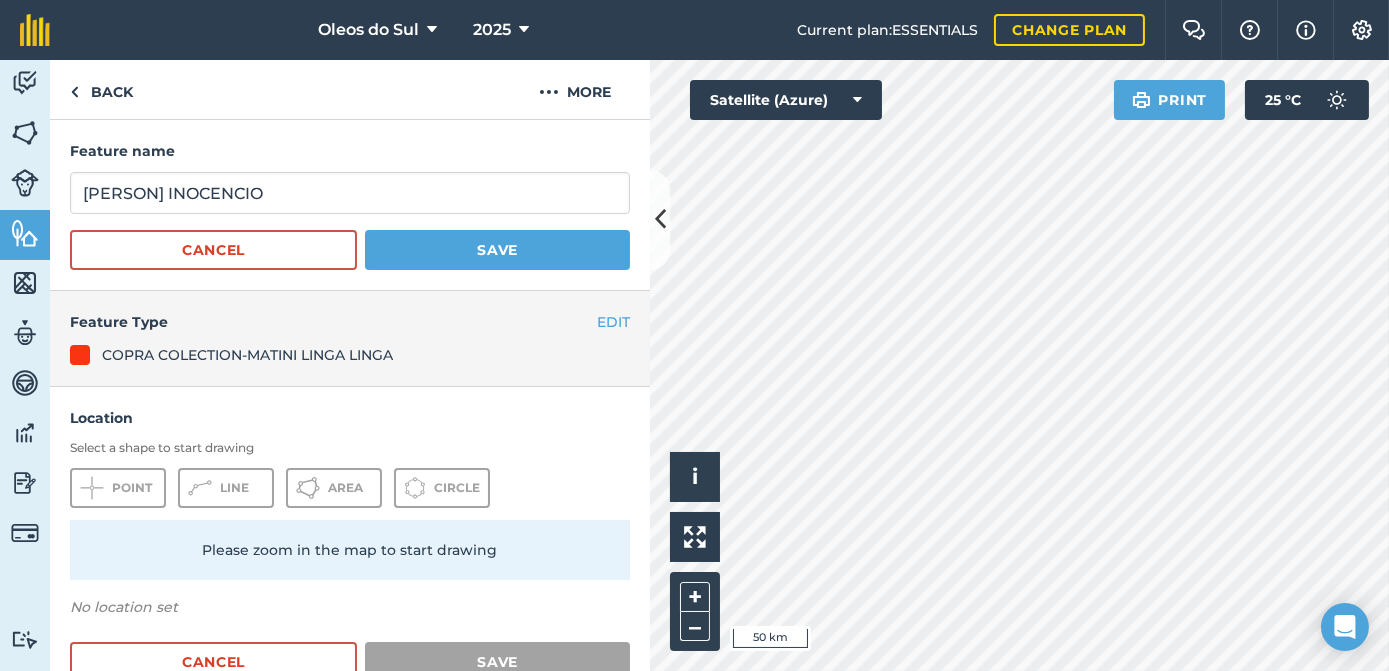 scroll, scrollTop: 90, scrollLeft: 0, axis: vertical 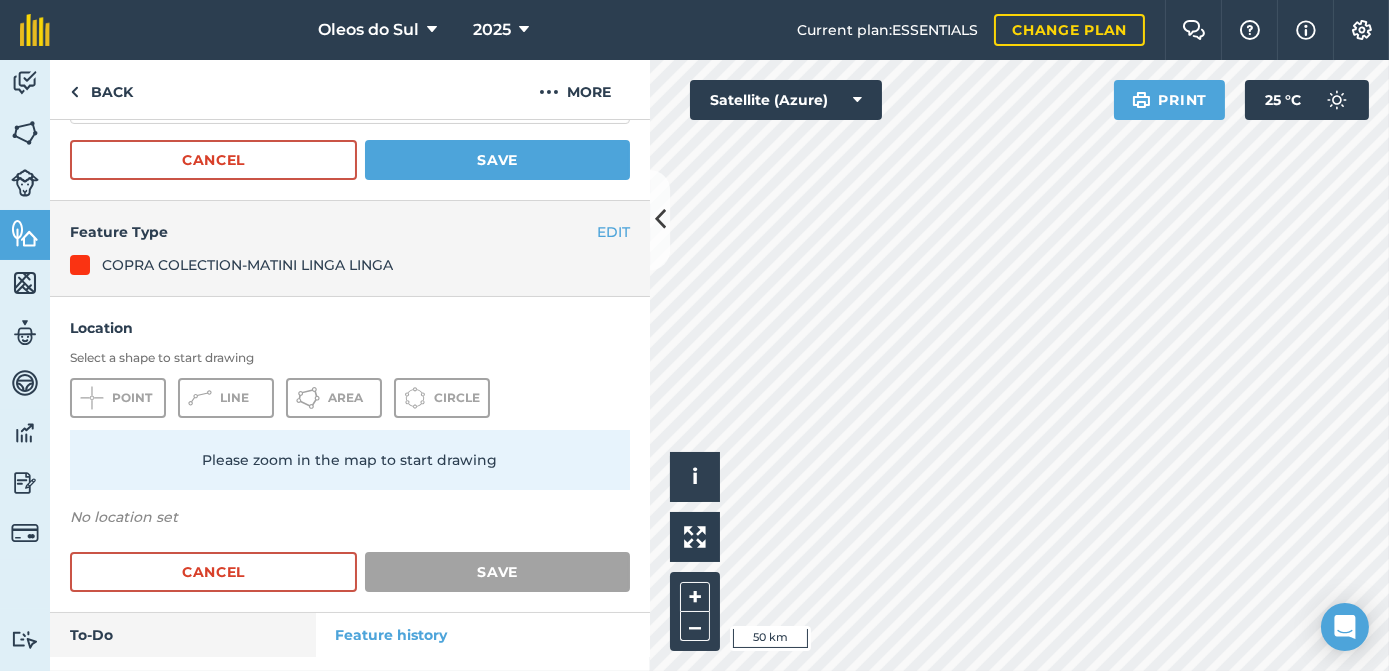 click on "Please zoom in the map to start drawing" at bounding box center (350, 460) 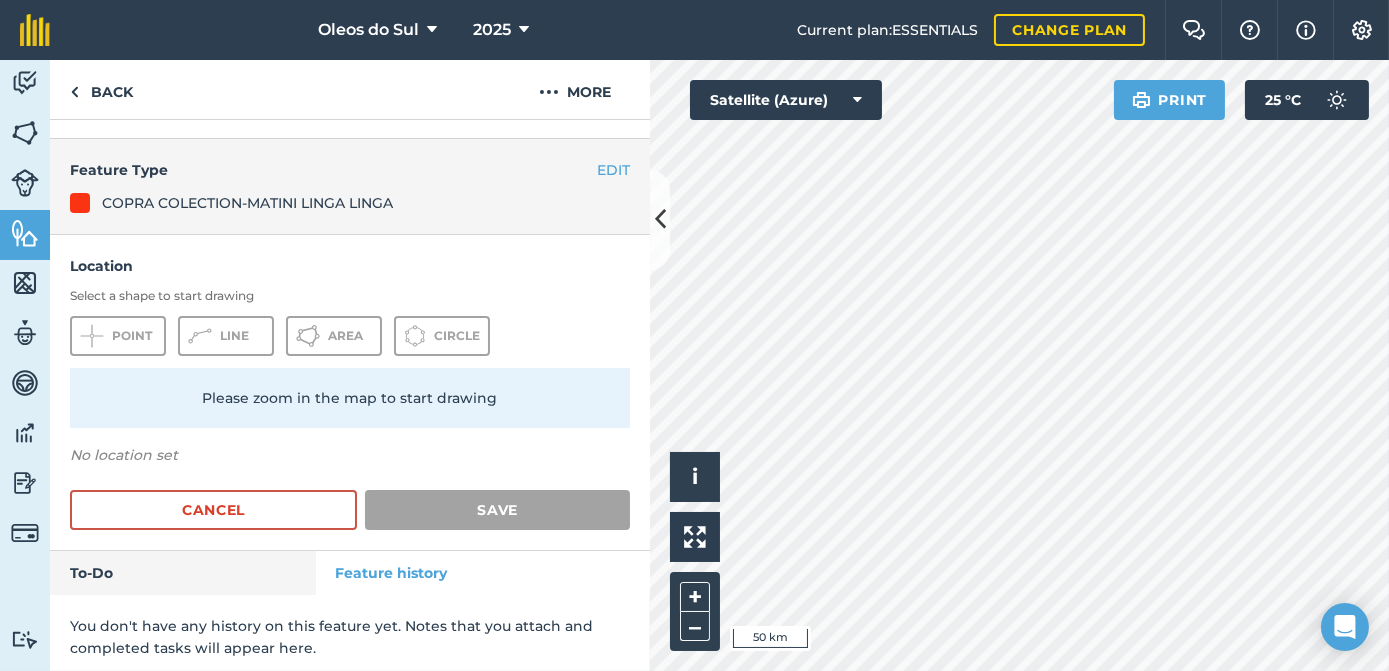 scroll, scrollTop: 0, scrollLeft: 0, axis: both 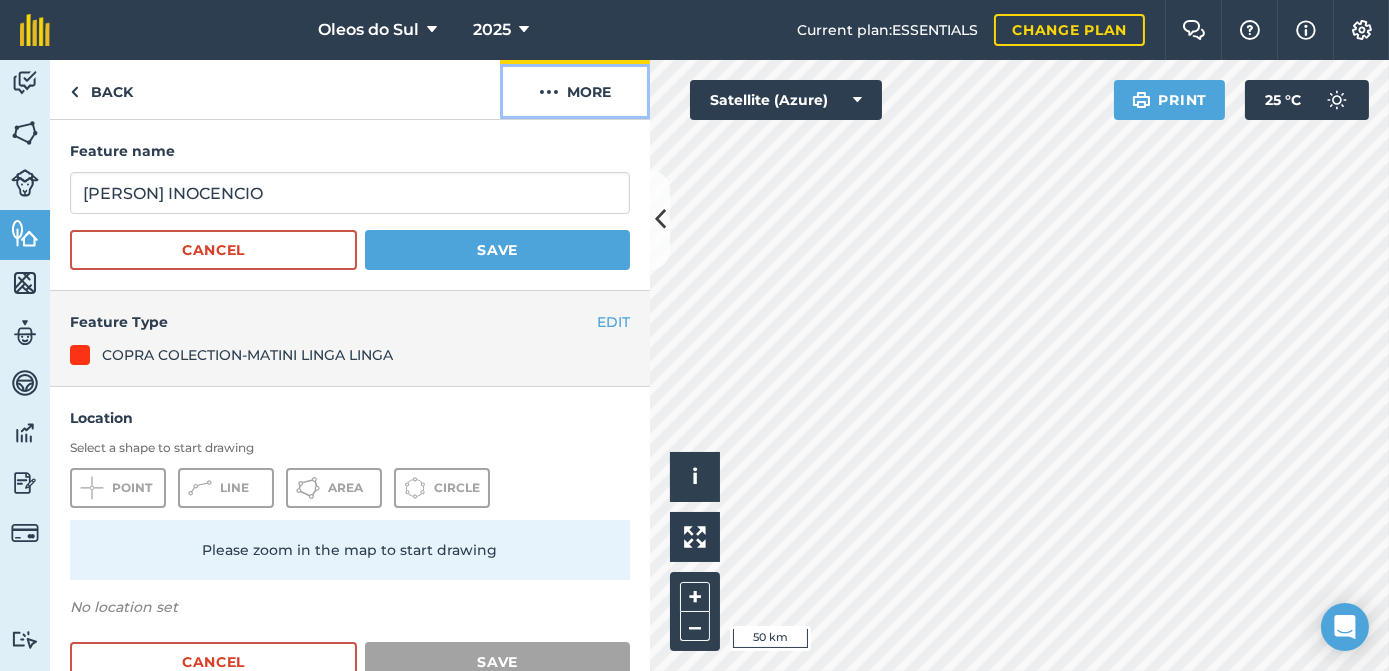 click on "More" at bounding box center [575, 89] 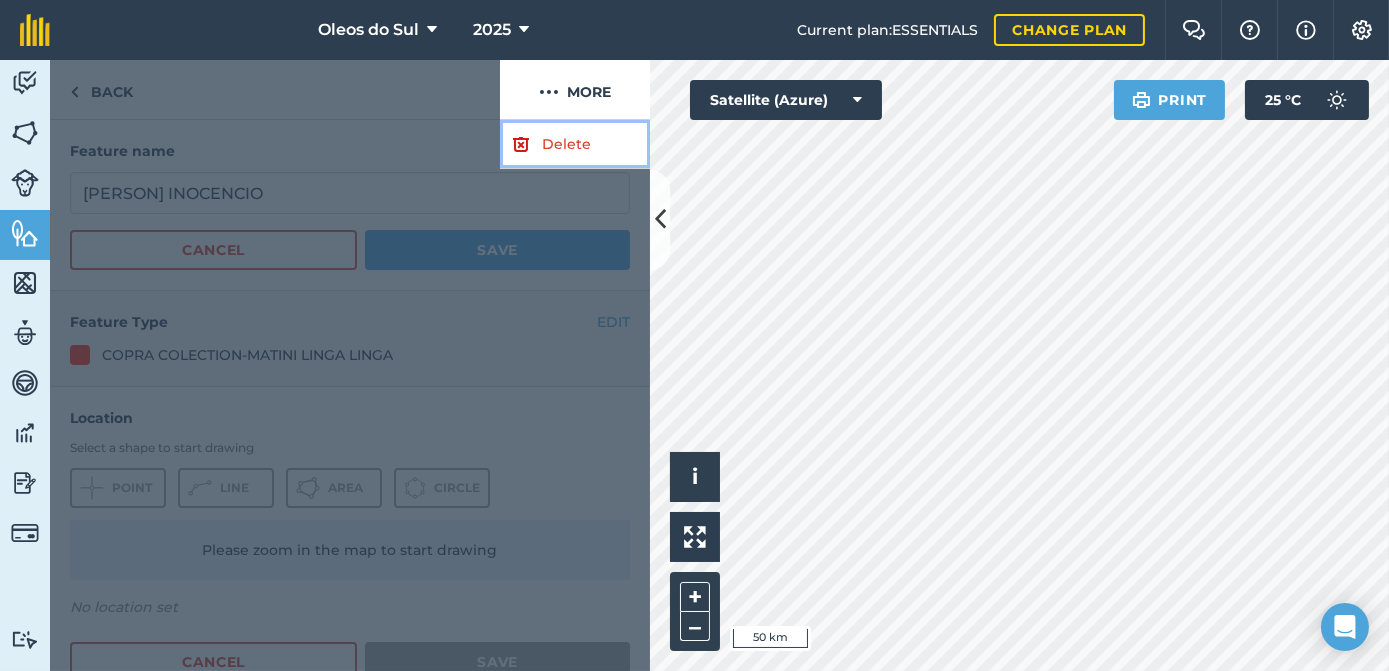 click at bounding box center [521, 144] 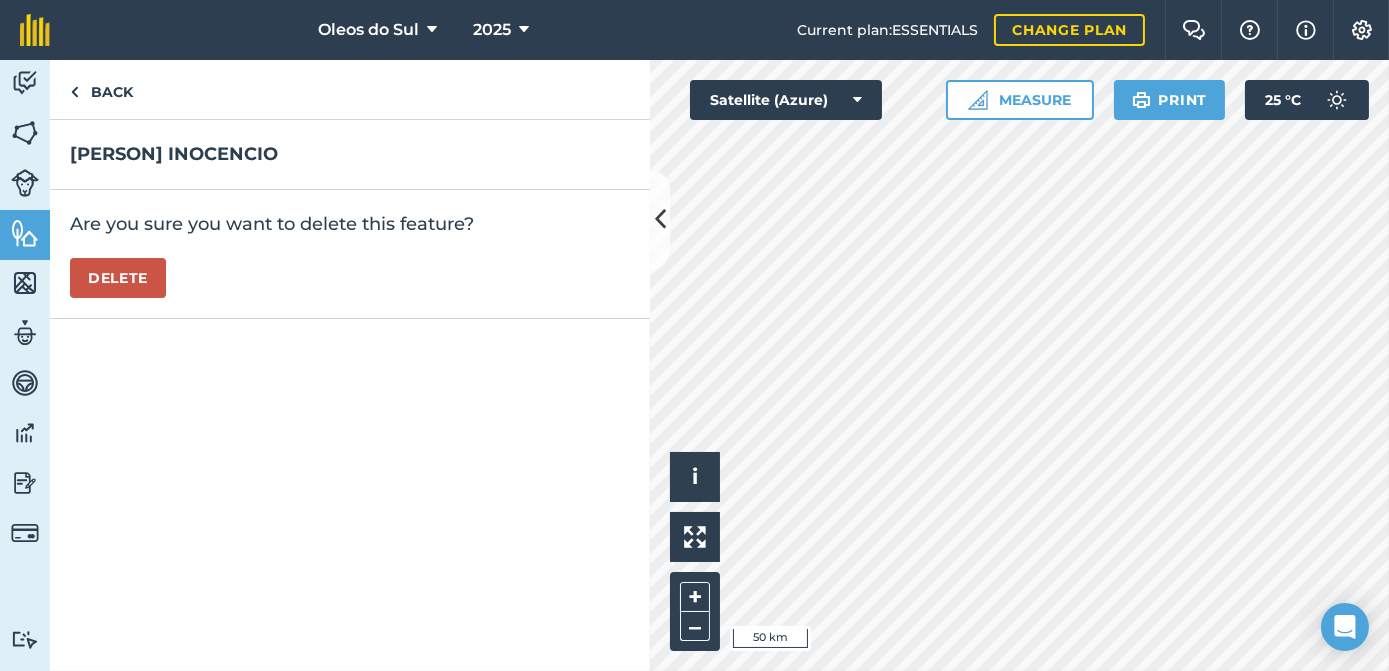click on "[PERSON] INOCENCIO Are you sure you want to delete this feature? Delete" at bounding box center [350, 395] 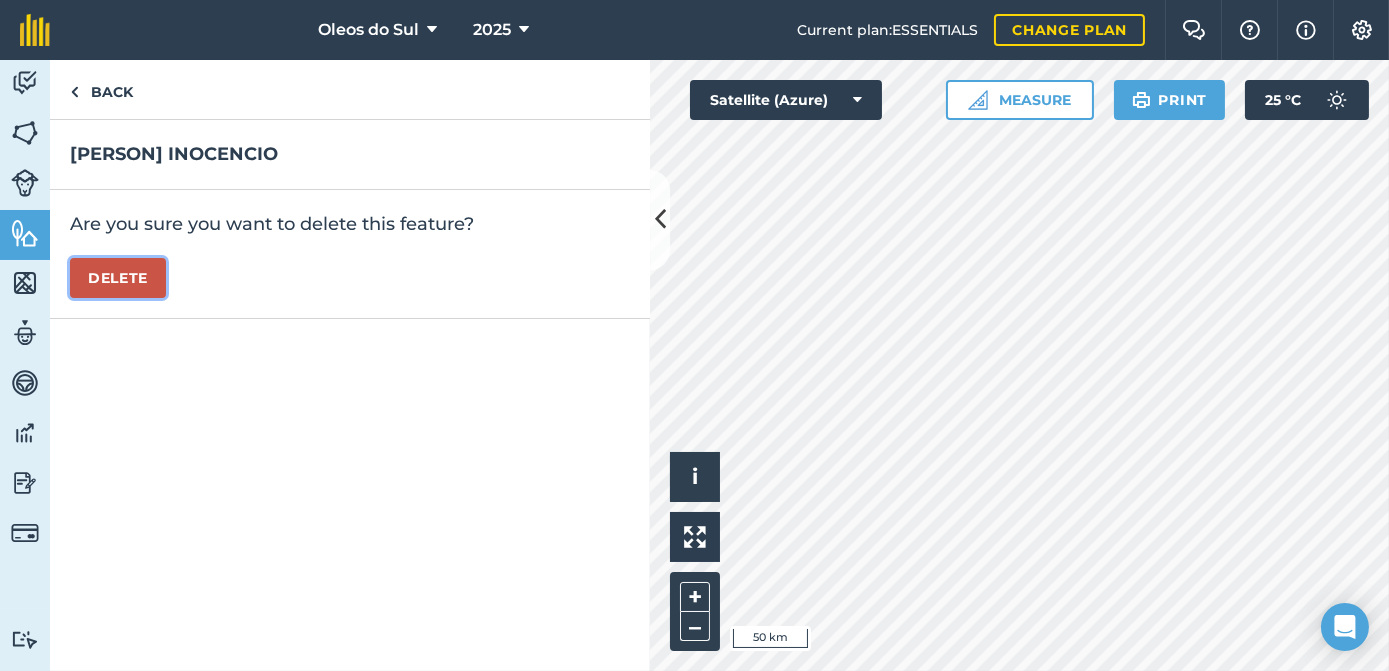 click on "Delete" at bounding box center [118, 278] 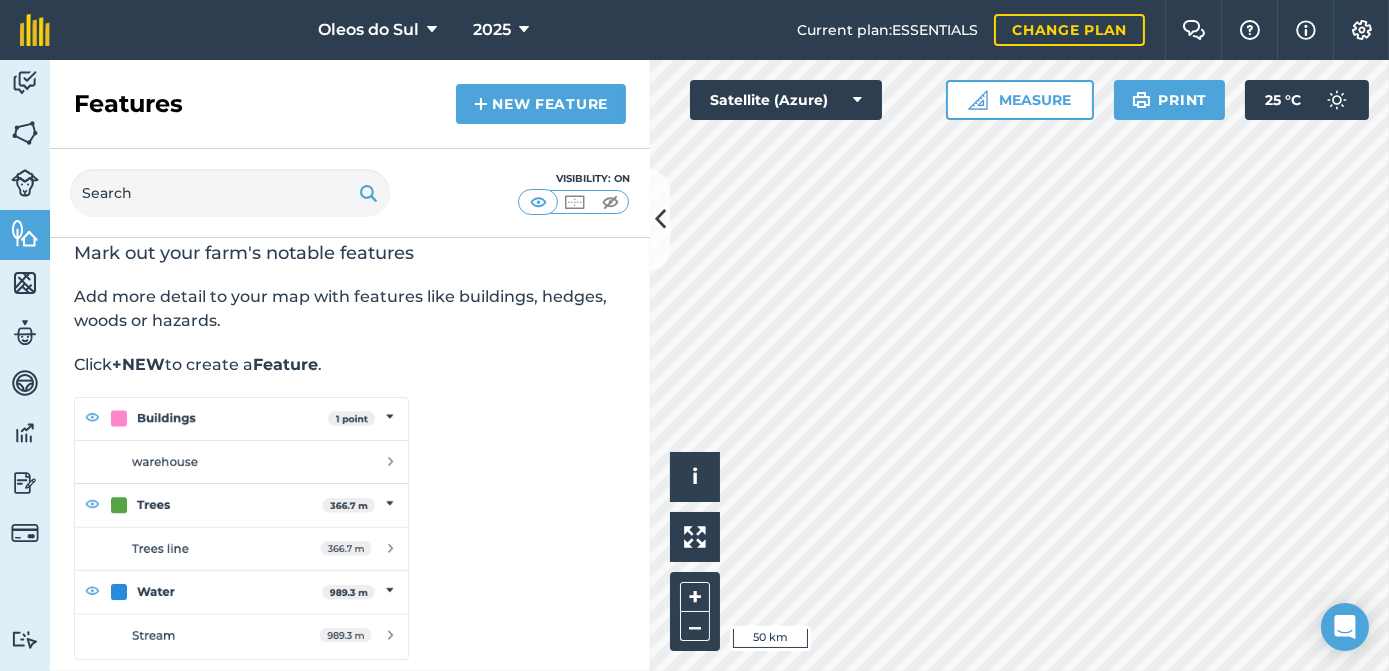 scroll, scrollTop: 32, scrollLeft: 0, axis: vertical 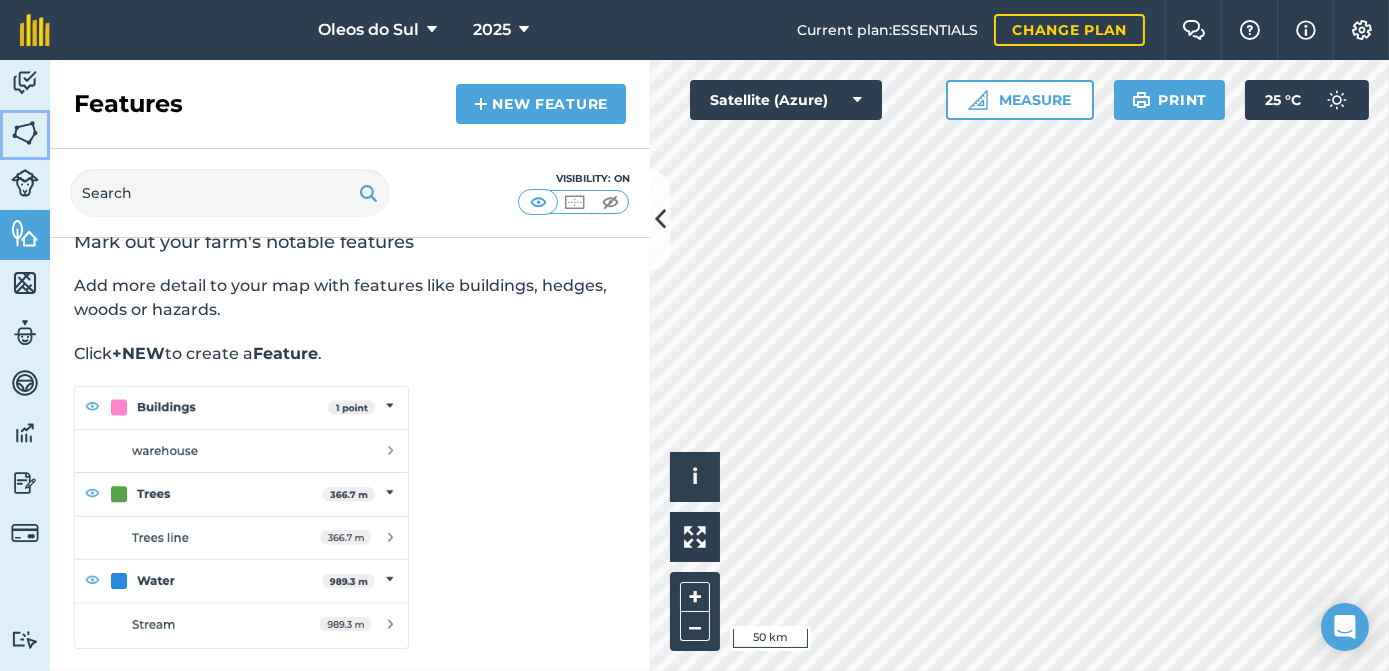 click at bounding box center [25, 133] 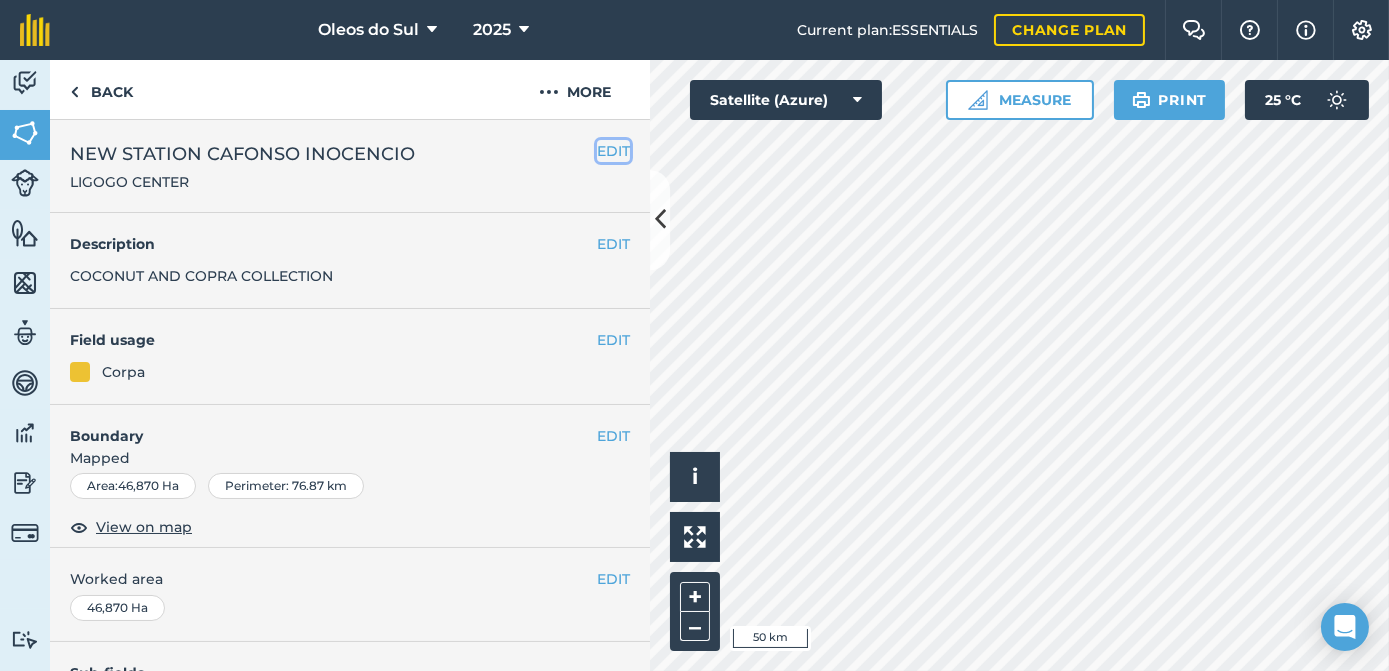 click on "EDIT" at bounding box center (613, 151) 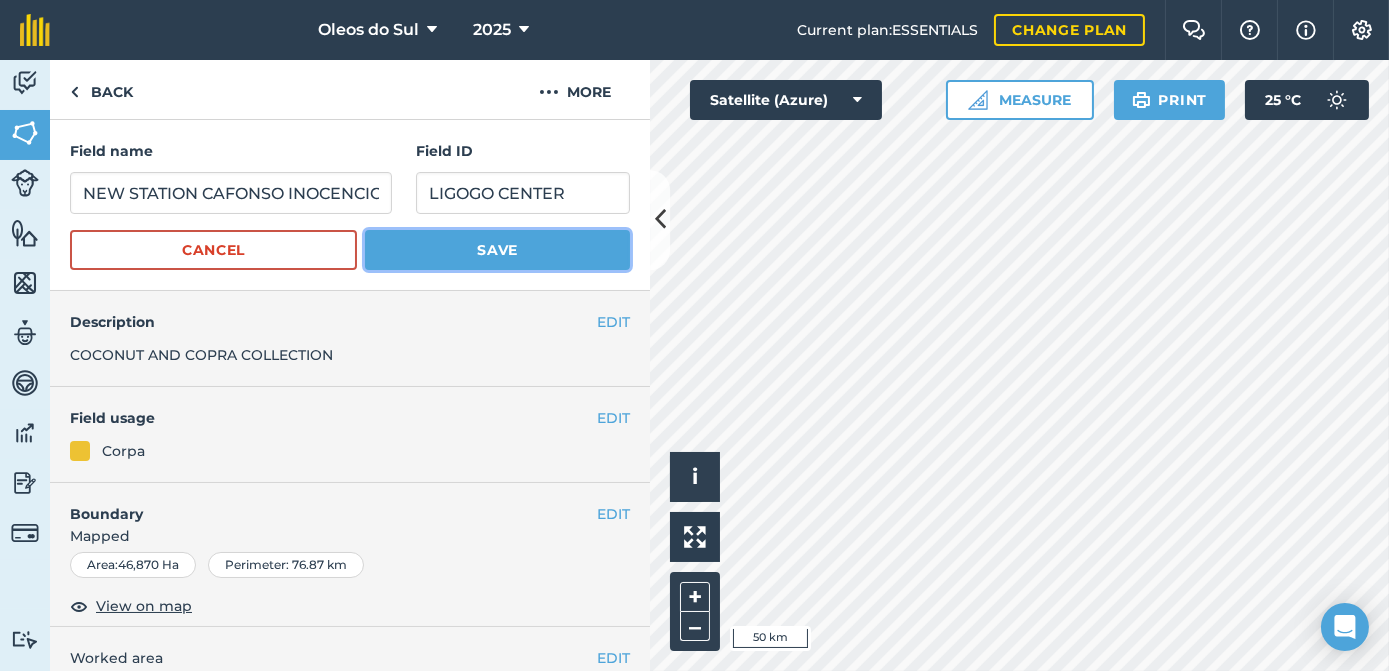 click on "Save" at bounding box center (497, 250) 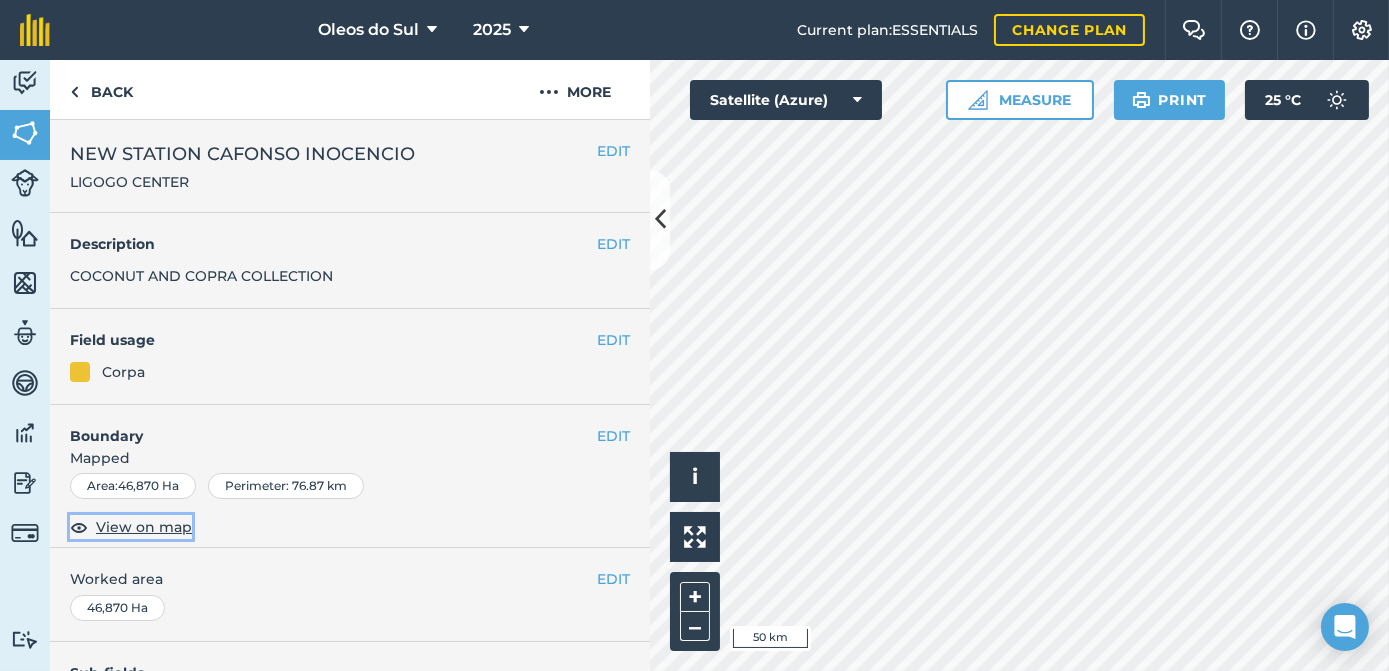 click on "View on map" at bounding box center (144, 527) 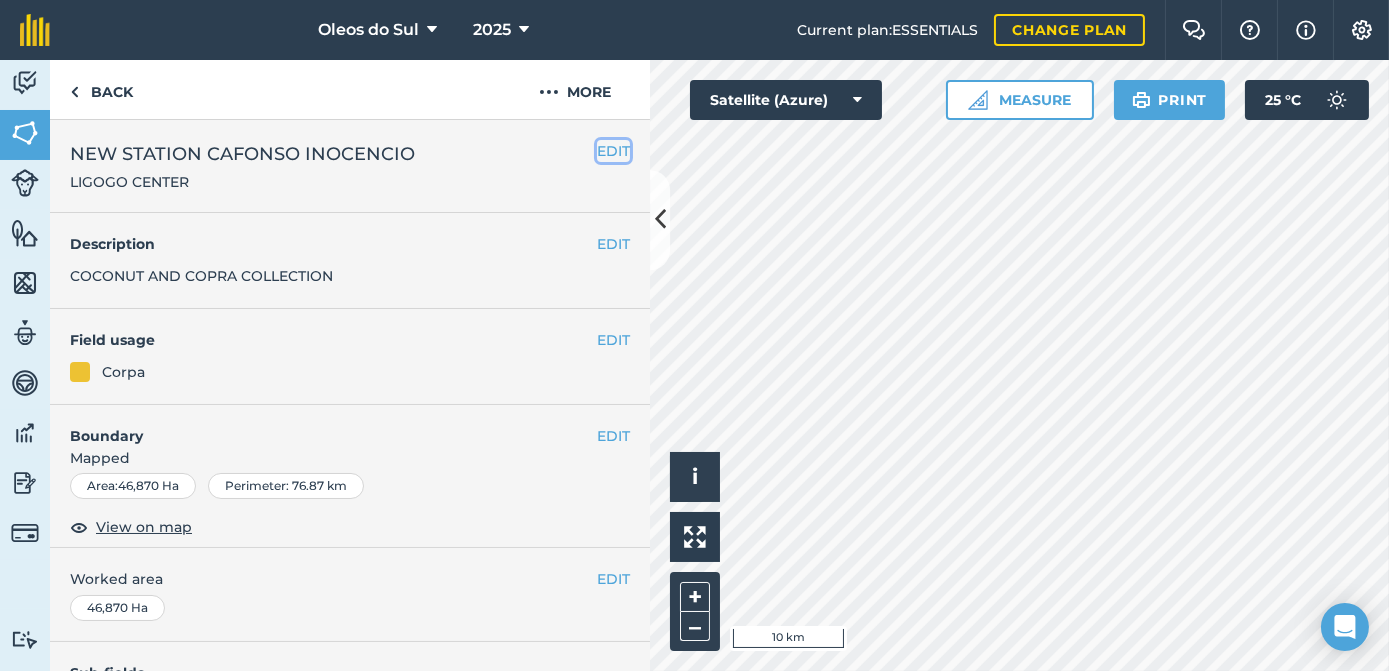 click on "EDIT" at bounding box center [613, 151] 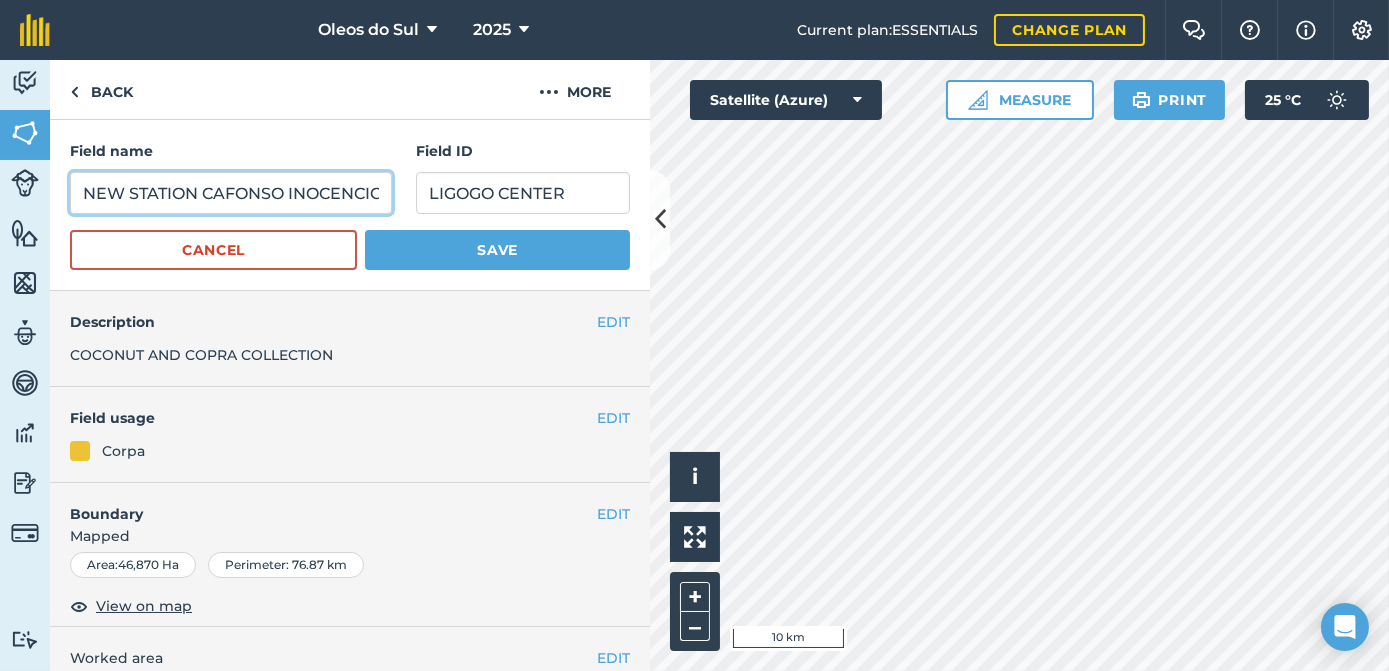 click on "NEW STATION CAFONSO INOCENCIO" at bounding box center (231, 193) 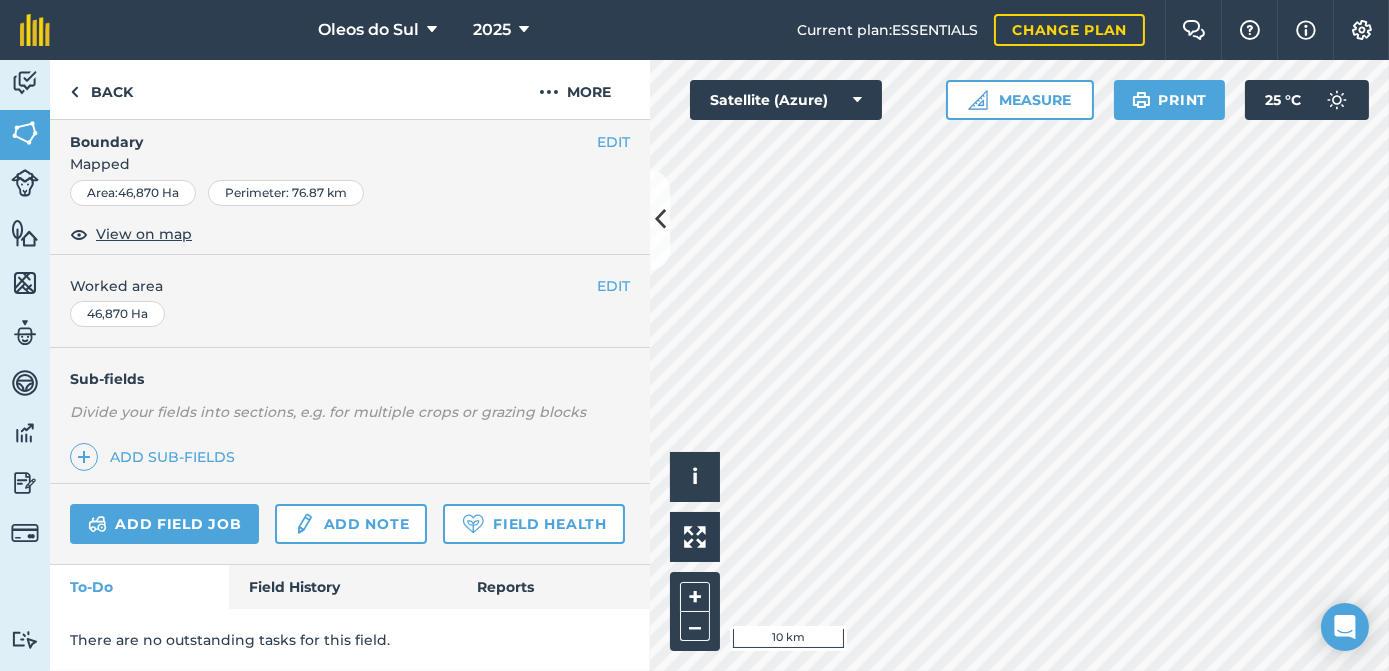 scroll, scrollTop: 423, scrollLeft: 0, axis: vertical 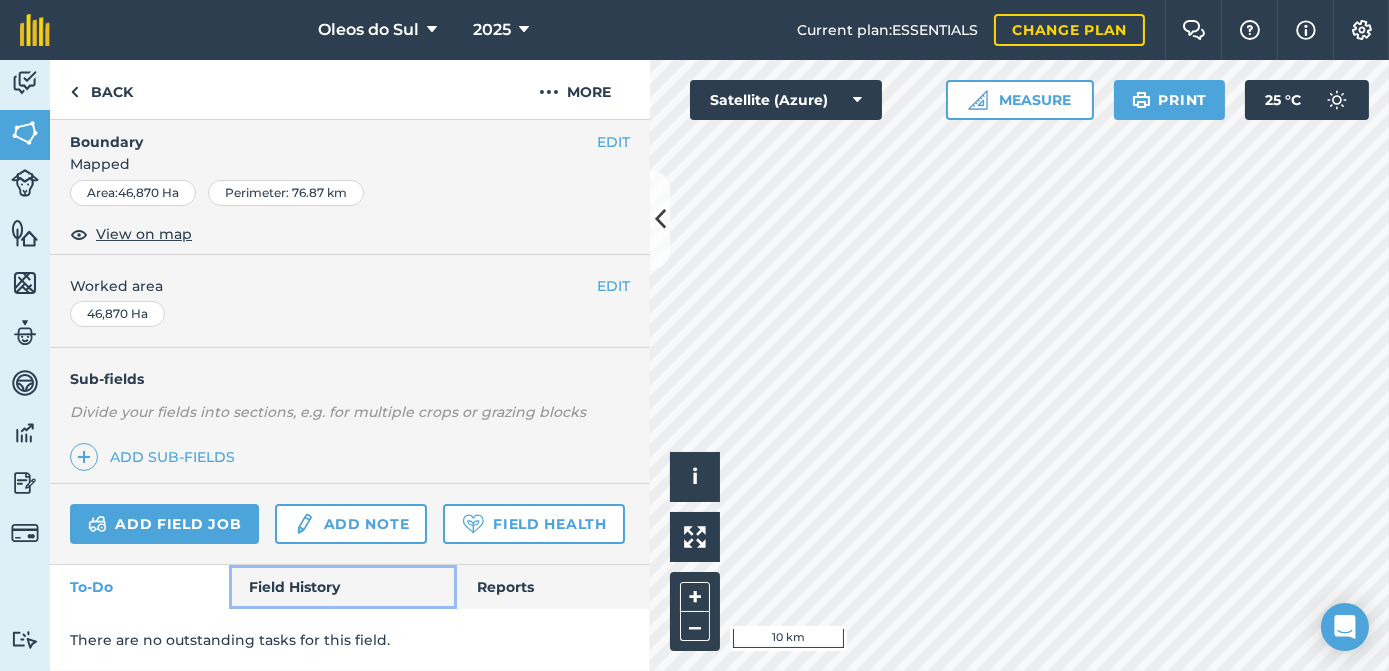 drag, startPoint x: 304, startPoint y: 582, endPoint x: 315, endPoint y: 579, distance: 11.401754 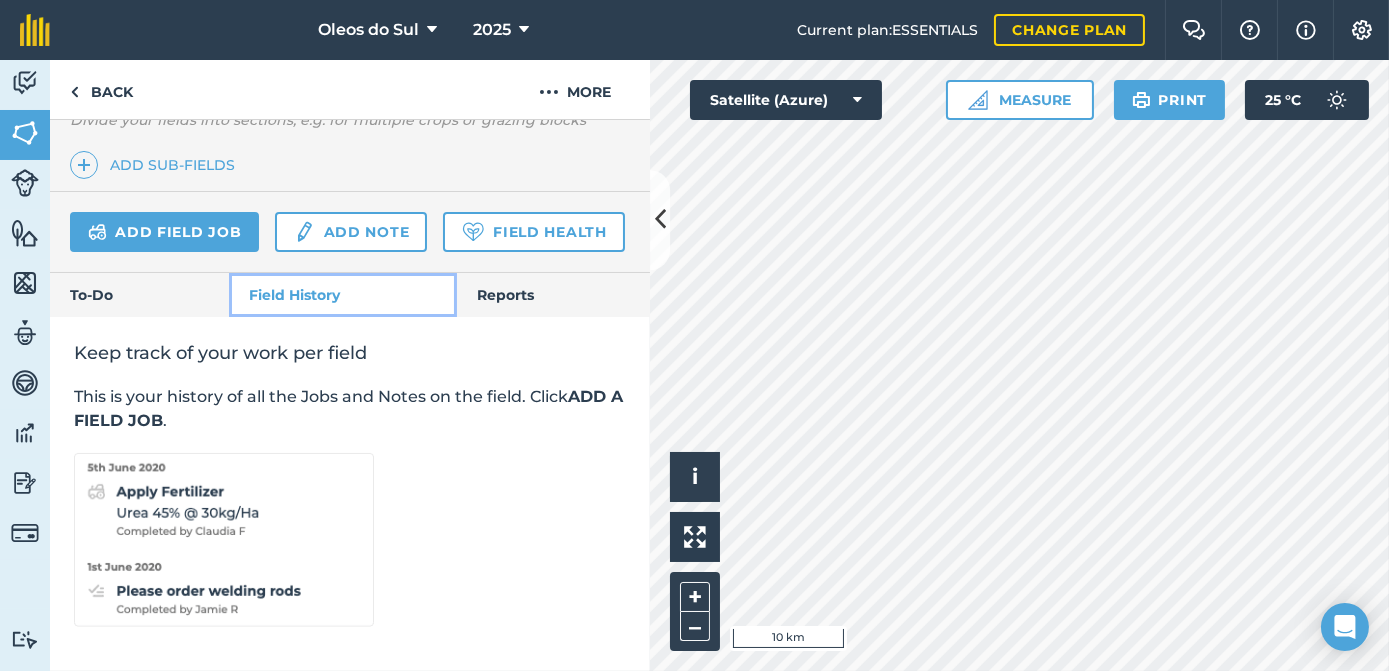 scroll, scrollTop: 714, scrollLeft: 0, axis: vertical 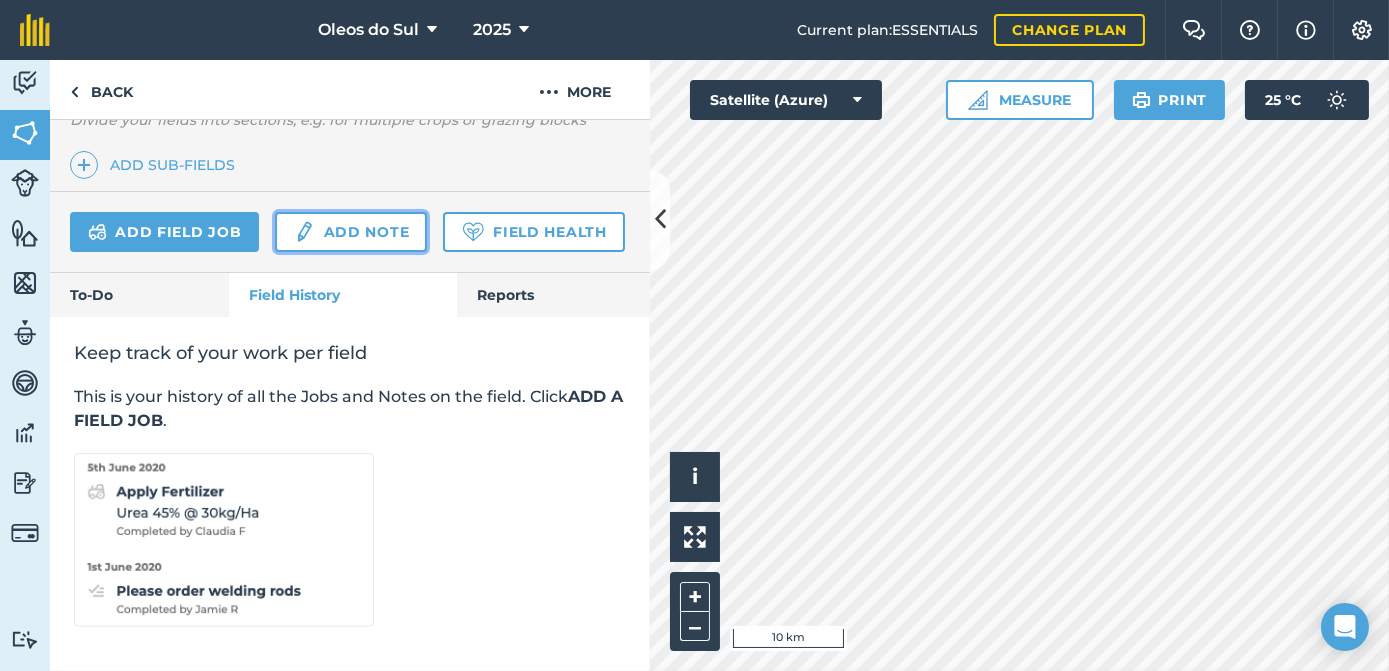 click on "Add note" at bounding box center [351, 232] 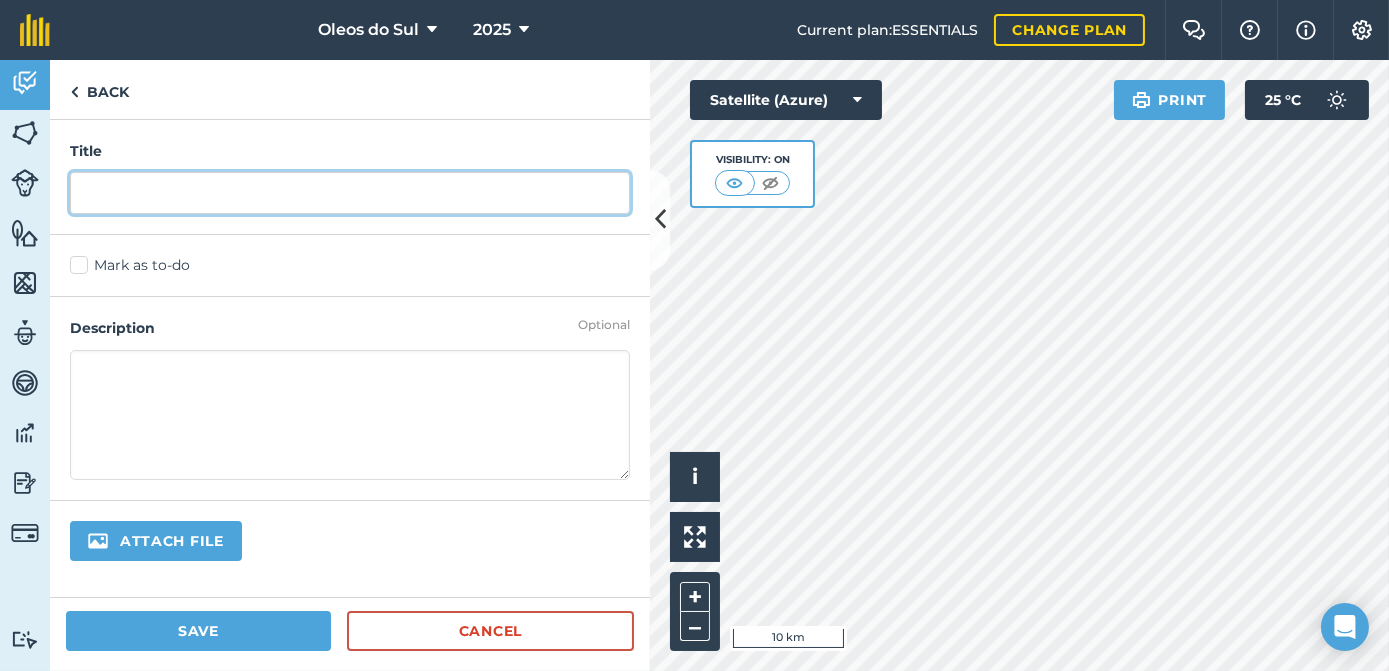 click at bounding box center [350, 193] 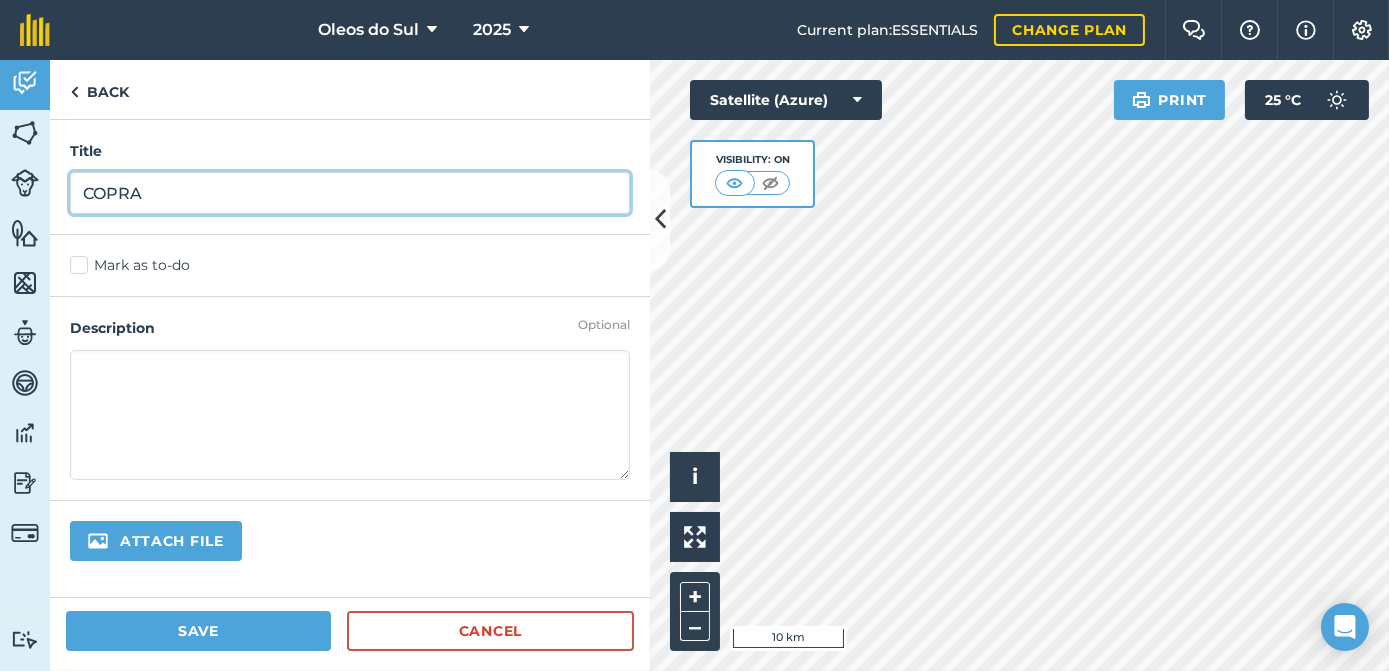type on "COPRA" 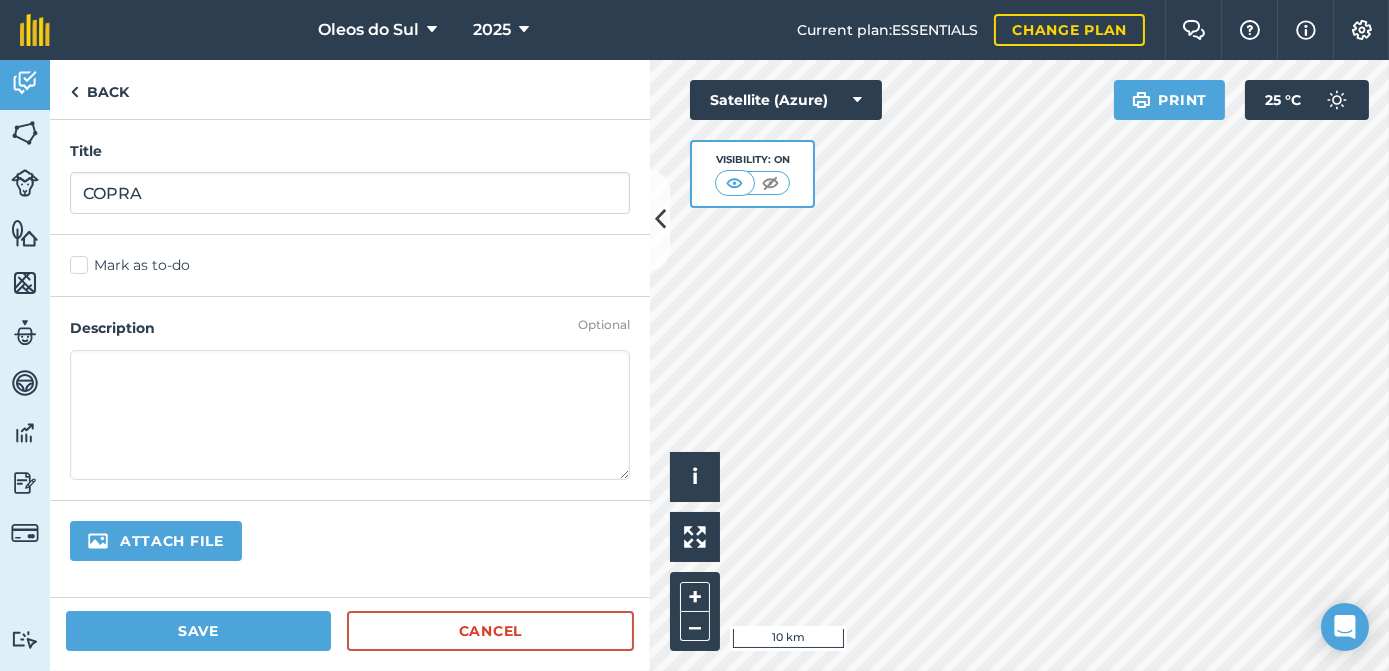 click on "Mark as to-do" at bounding box center (350, 265) 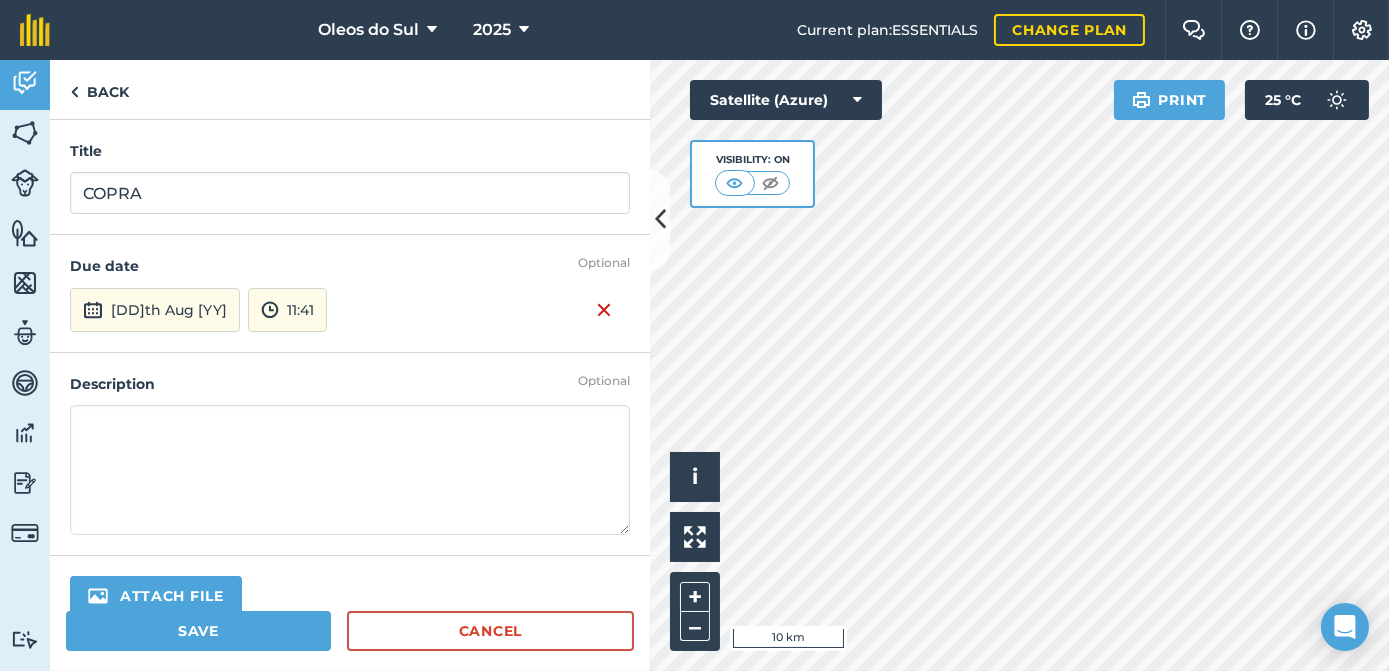 click at bounding box center (350, 470) 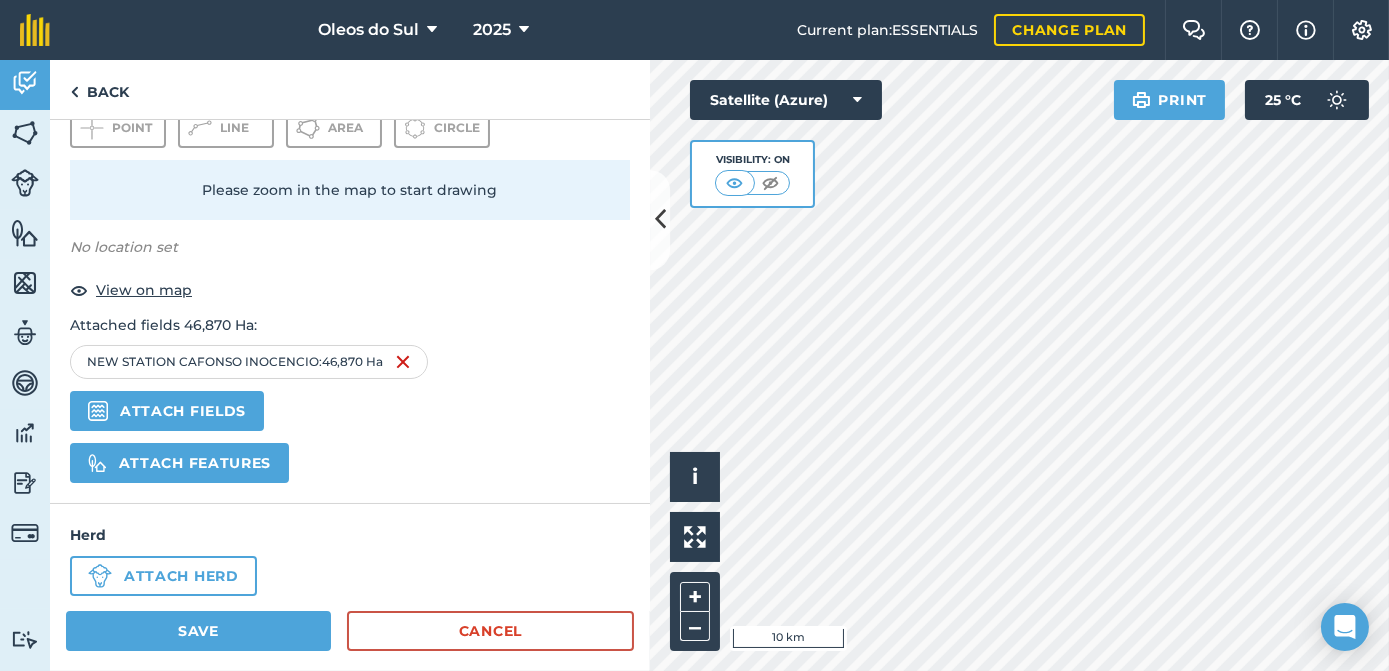 scroll, scrollTop: 871, scrollLeft: 0, axis: vertical 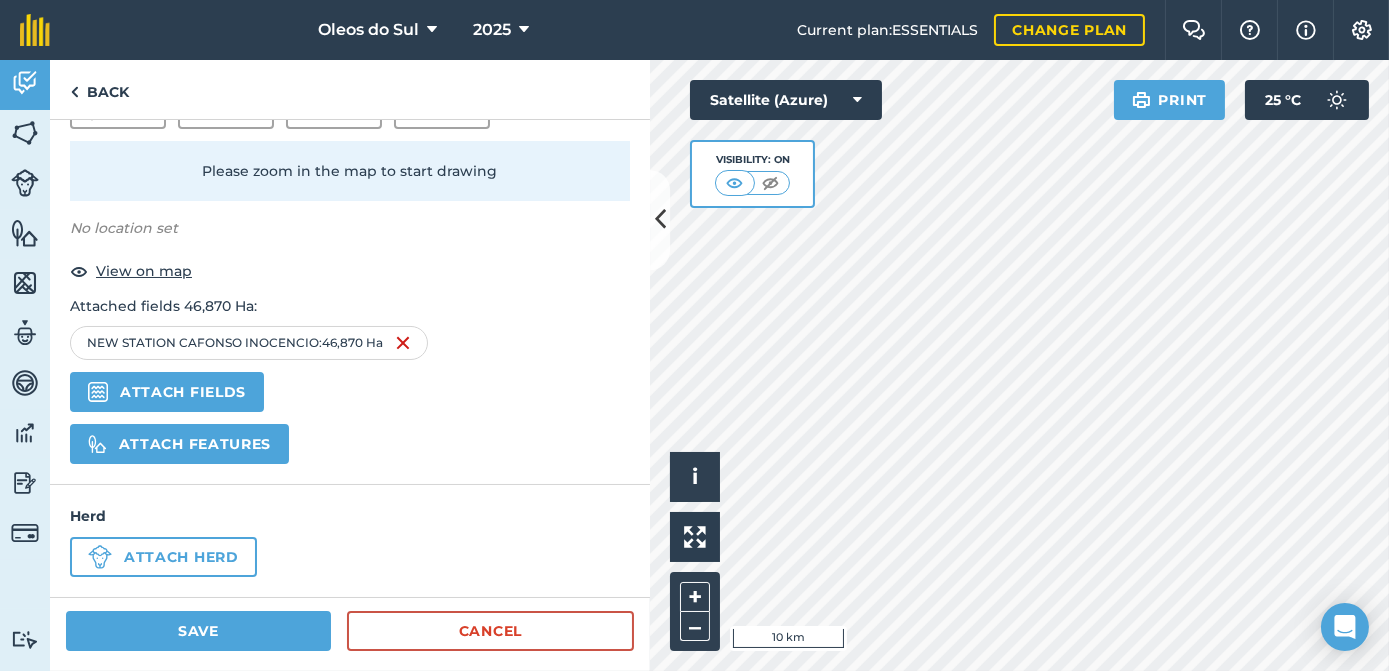 type on "368KG START" 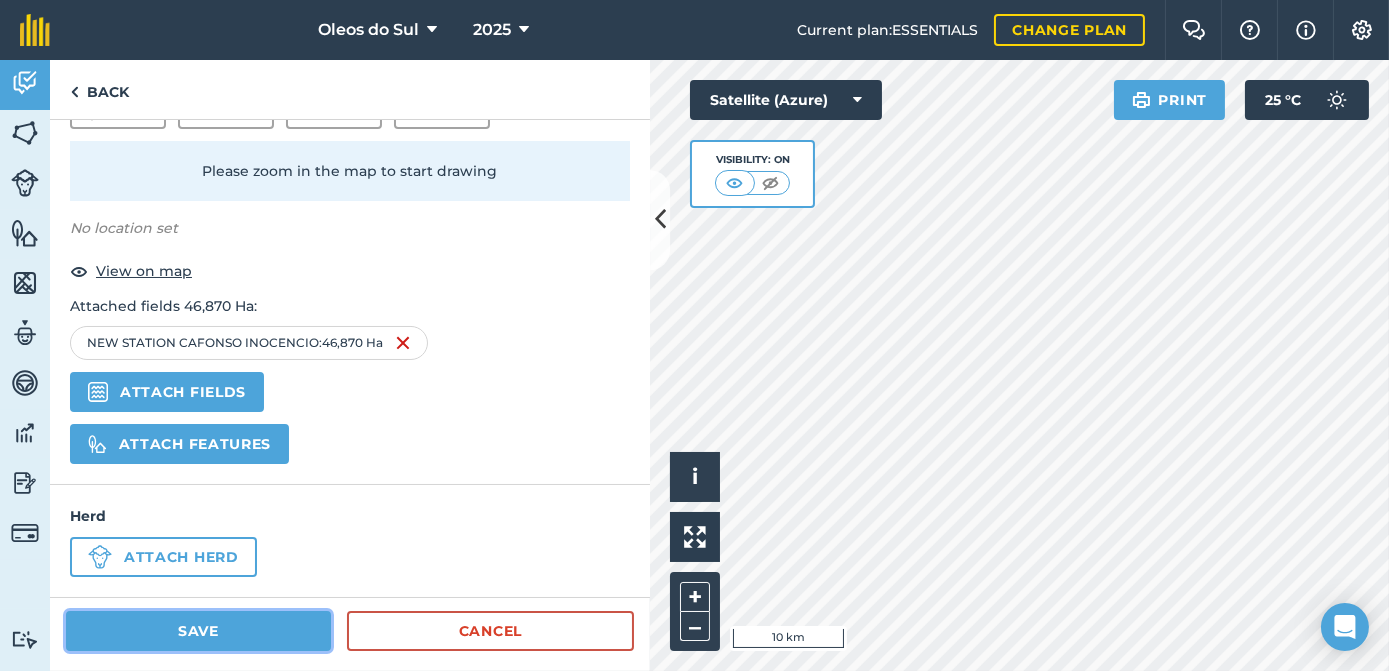 click on "Save" at bounding box center (198, 631) 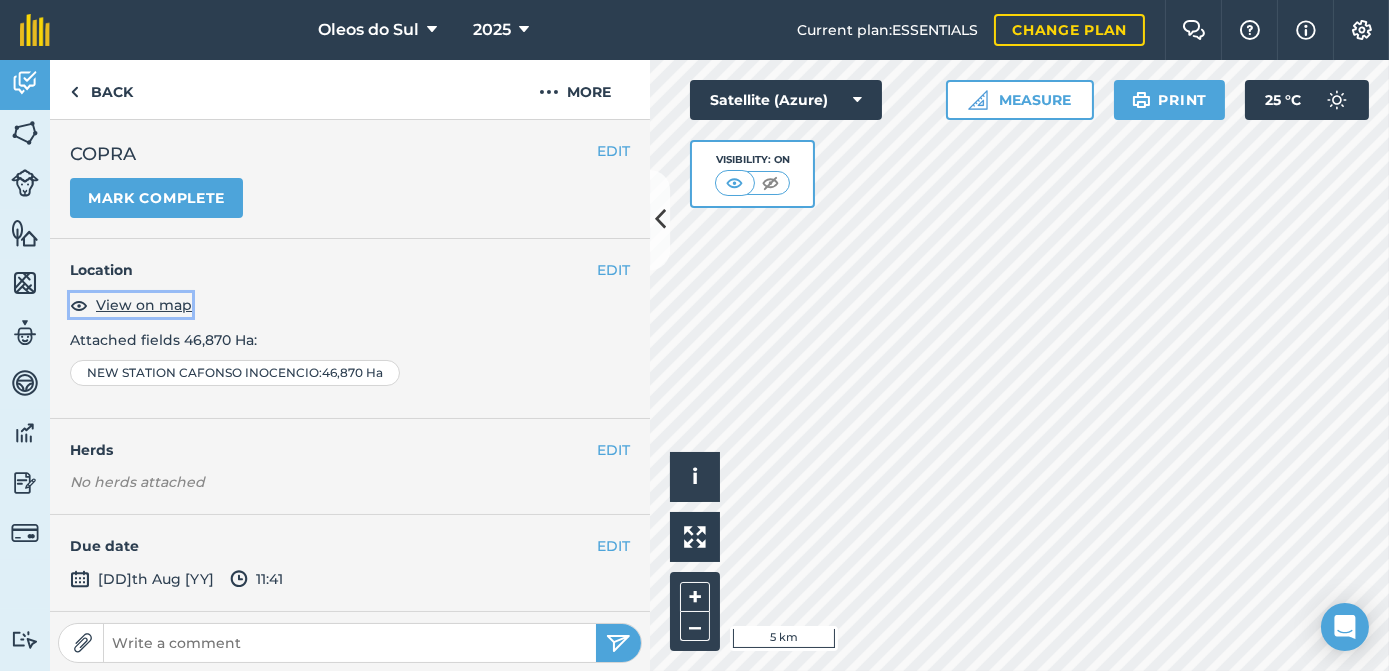 click on "View on map" at bounding box center (144, 305) 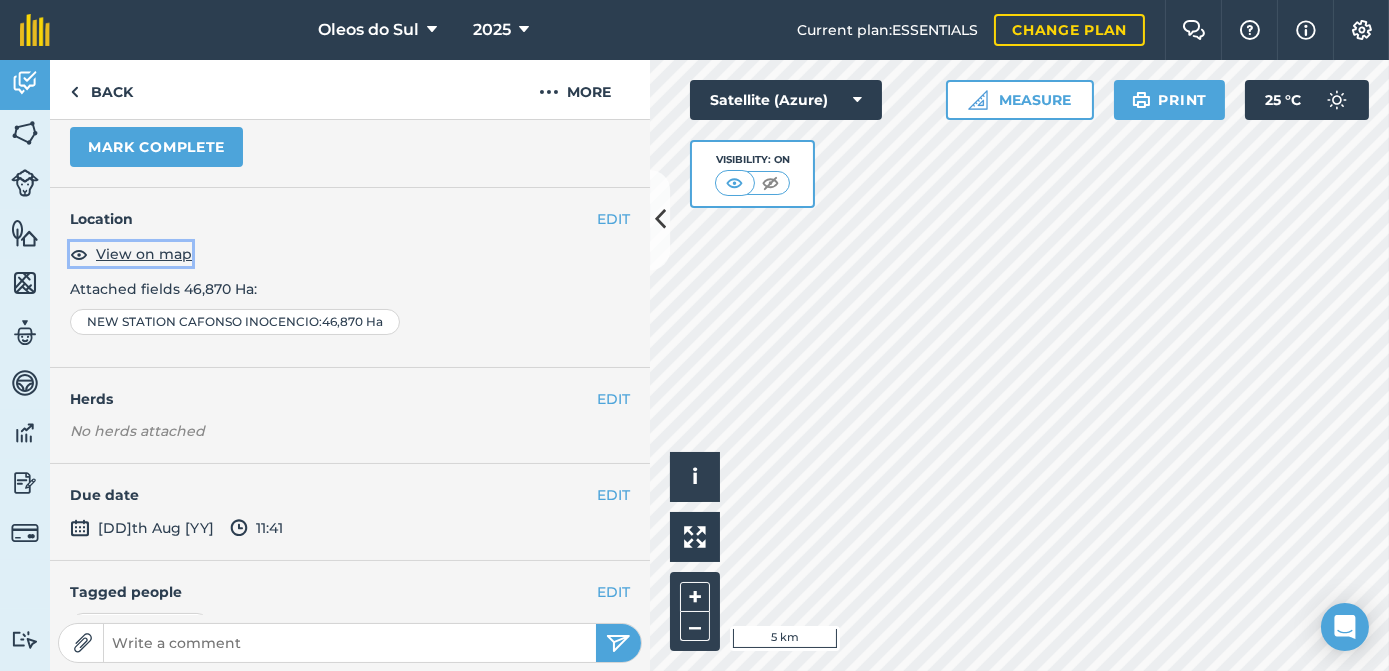scroll, scrollTop: 0, scrollLeft: 0, axis: both 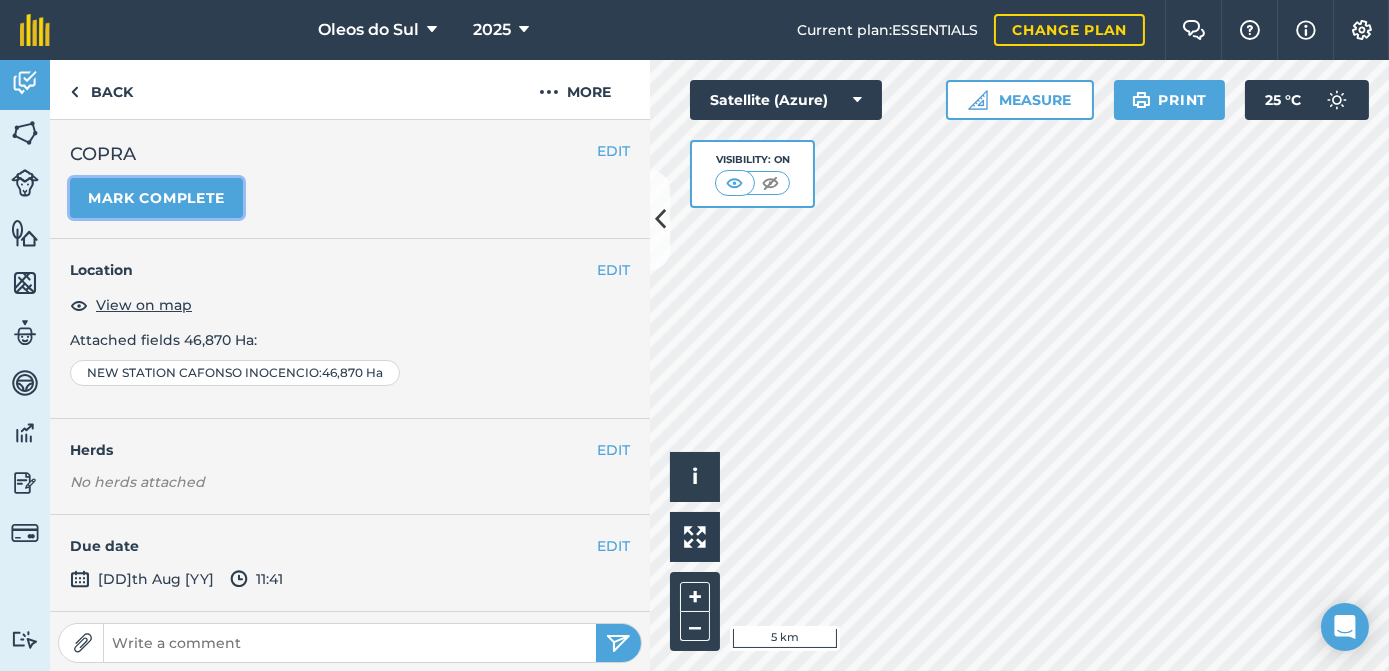 click on "Mark complete" at bounding box center [156, 198] 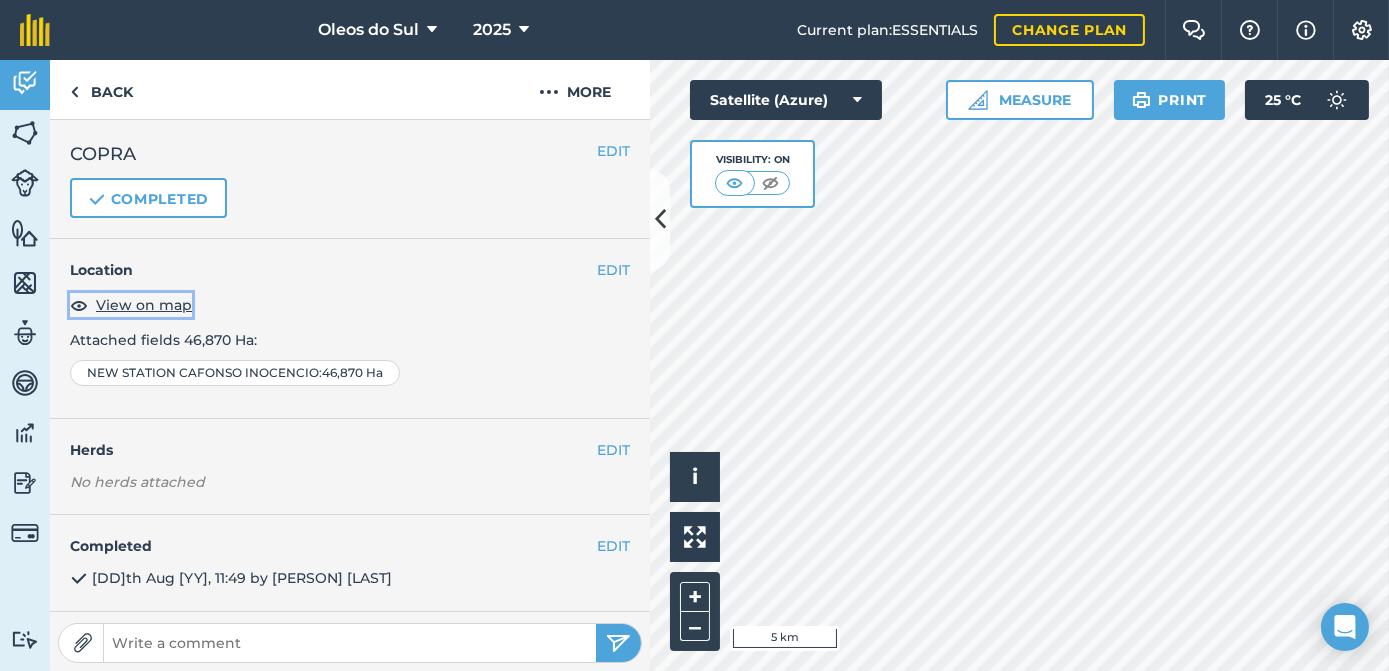 click on "View on map" at bounding box center (144, 305) 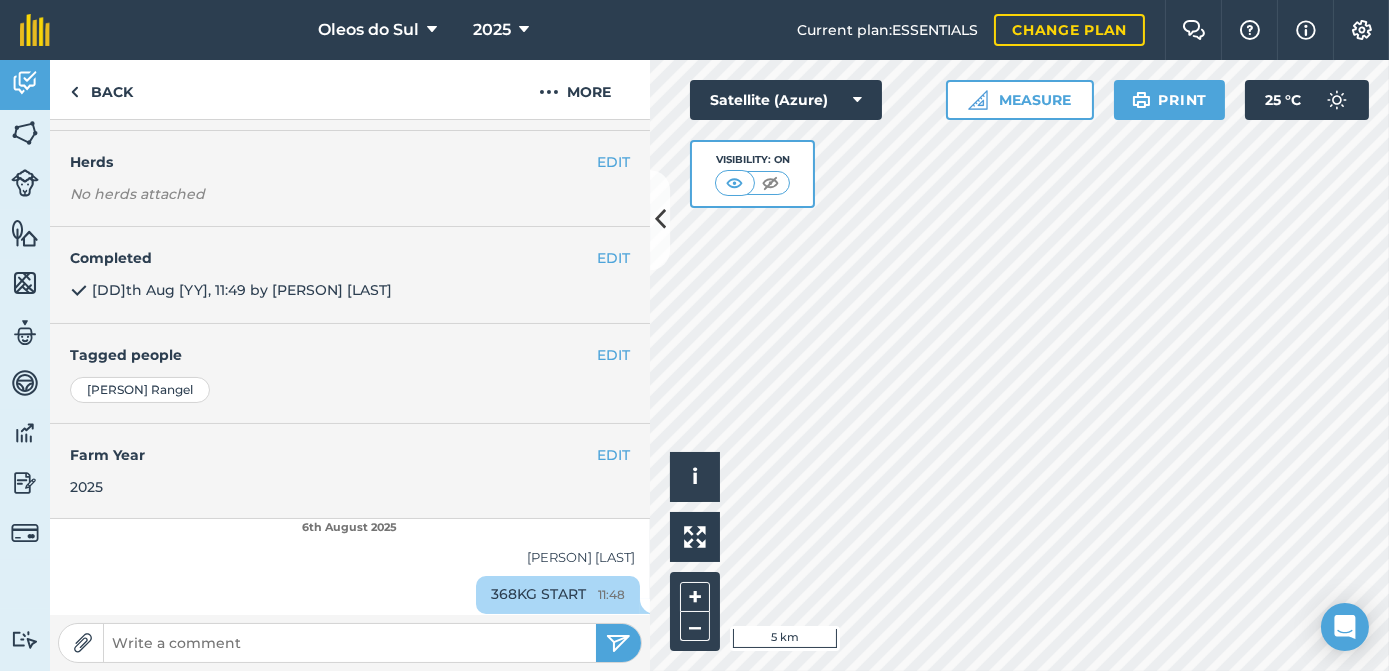 scroll, scrollTop: 291, scrollLeft: 0, axis: vertical 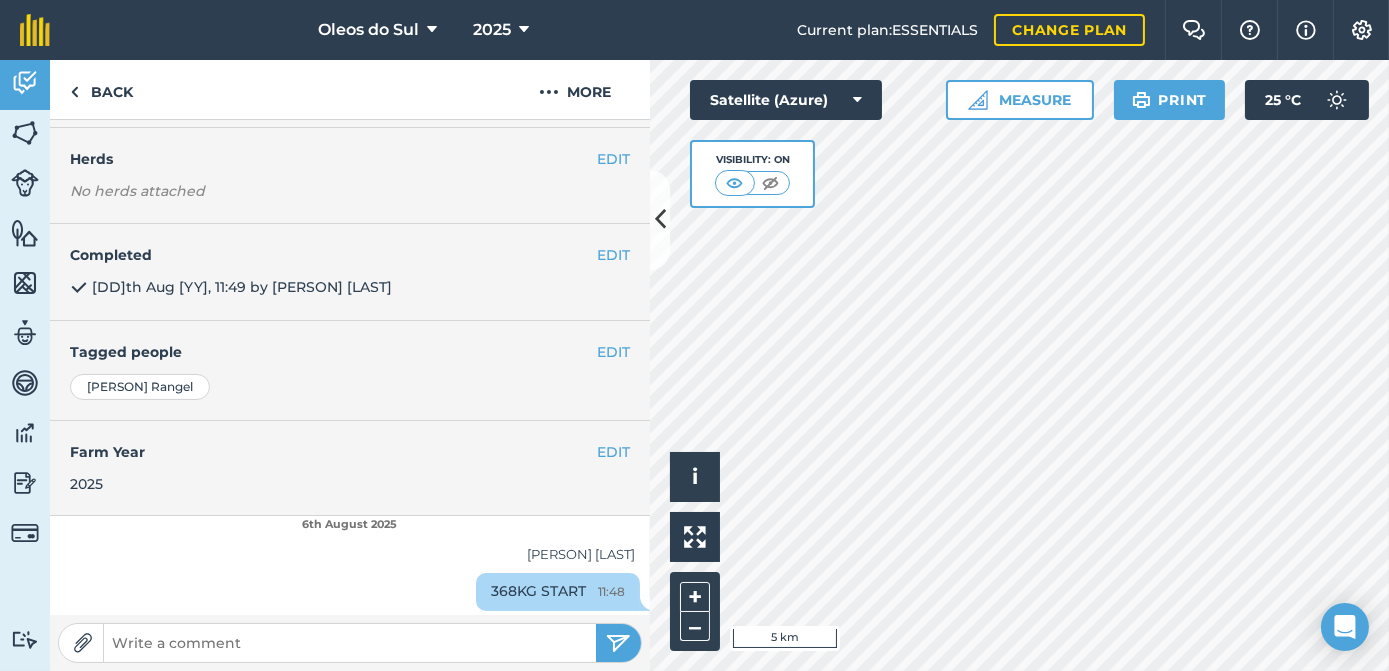 click on "368KG START 11:48" at bounding box center (558, 592) 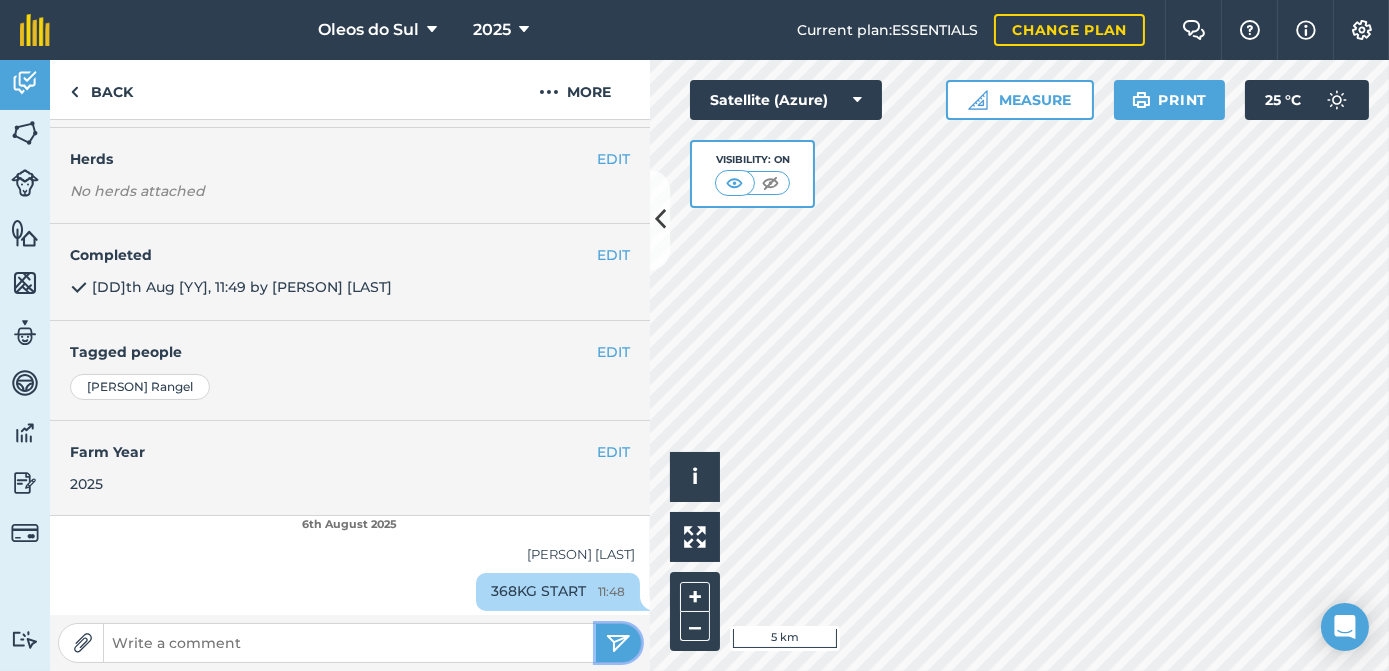 click at bounding box center (618, 643) 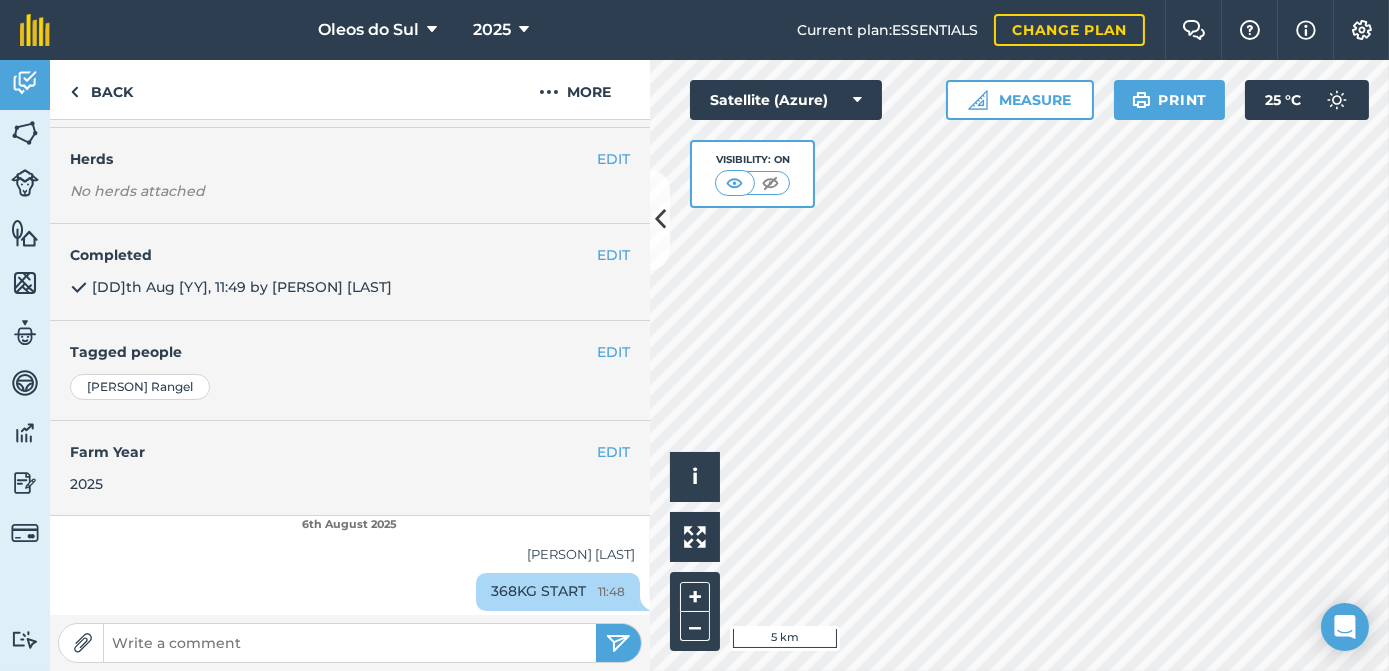 click at bounding box center (350, 643) 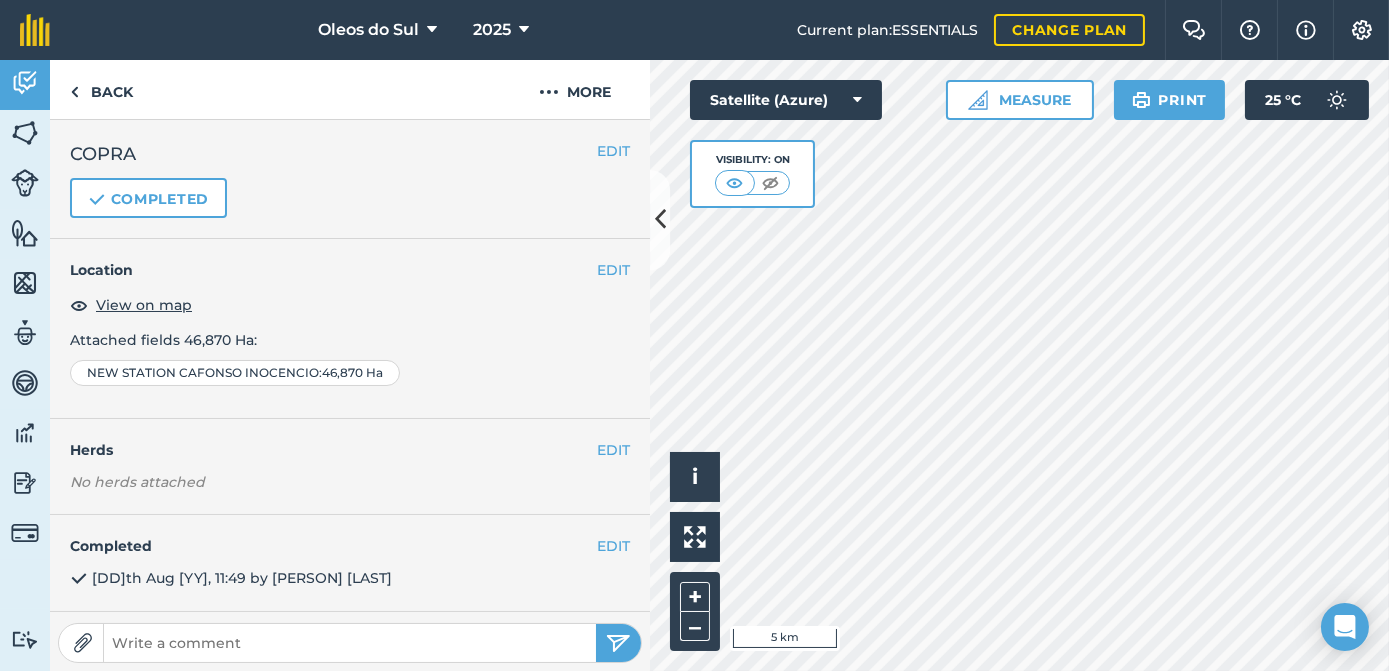 scroll, scrollTop: 291, scrollLeft: 0, axis: vertical 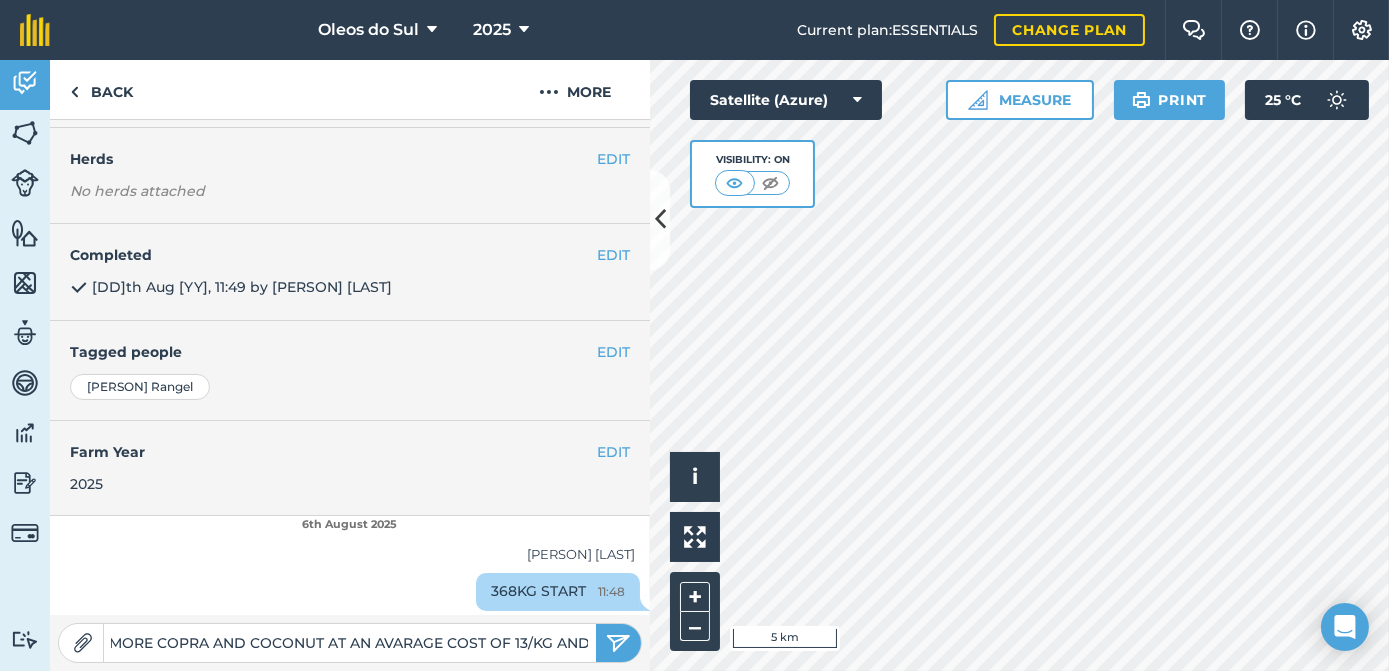 click on "THIS CAN GIVE MORE COPRA AND COCONUT AT AN AVARAGE COST OF 13/KG AND" at bounding box center (350, 643) 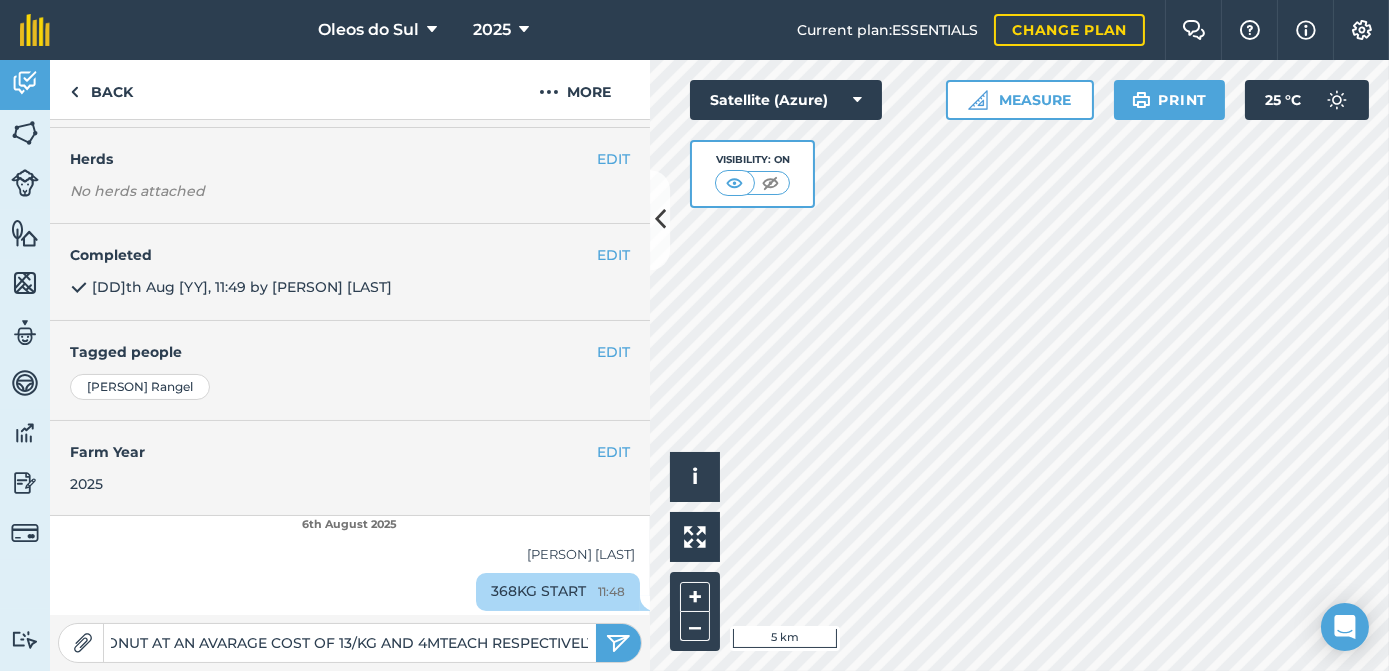 scroll, scrollTop: 0, scrollLeft: 296, axis: horizontal 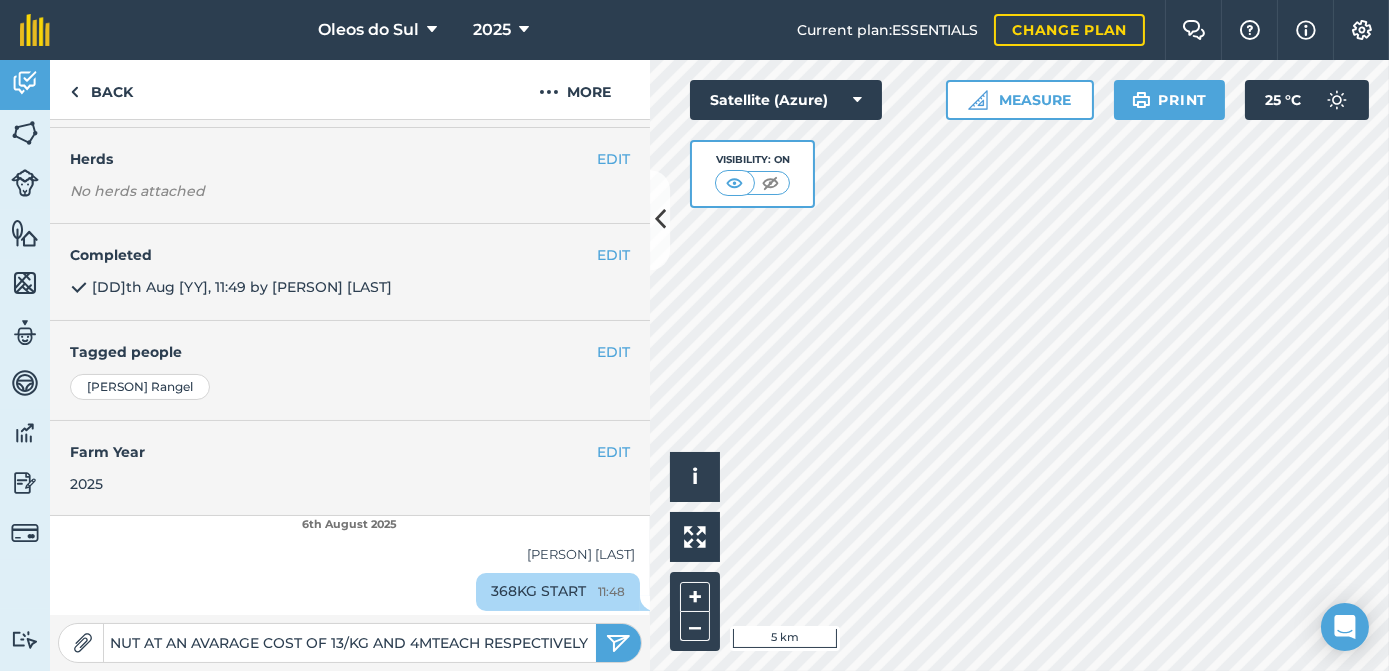 type on "THIS CAN GIVE MORE COPRA AND COCONUT AT AN AVARAGE COST OF 13/KG AND 4MTEACH RESPECTIVELY" 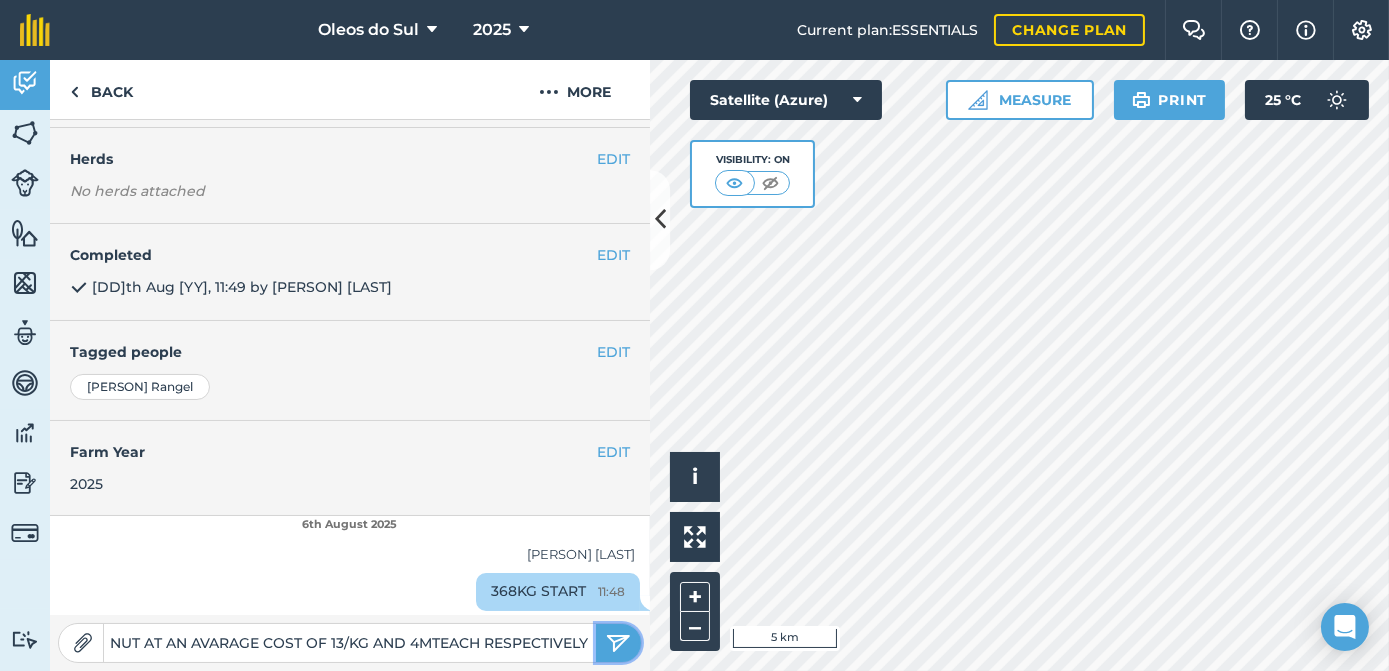 click at bounding box center (618, 643) 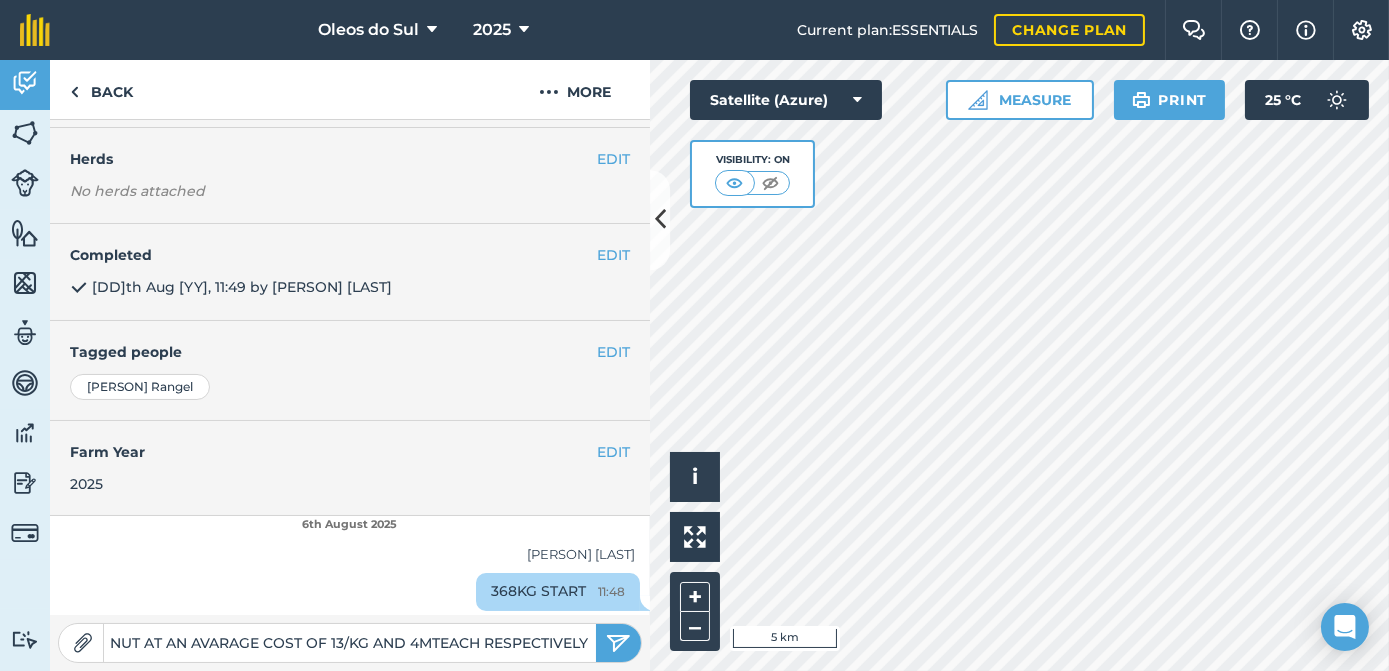 type 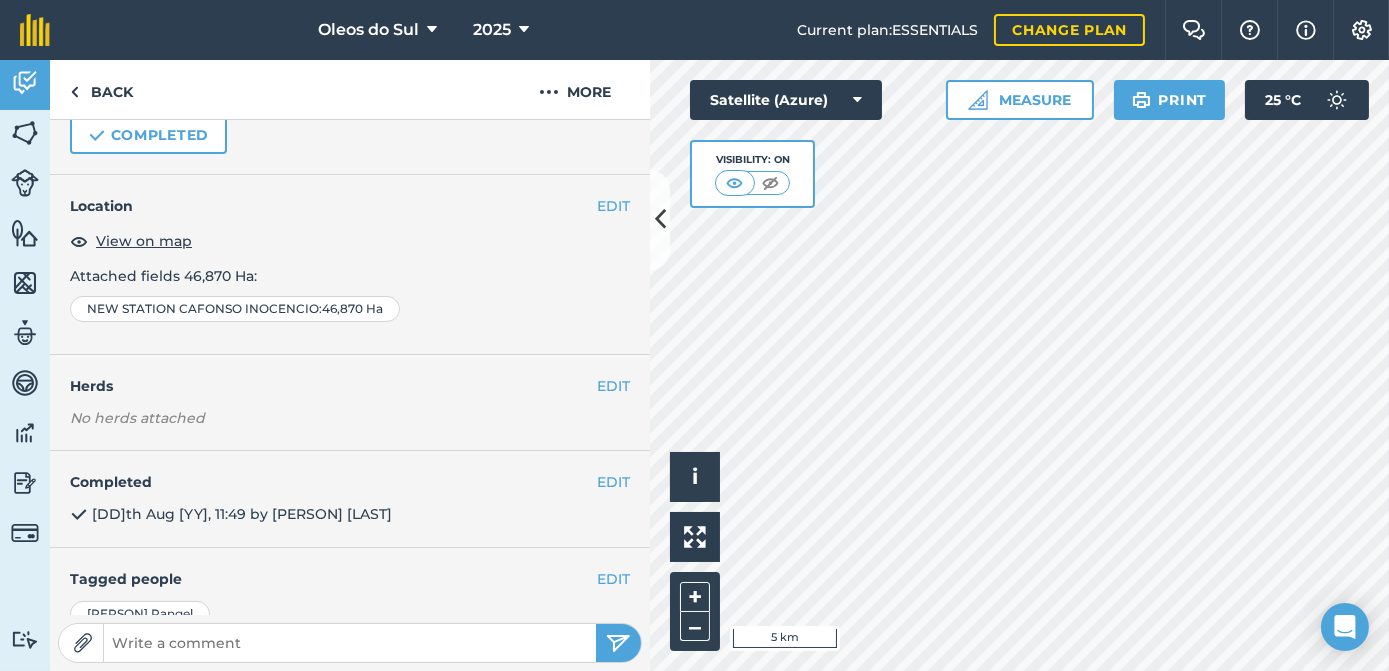 scroll, scrollTop: 34, scrollLeft: 0, axis: vertical 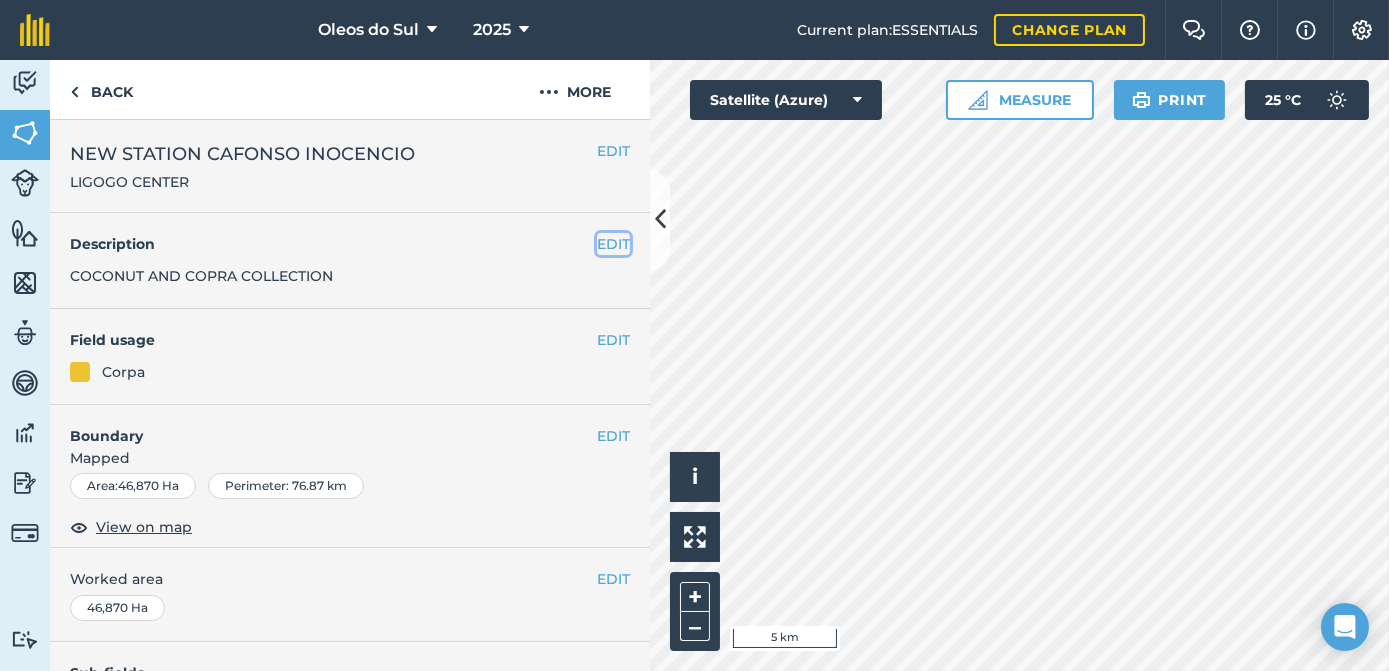 click on "EDIT" at bounding box center [613, 244] 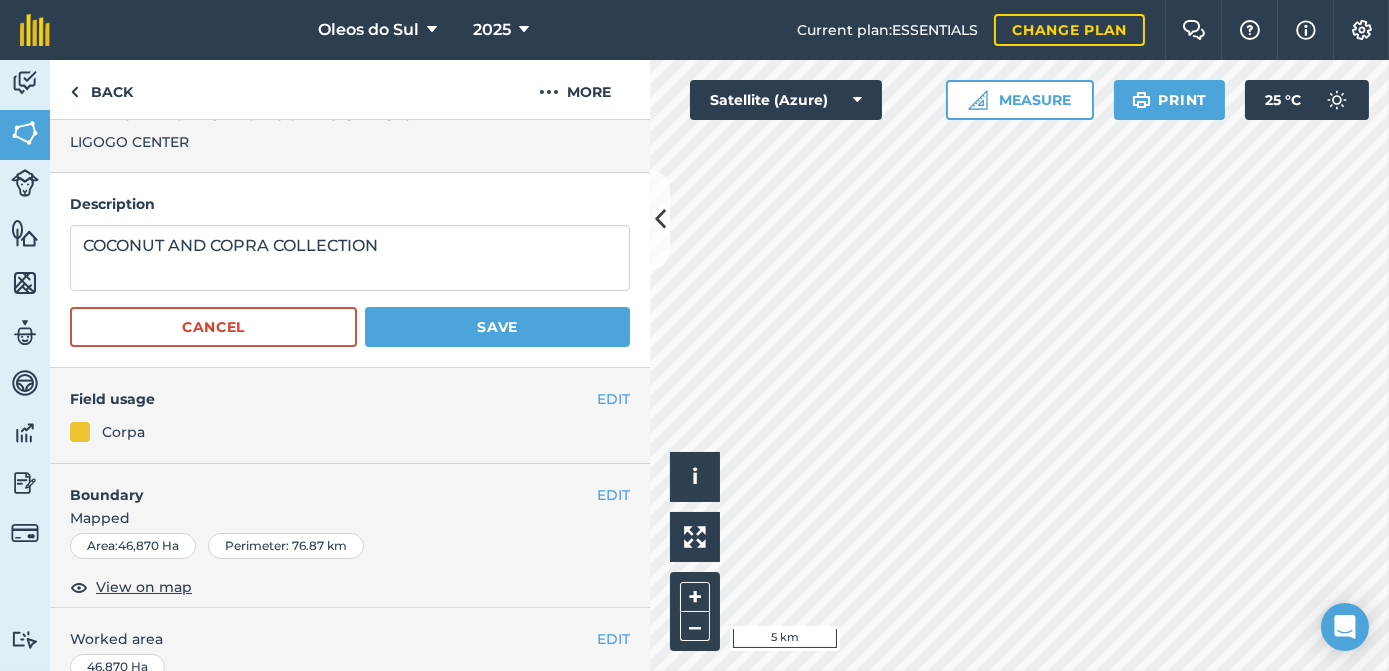 scroll, scrollTop: 0, scrollLeft: 0, axis: both 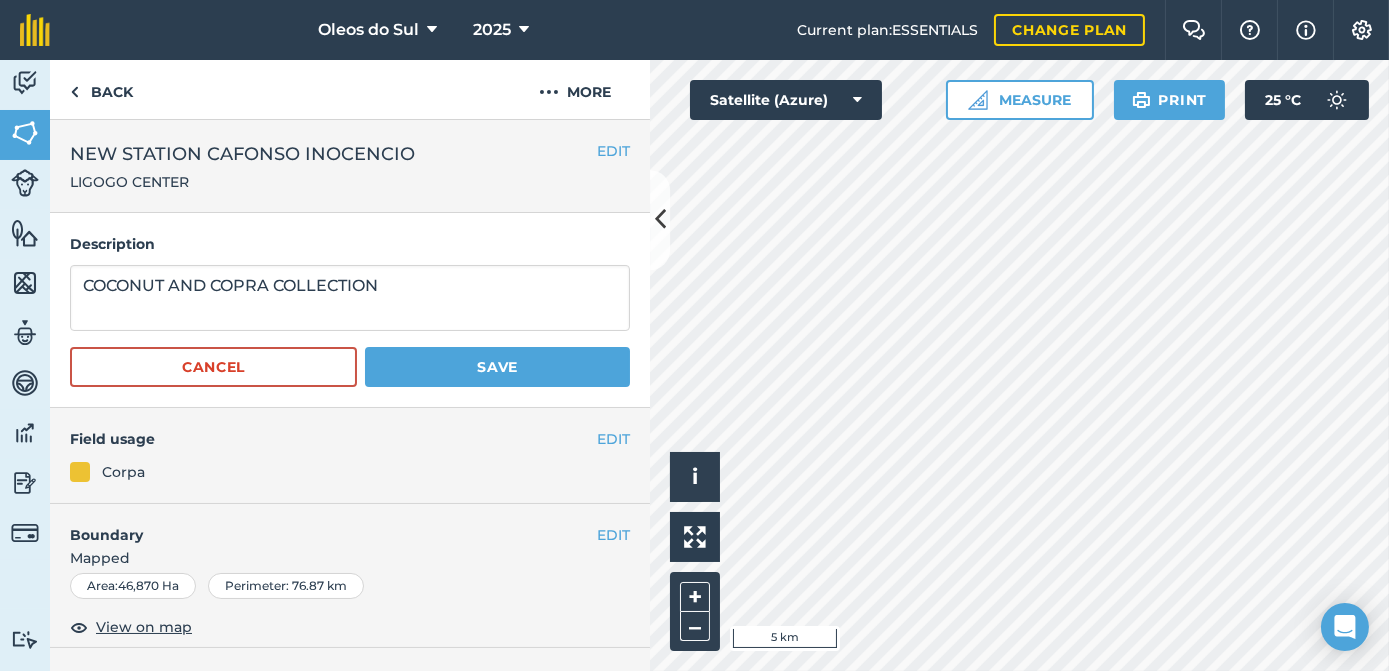 click on "Corpa" at bounding box center (123, 472) 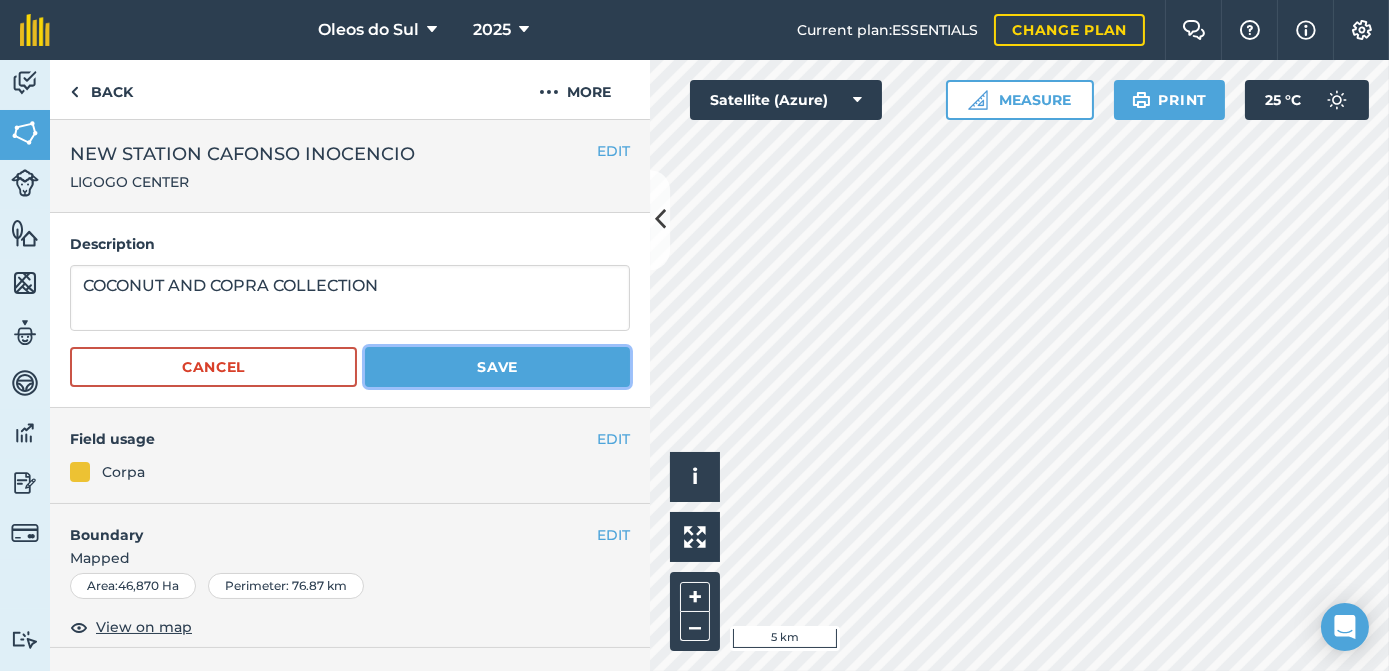 click on "Save" at bounding box center [497, 367] 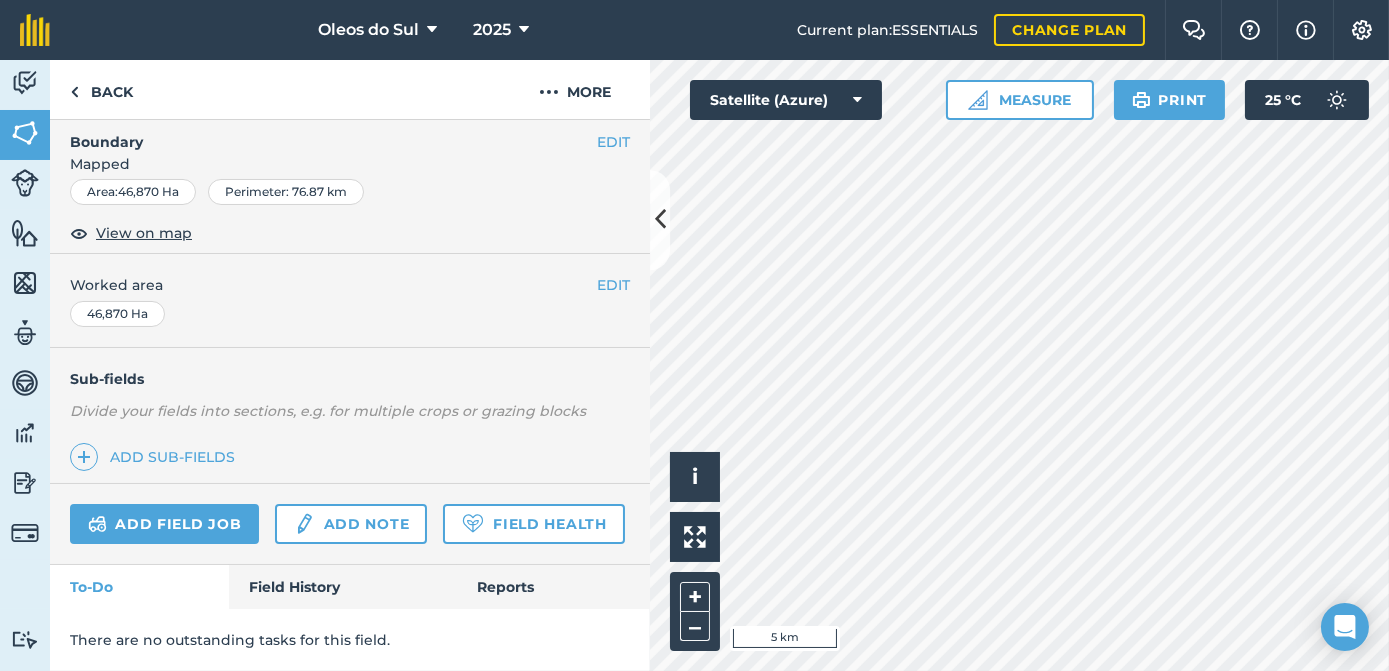 scroll, scrollTop: 346, scrollLeft: 0, axis: vertical 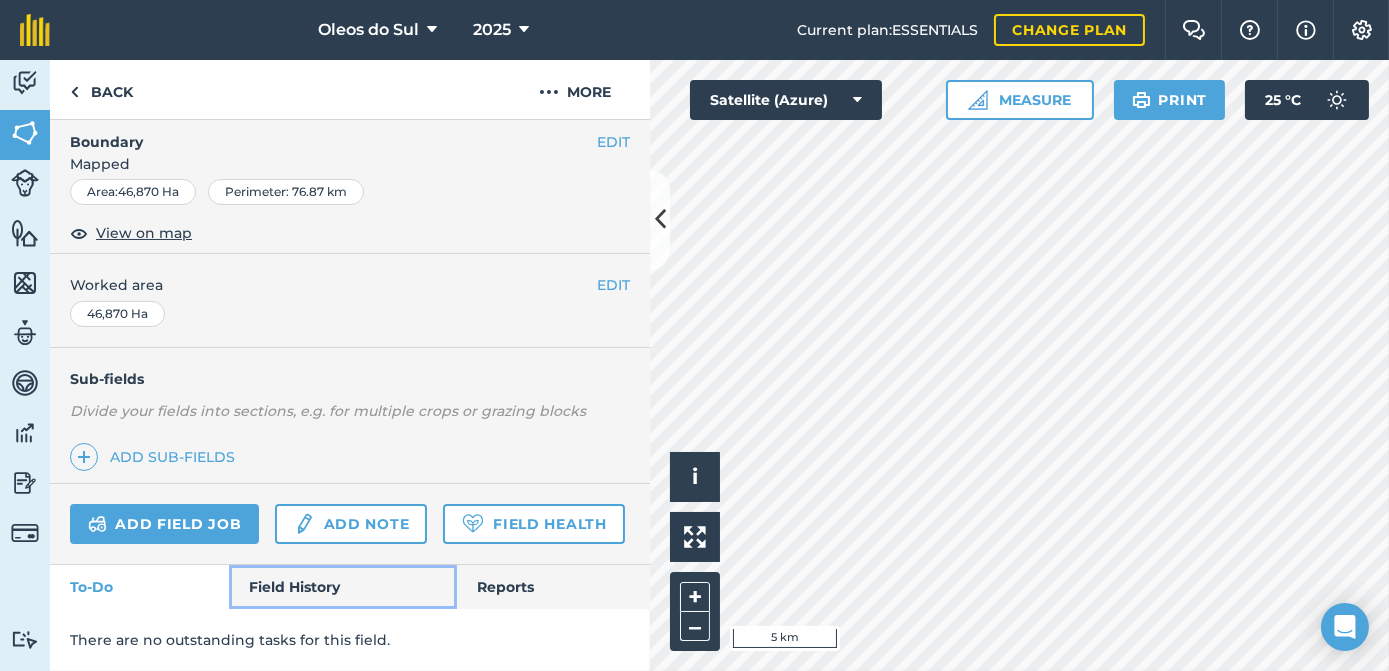 click on "Field History" at bounding box center [342, 587] 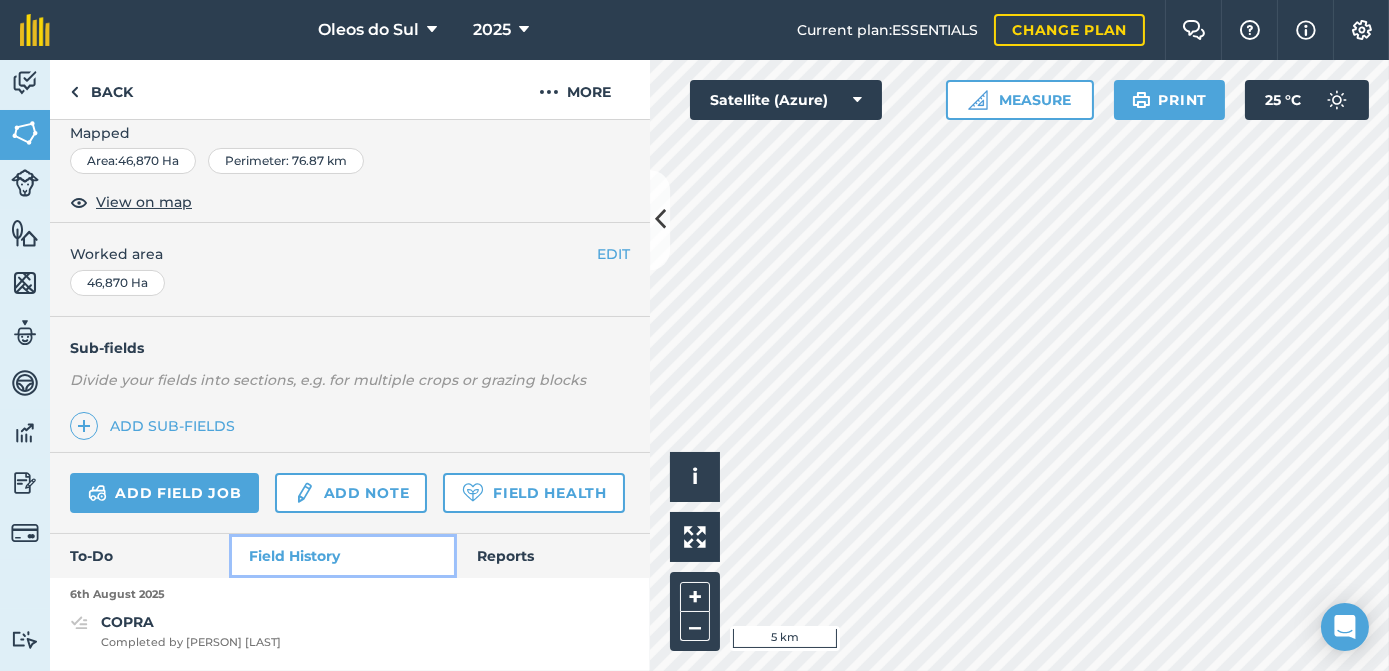 scroll, scrollTop: 377, scrollLeft: 0, axis: vertical 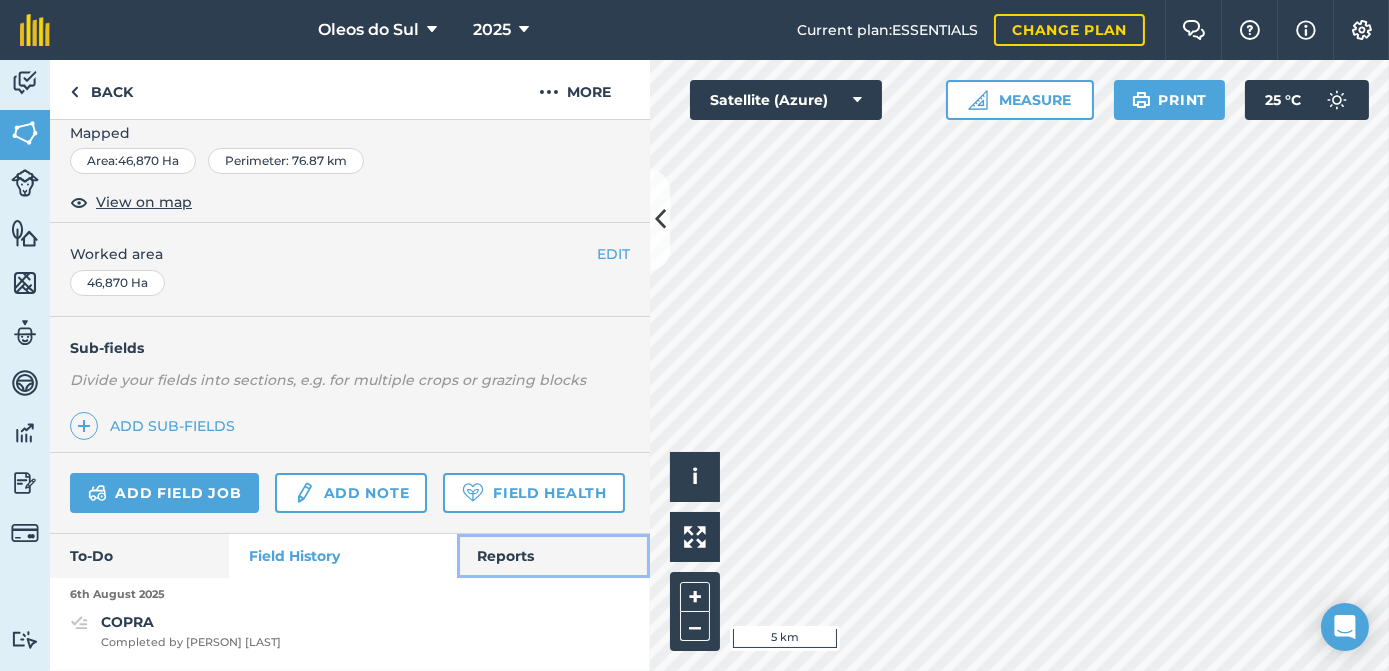 click on "Reports" at bounding box center [553, 556] 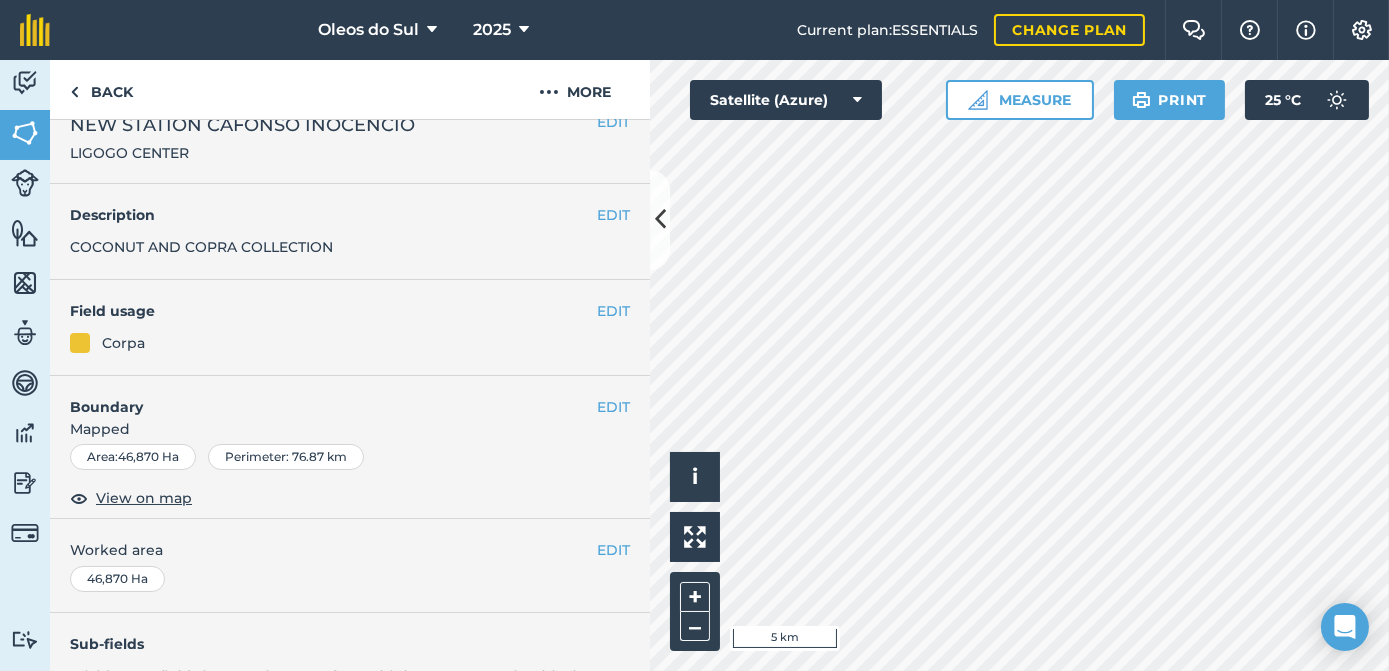scroll, scrollTop: 0, scrollLeft: 0, axis: both 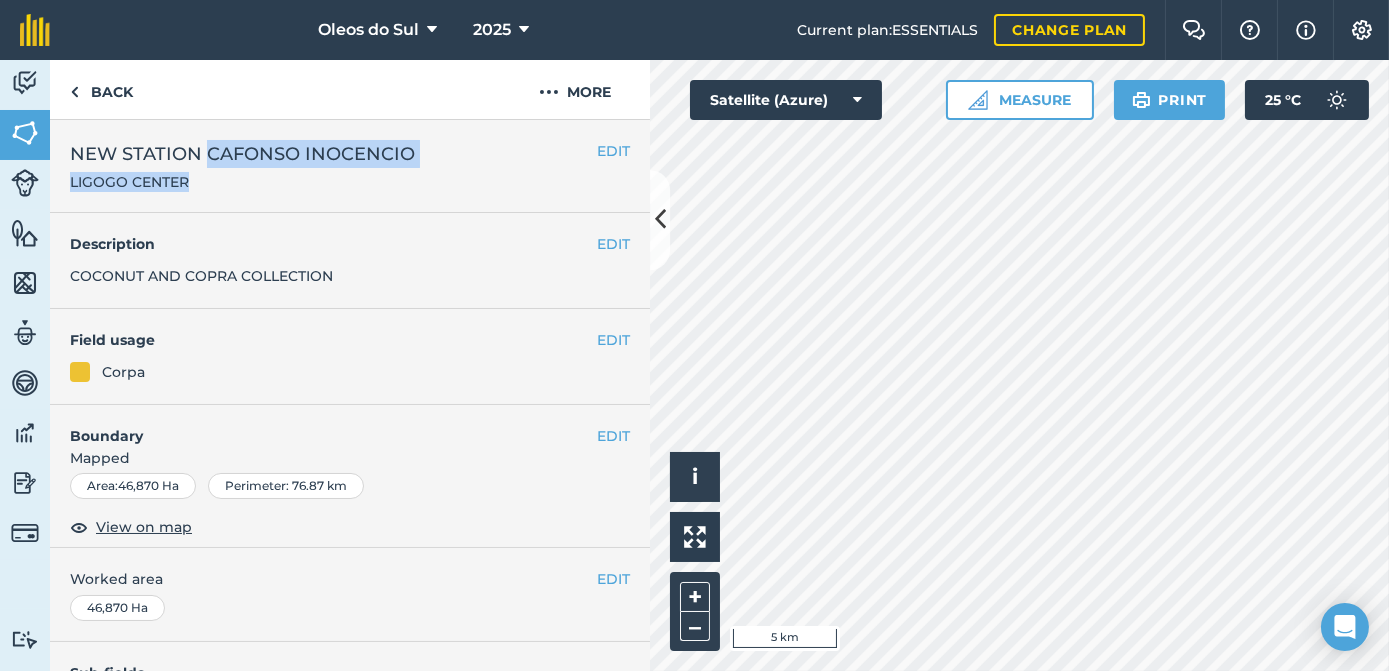 click on "NEW STATION CAFONSO INOCENCIO LIGOGO CENTER" at bounding box center [242, 166] 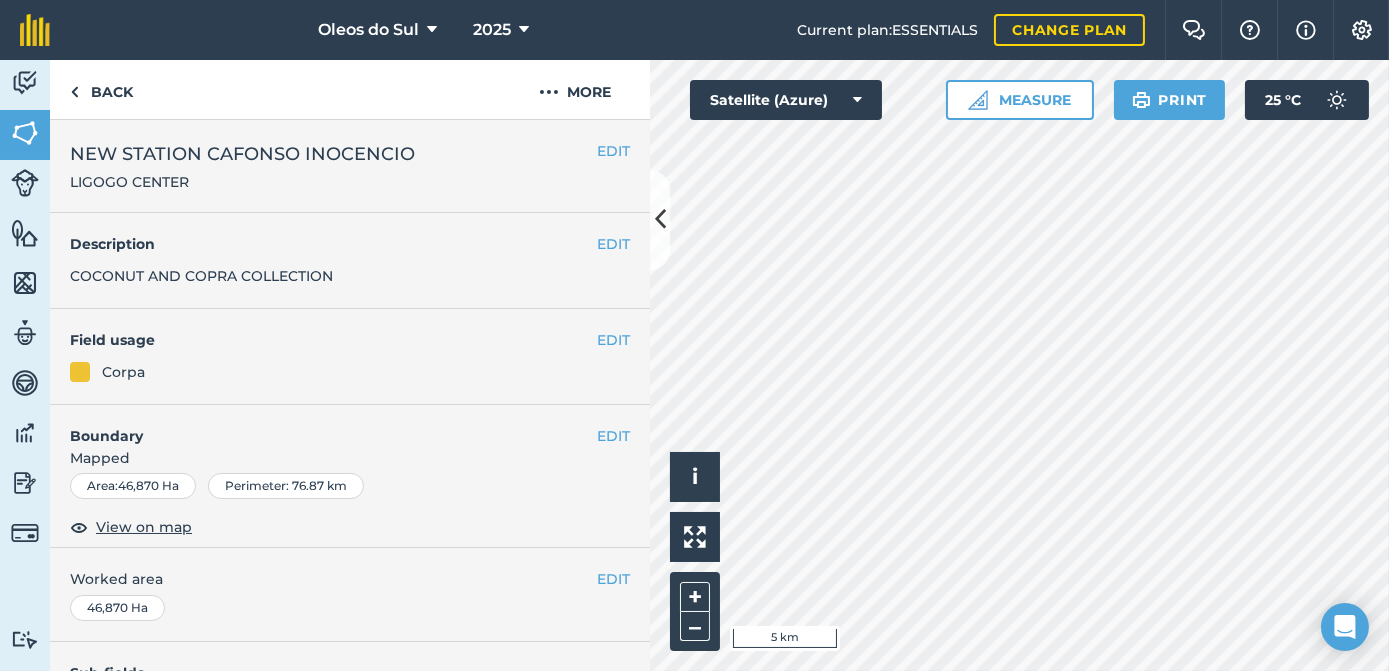 drag, startPoint x: 209, startPoint y: 171, endPoint x: 397, endPoint y: 221, distance: 194.53534 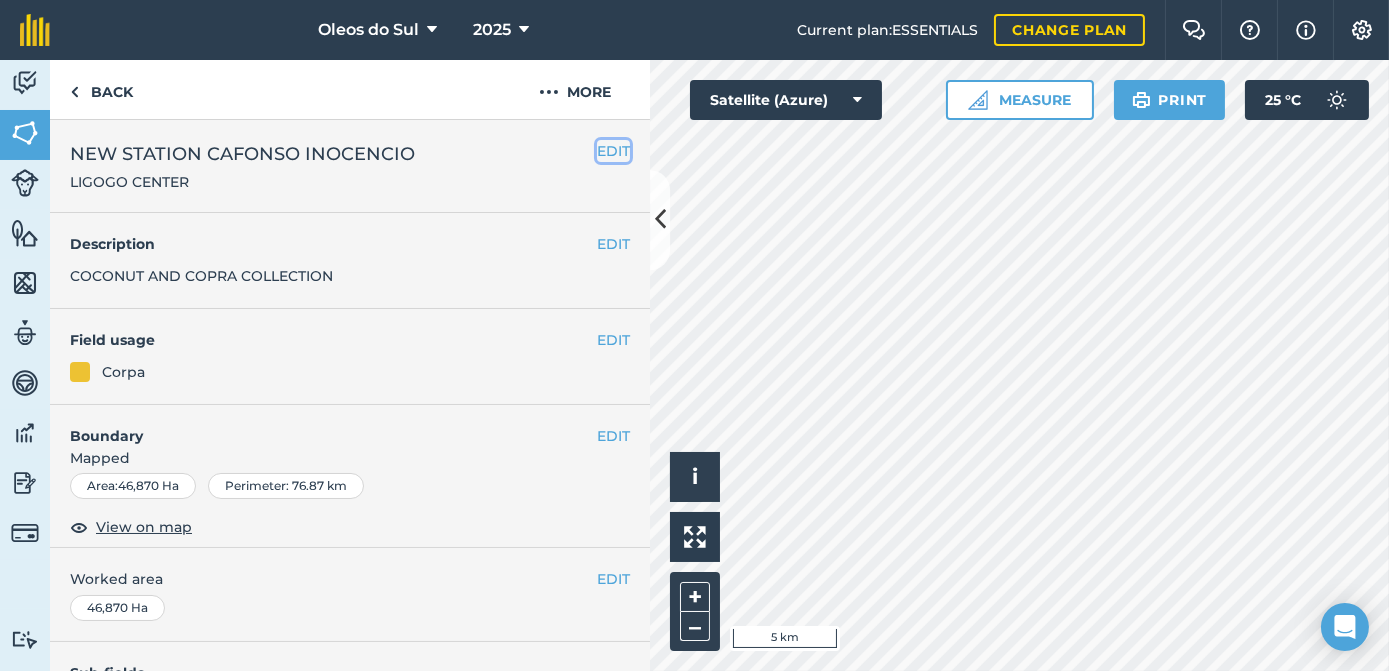 click on "EDIT" at bounding box center (613, 151) 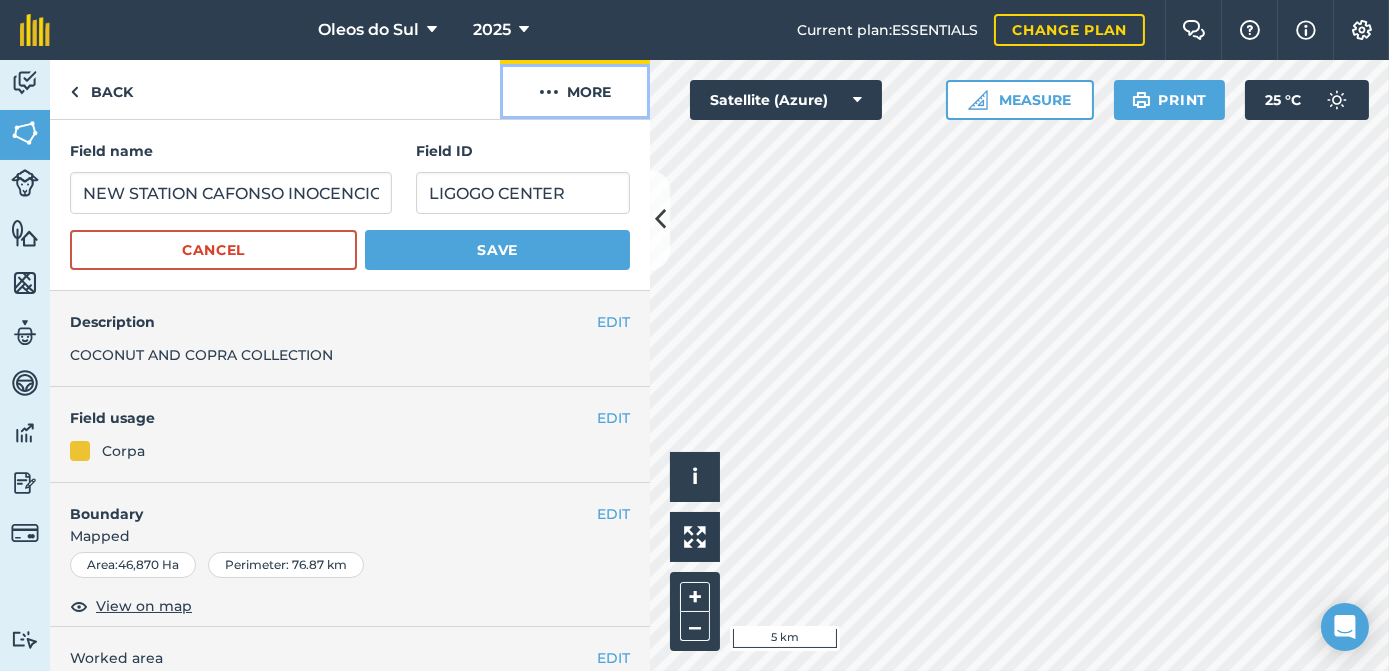 click on "More" at bounding box center (575, 89) 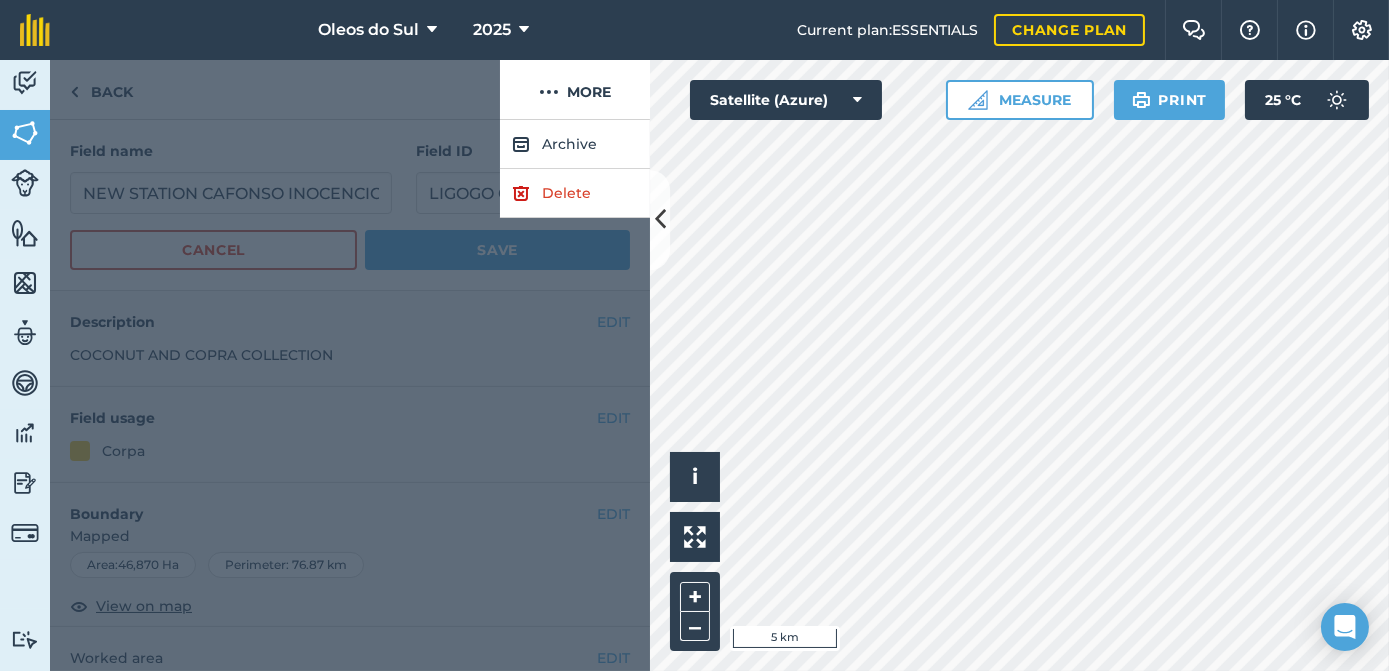click at bounding box center (350, 395) 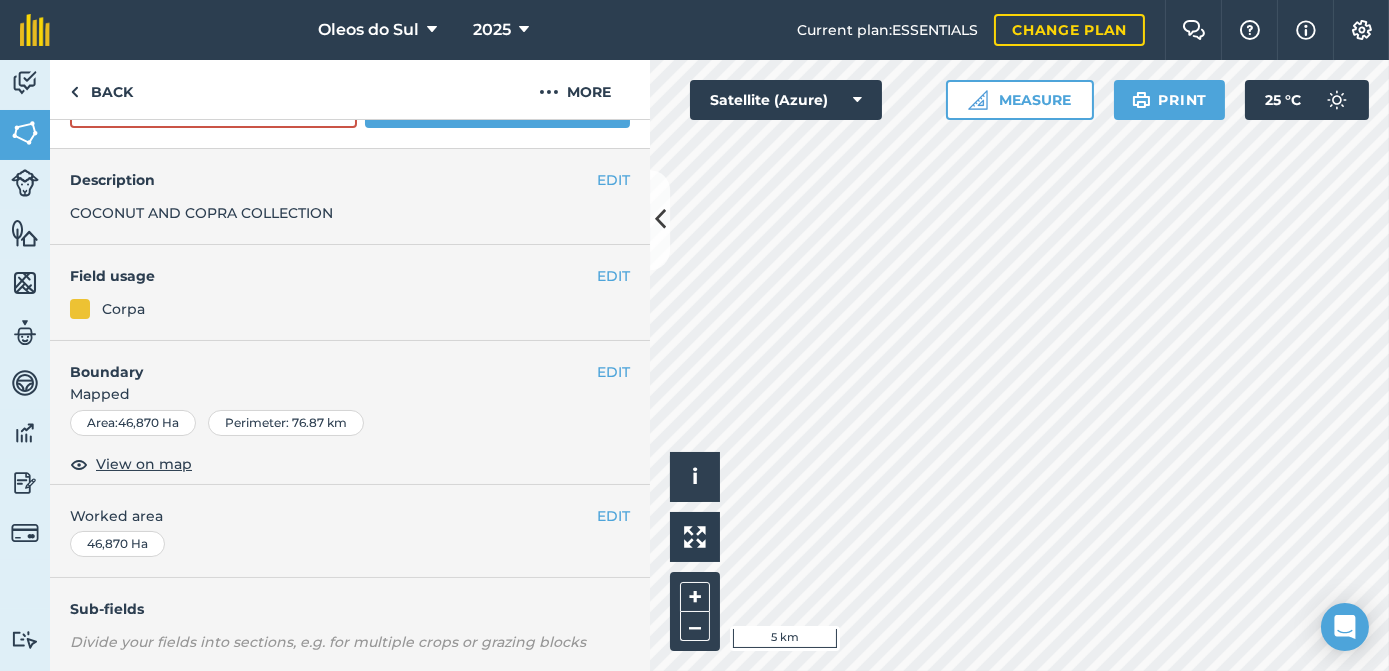 scroll, scrollTop: 90, scrollLeft: 0, axis: vertical 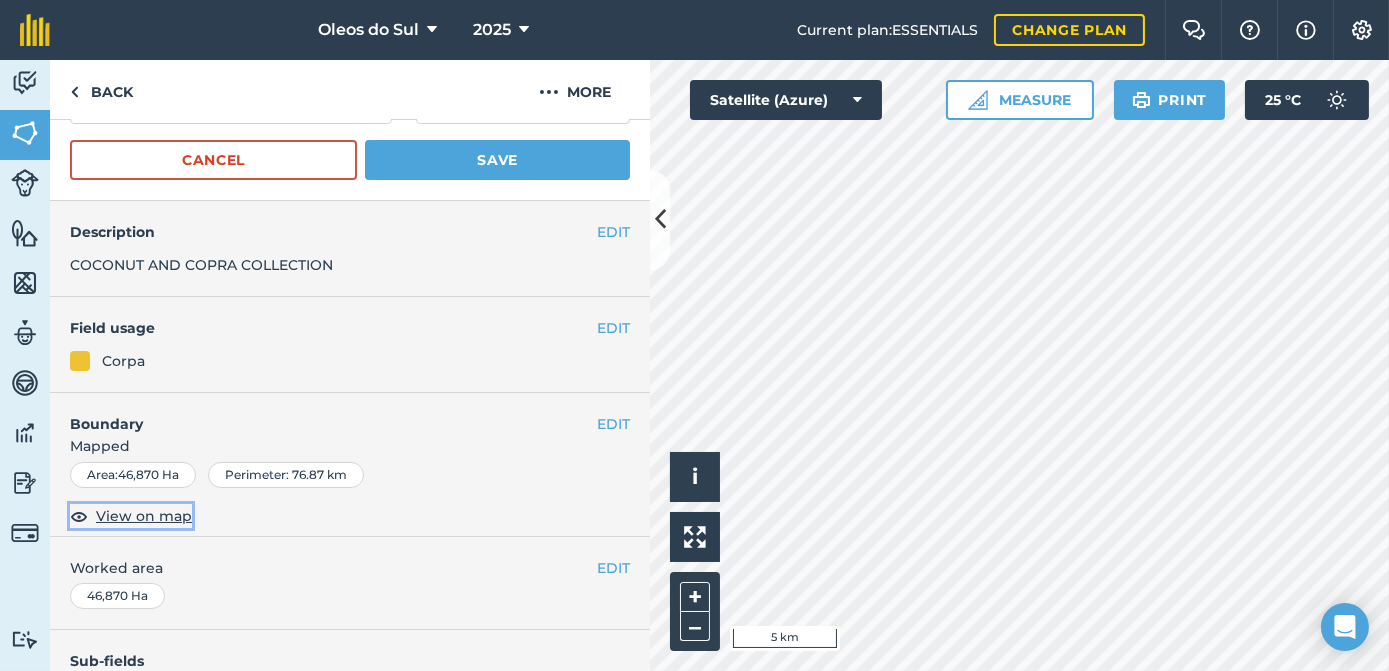 click on "View on map" at bounding box center (144, 516) 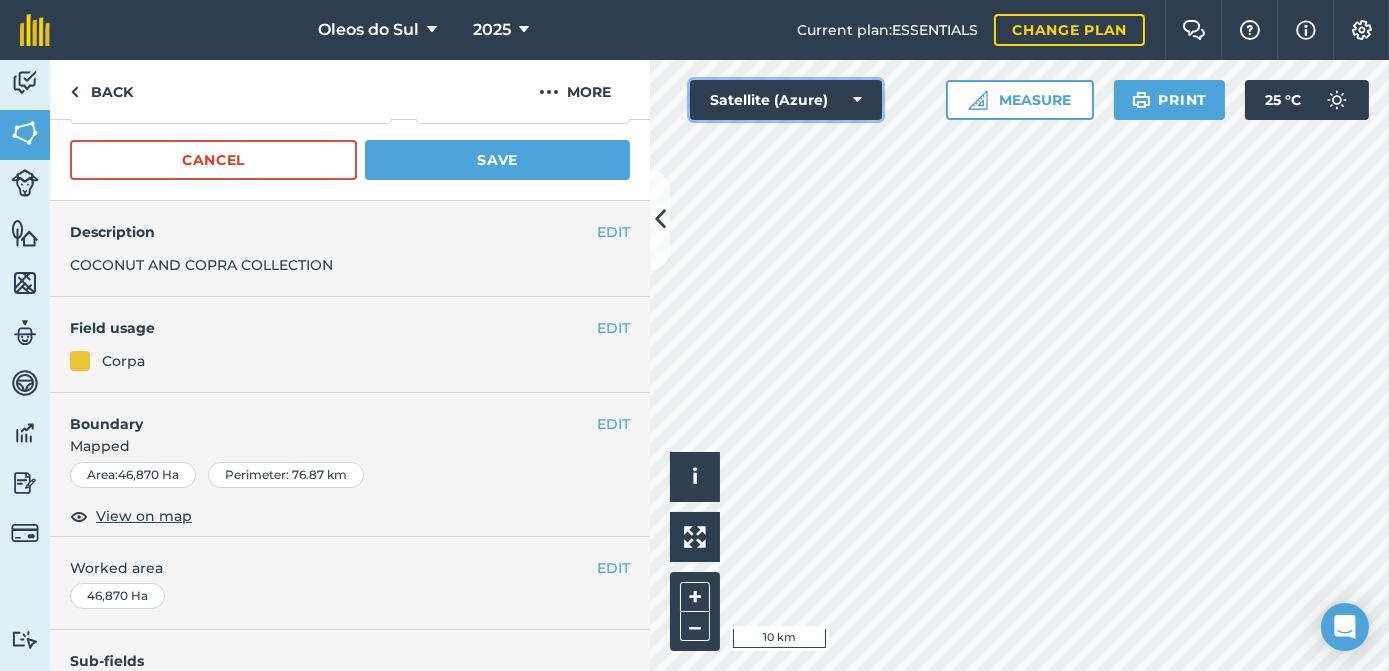 click at bounding box center (857, 100) 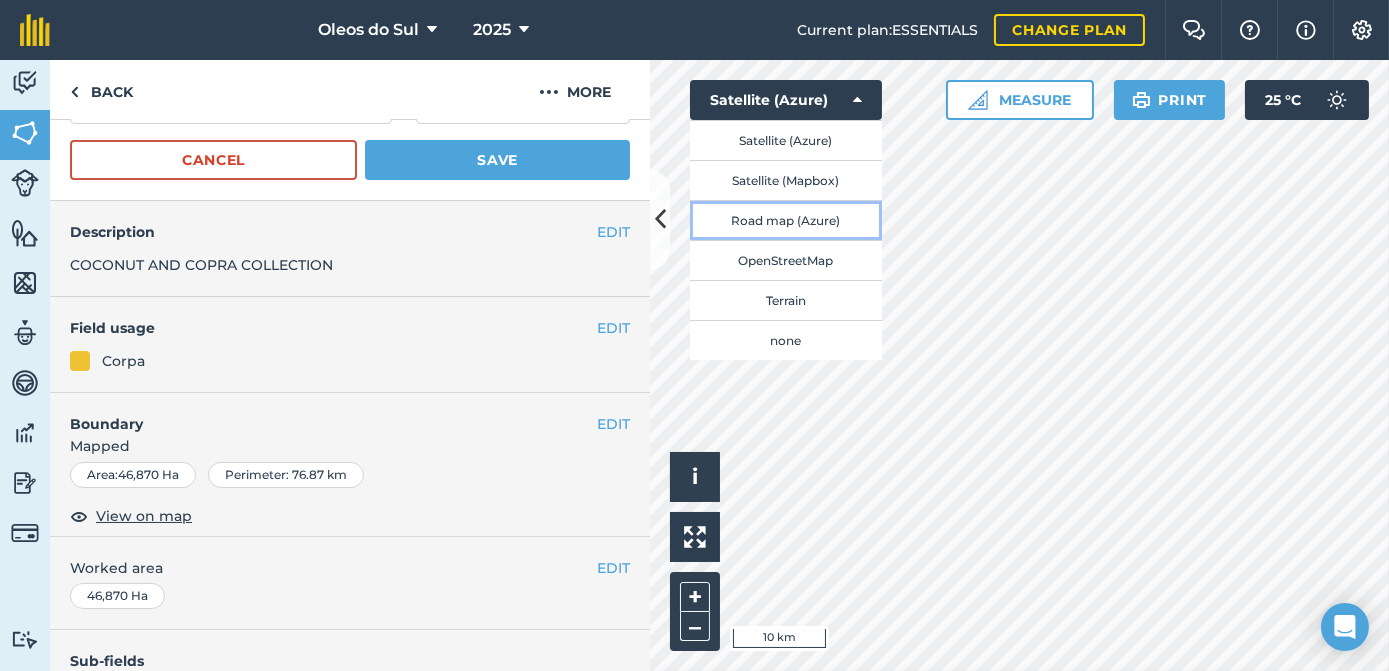 click on "Road map (Azure)" at bounding box center (786, 220) 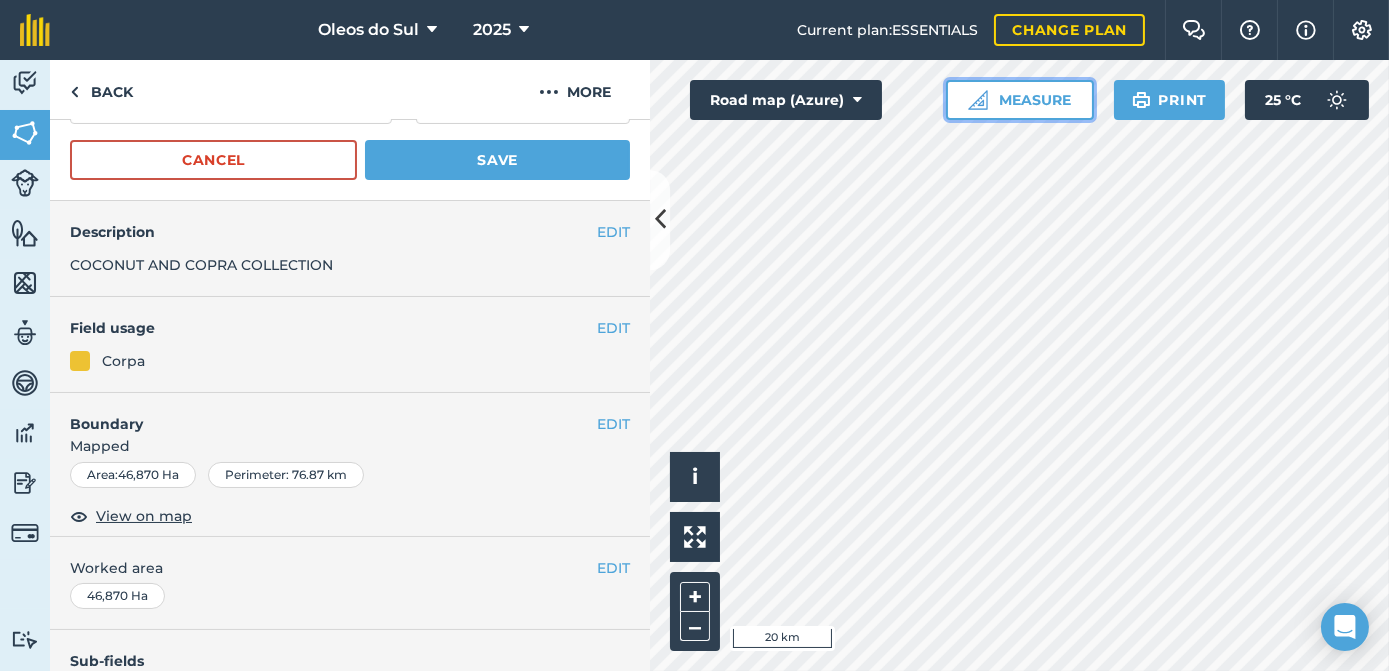 click on "Measure" at bounding box center [1020, 100] 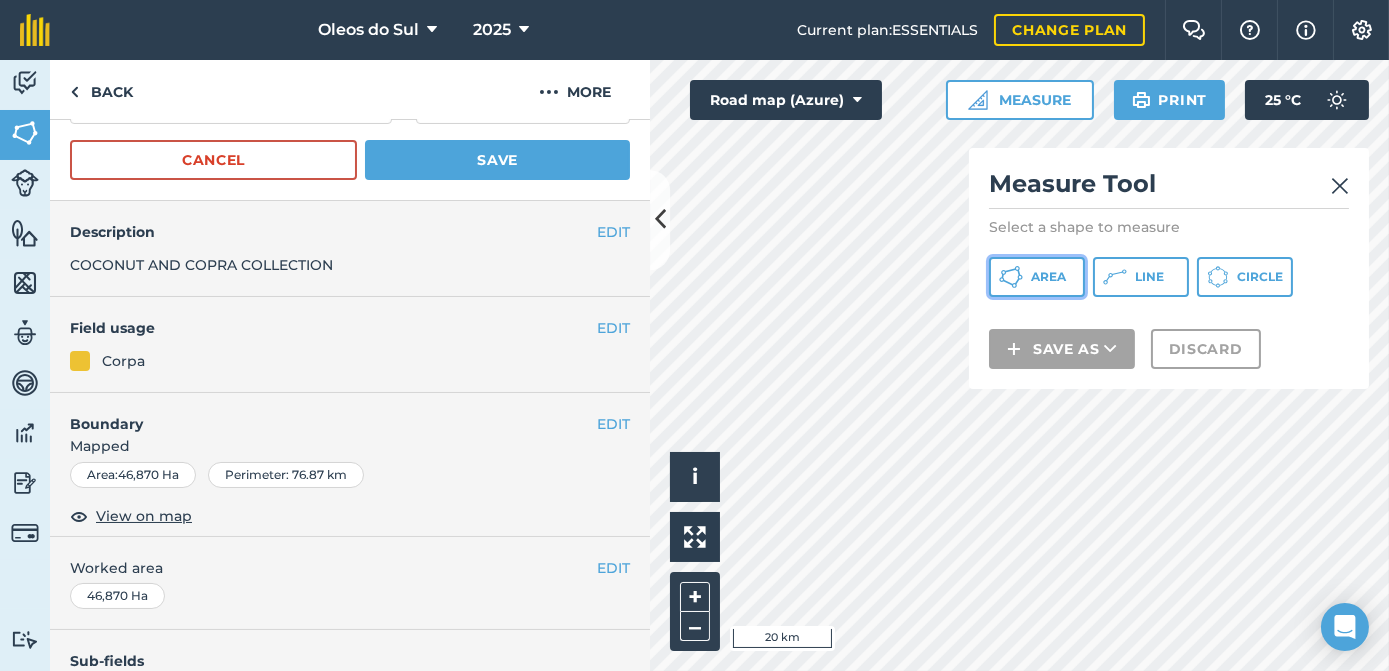 click on "Area" at bounding box center [1037, 277] 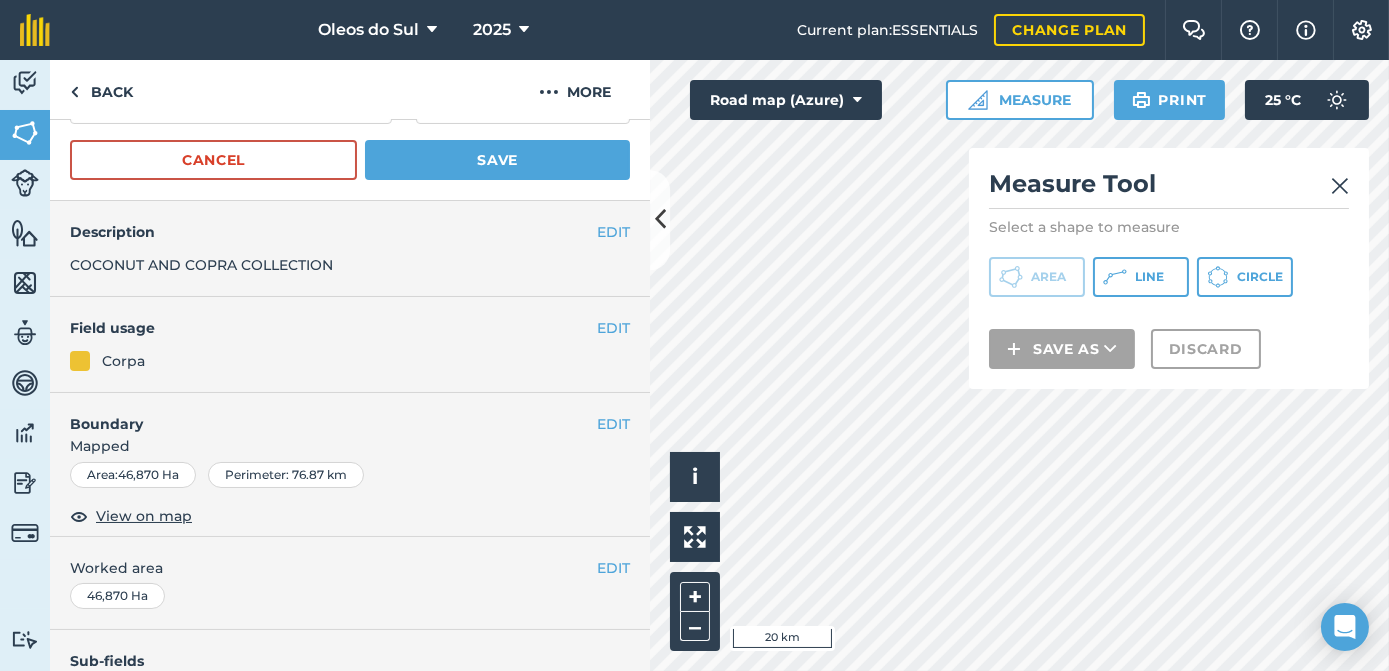 click at bounding box center (1340, 186) 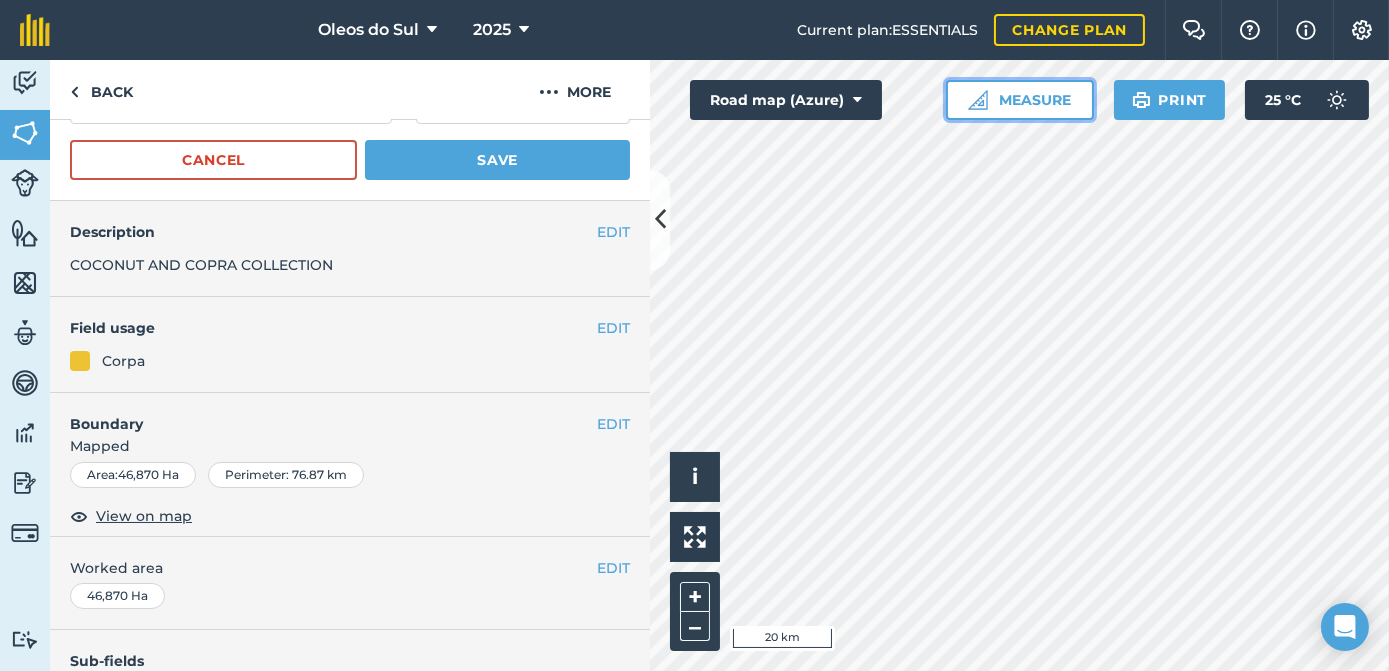 click on "Measure" at bounding box center [1020, 100] 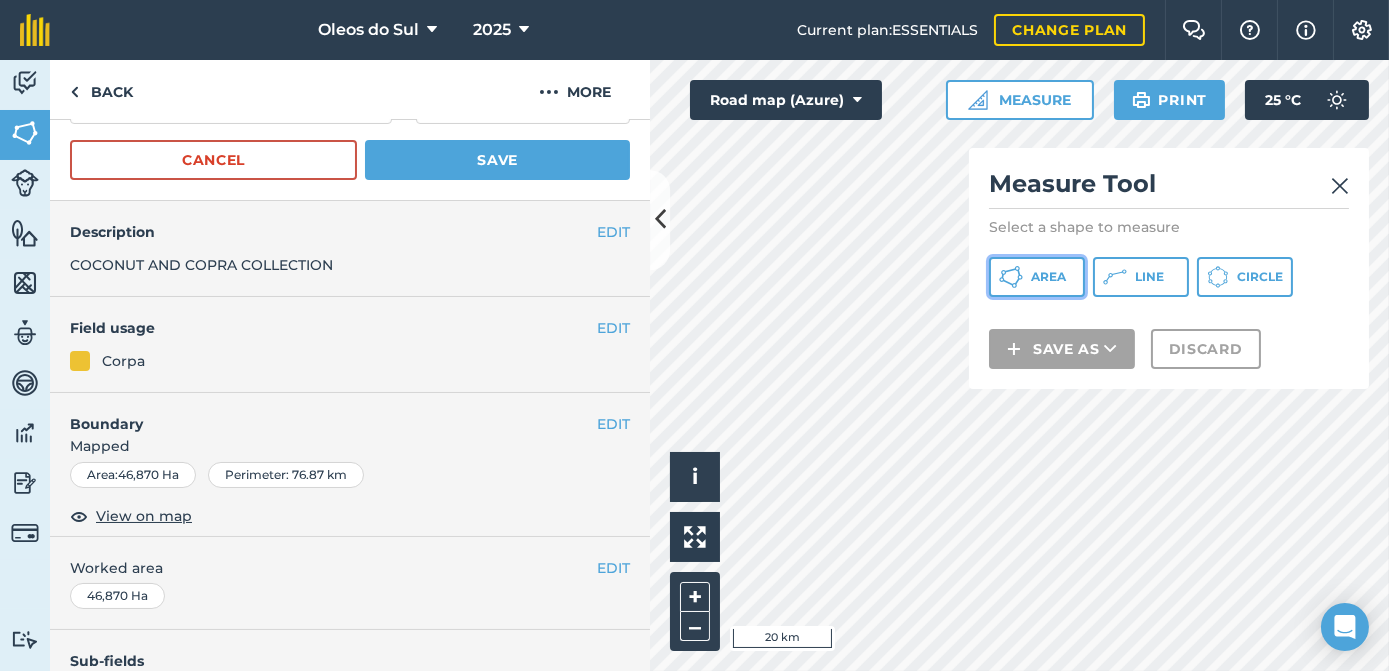click 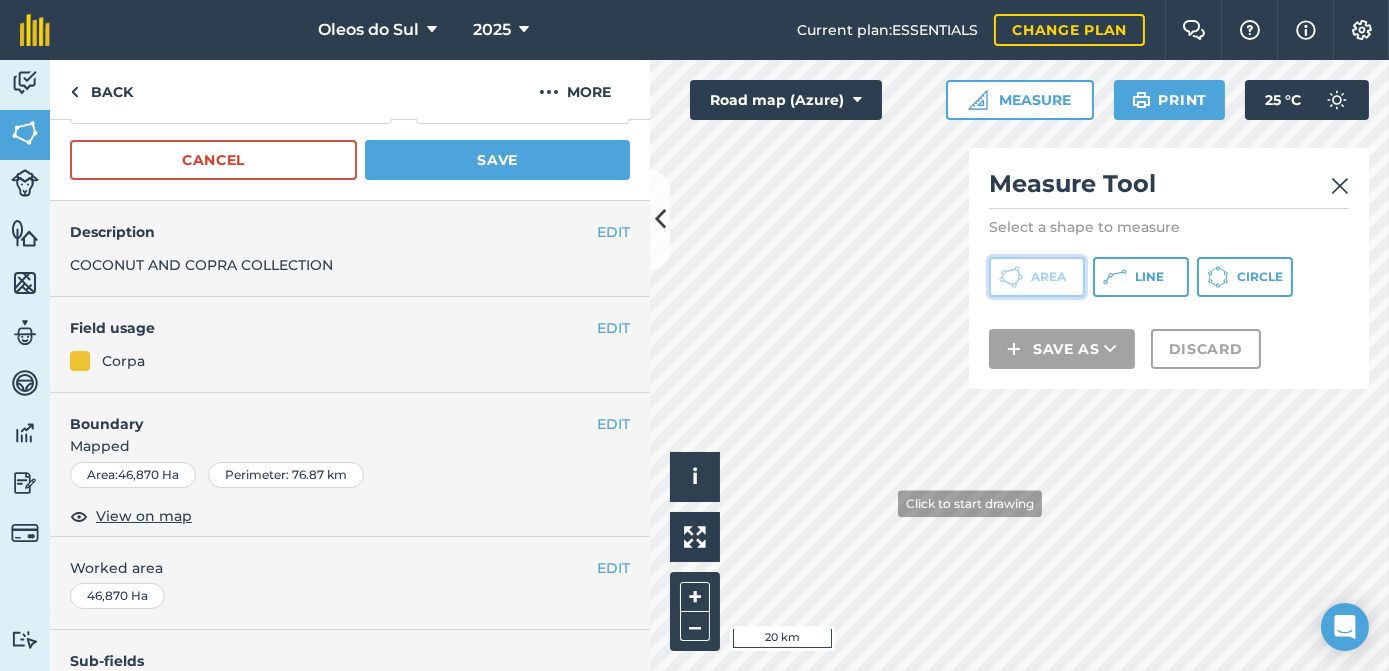 type 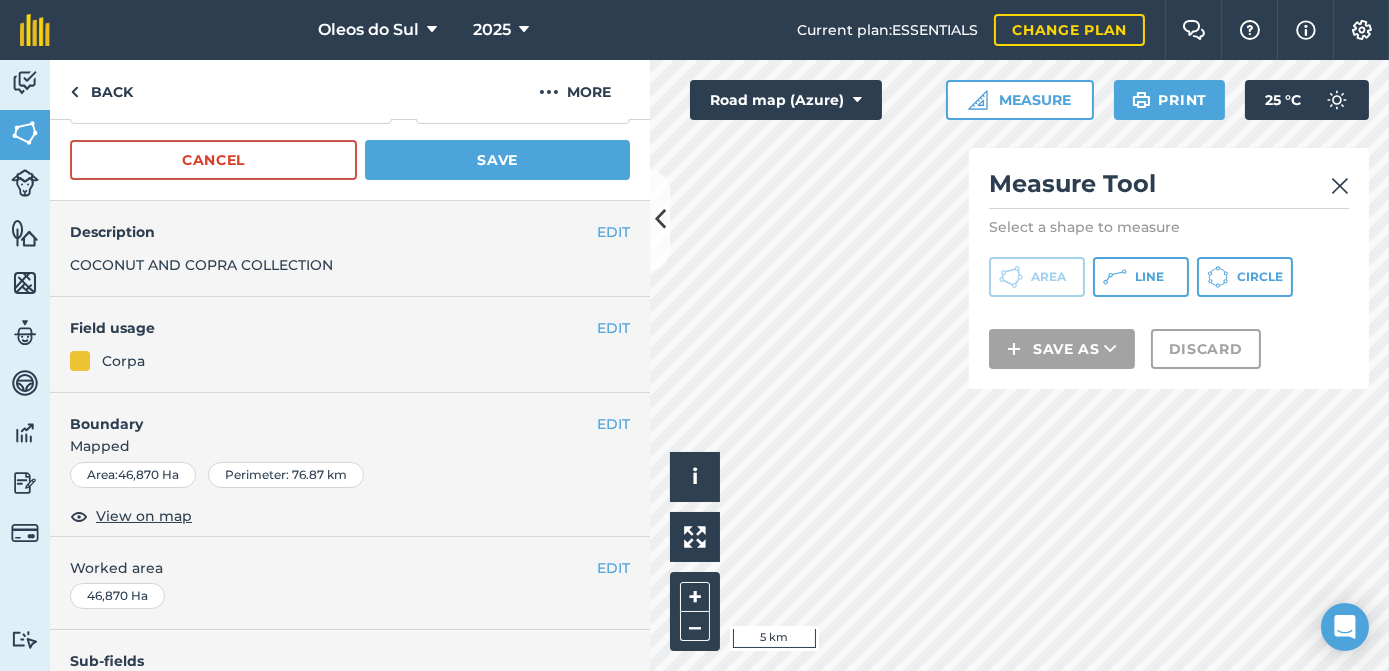click at bounding box center [1340, 186] 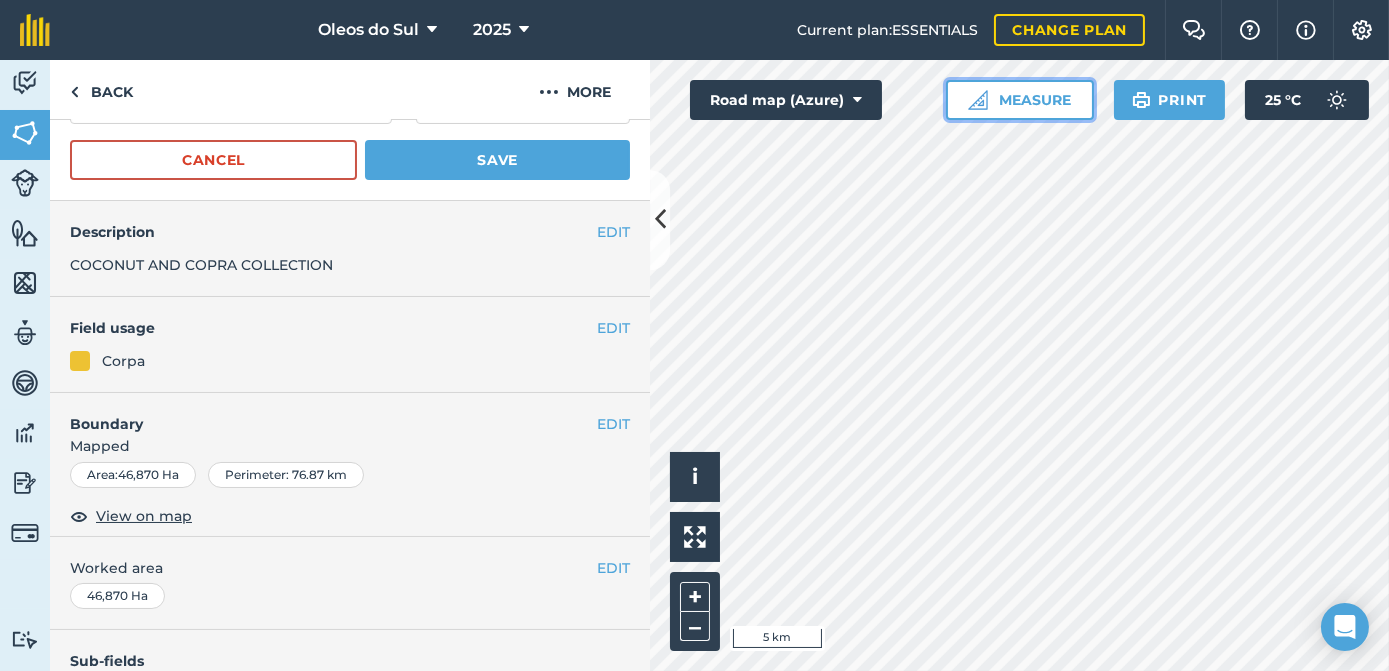 click on "Measure" at bounding box center [1020, 100] 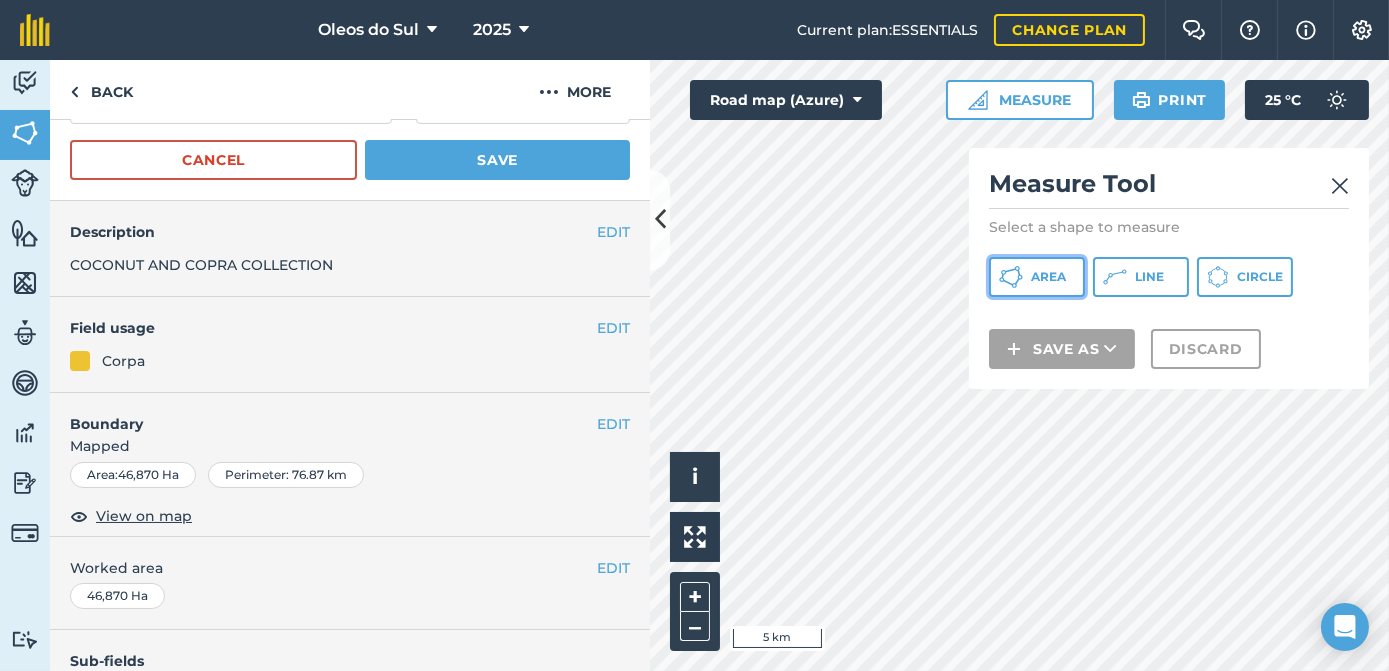 click on "Area" at bounding box center (1048, 277) 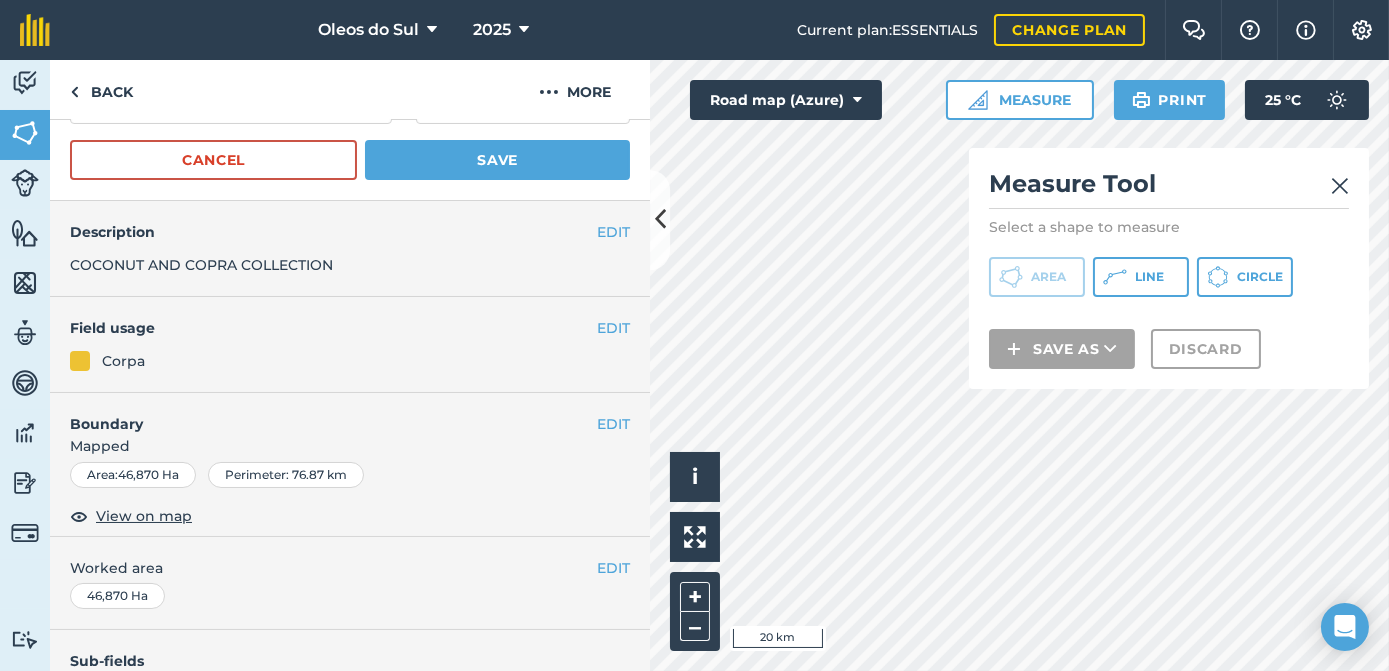 click at bounding box center (1340, 186) 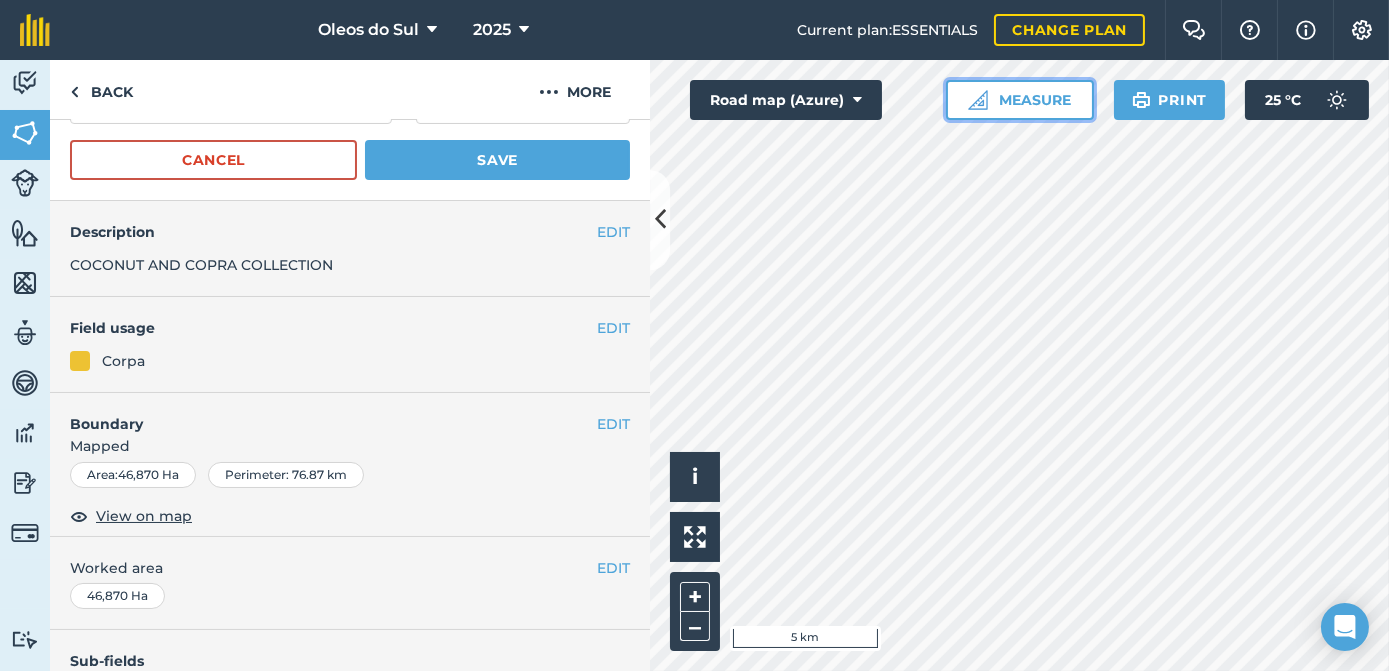 drag, startPoint x: 1002, startPoint y: 100, endPoint x: 1015, endPoint y: 105, distance: 13.928389 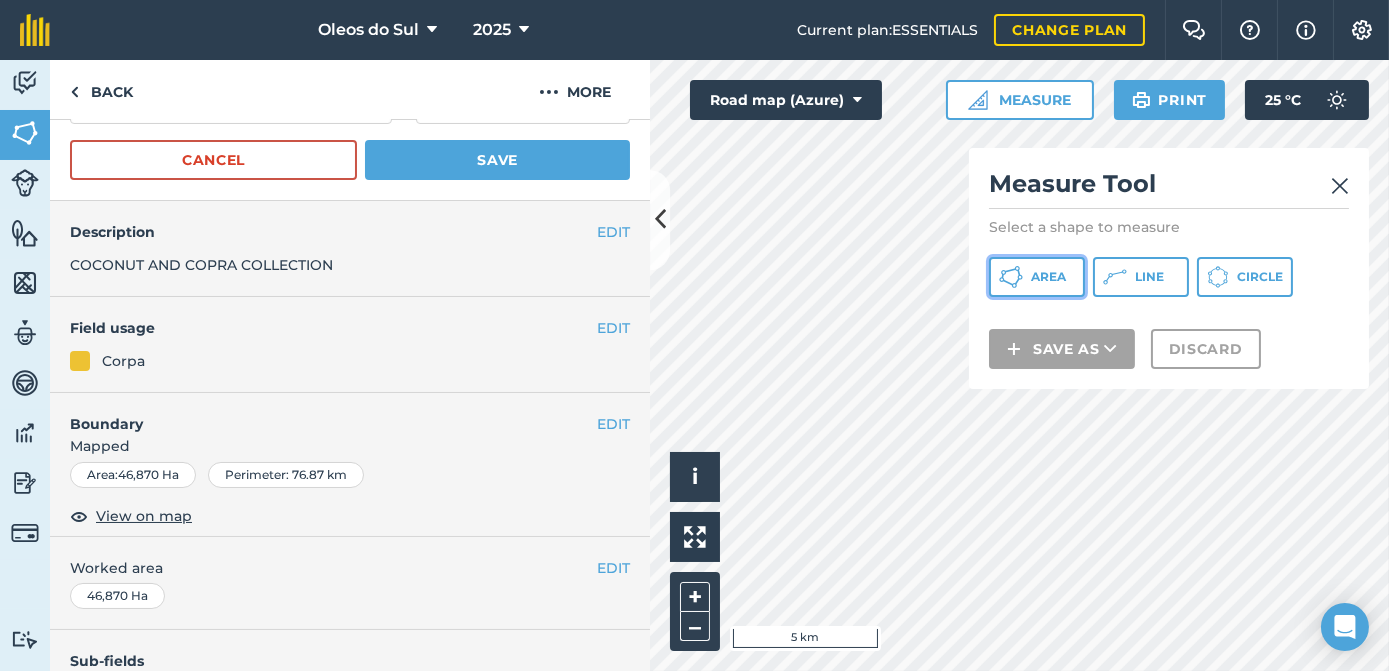 click on "Area" at bounding box center [1048, 277] 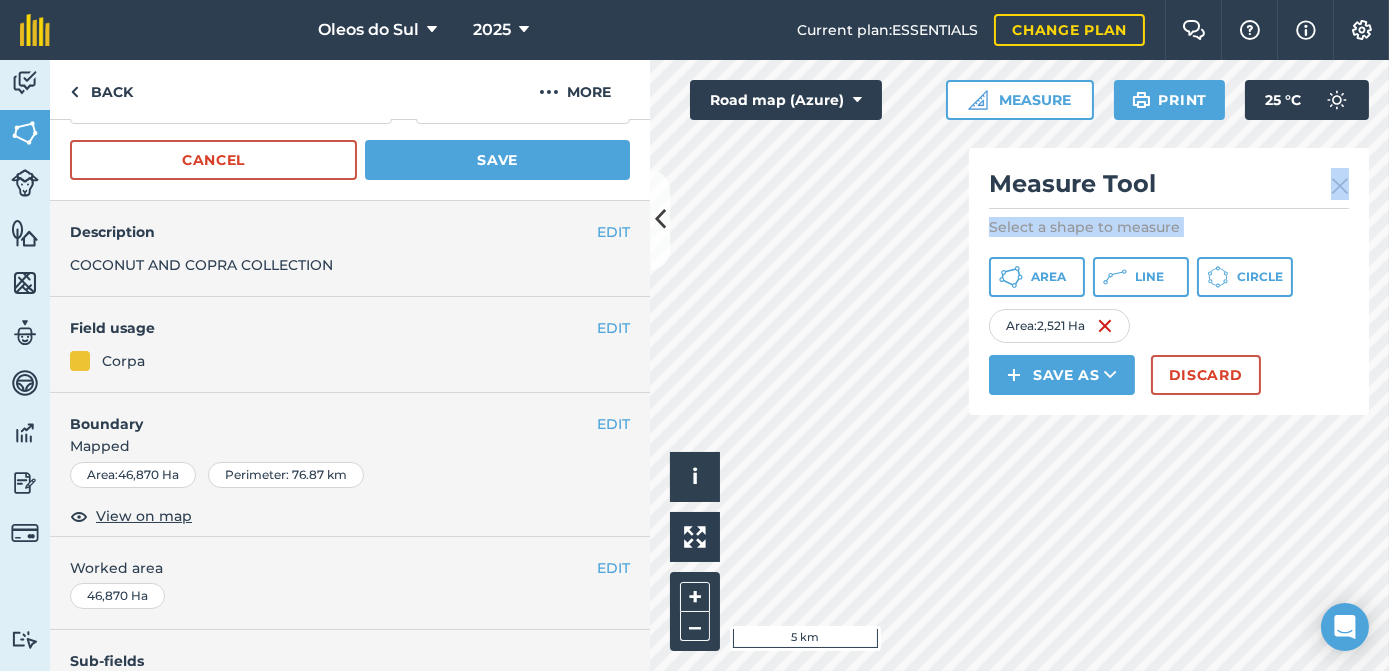 drag, startPoint x: 1230, startPoint y: 178, endPoint x: 1019, endPoint y: 242, distance: 220.49263 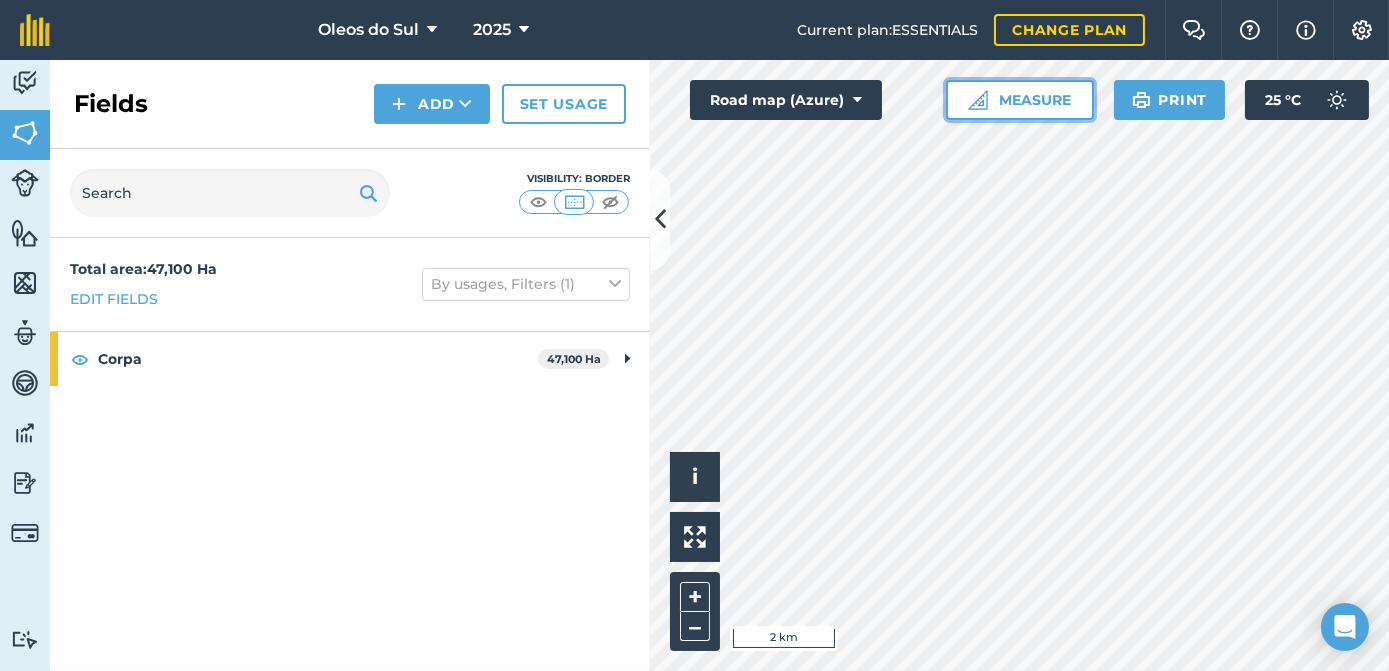 click on "Measure" at bounding box center [1020, 100] 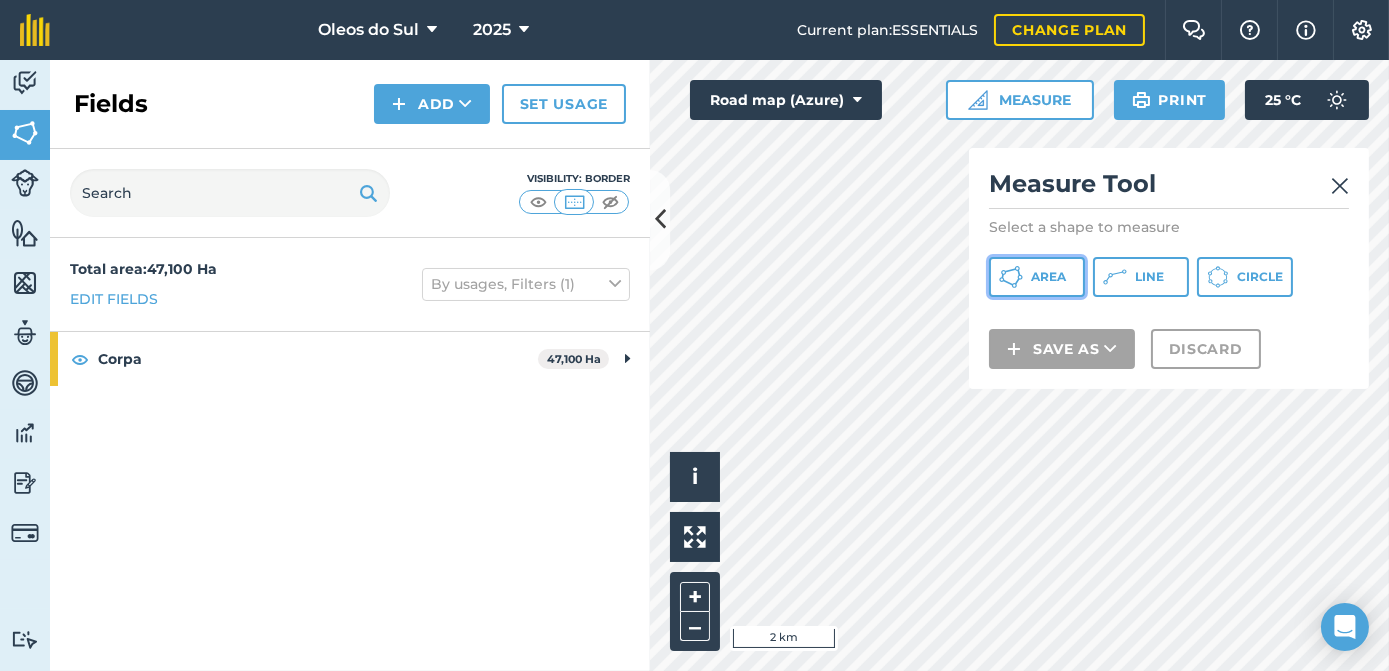 drag, startPoint x: 1042, startPoint y: 276, endPoint x: 1053, endPoint y: 274, distance: 11.18034 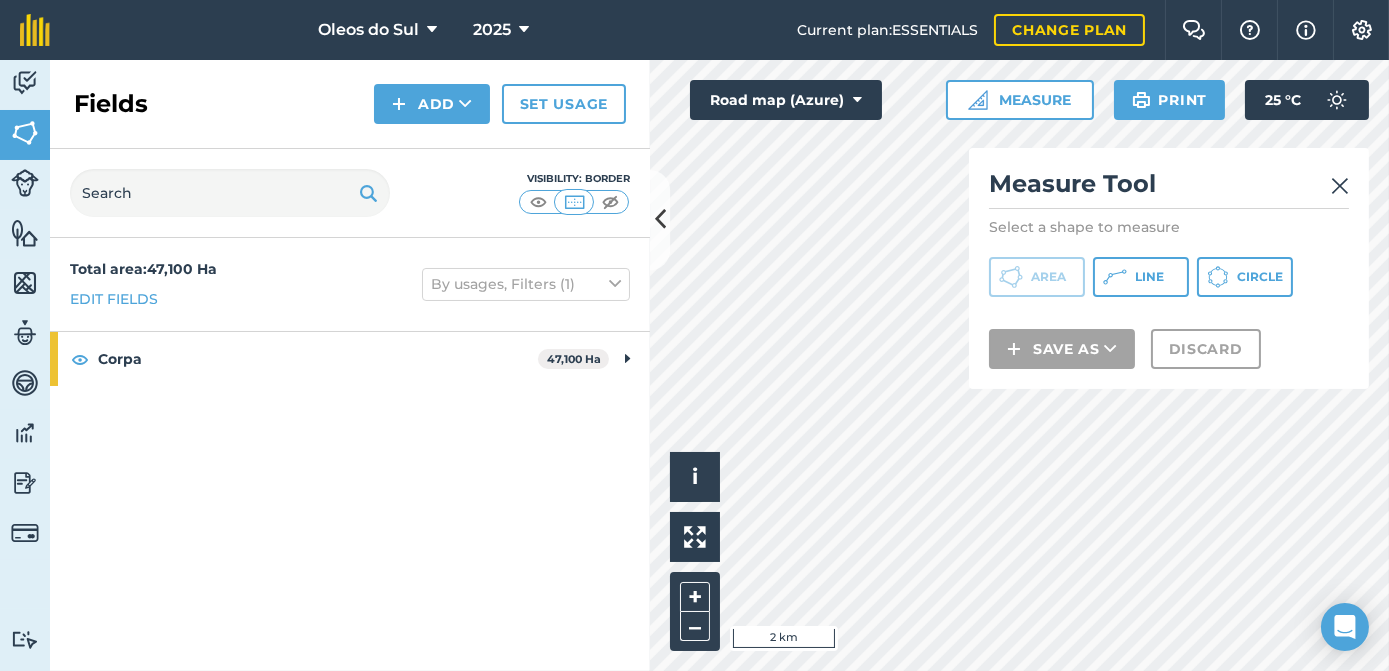 click at bounding box center (1340, 186) 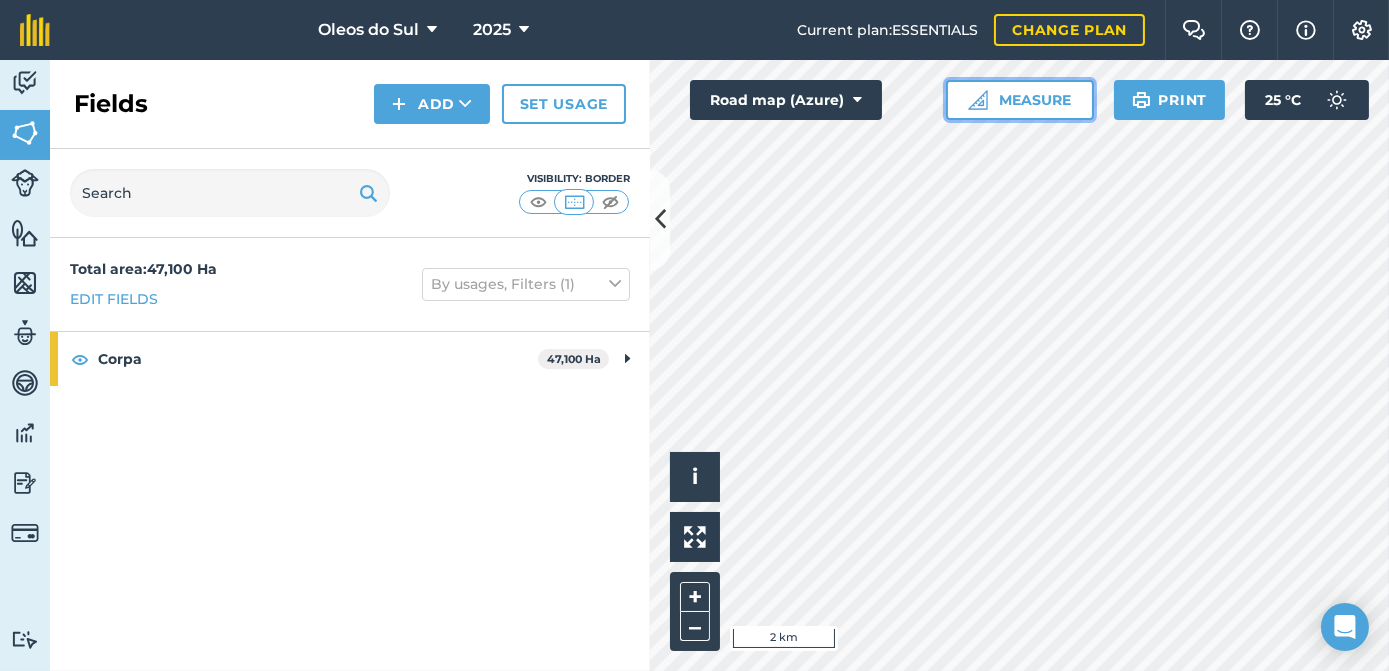 click on "Measure" at bounding box center [1020, 100] 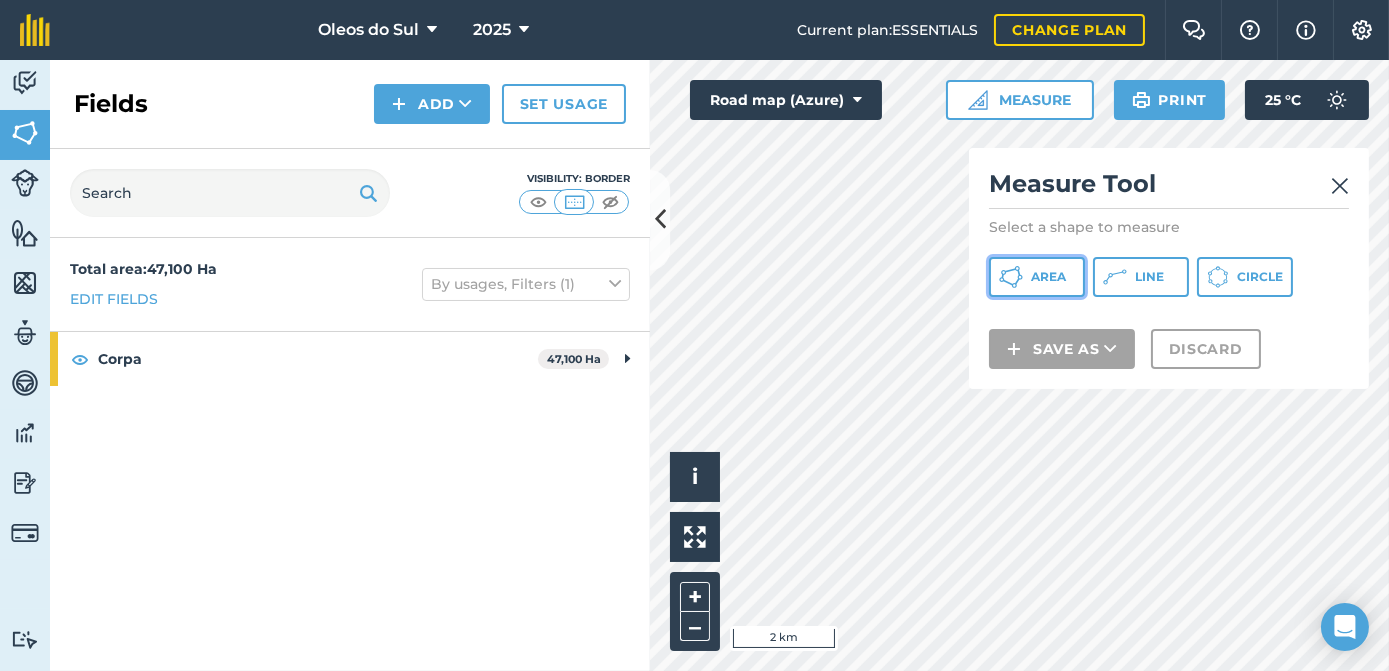 click on "Area" at bounding box center (1048, 277) 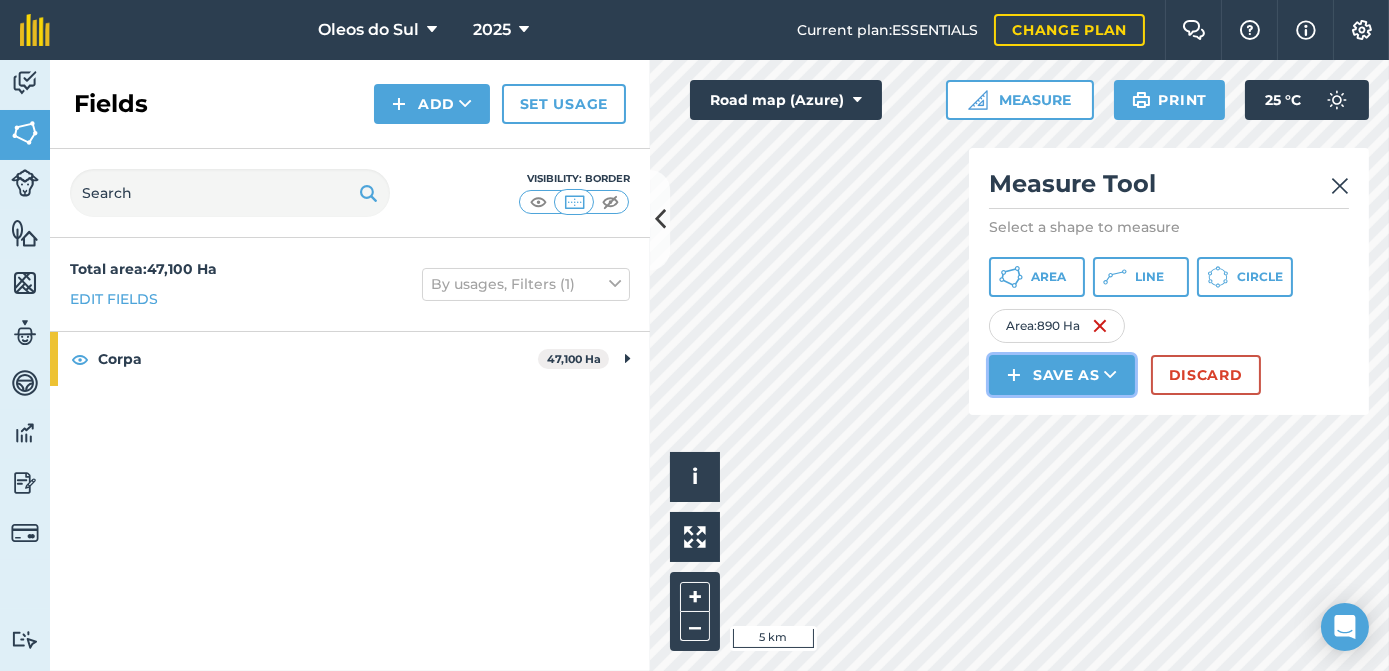 click at bounding box center (1110, 375) 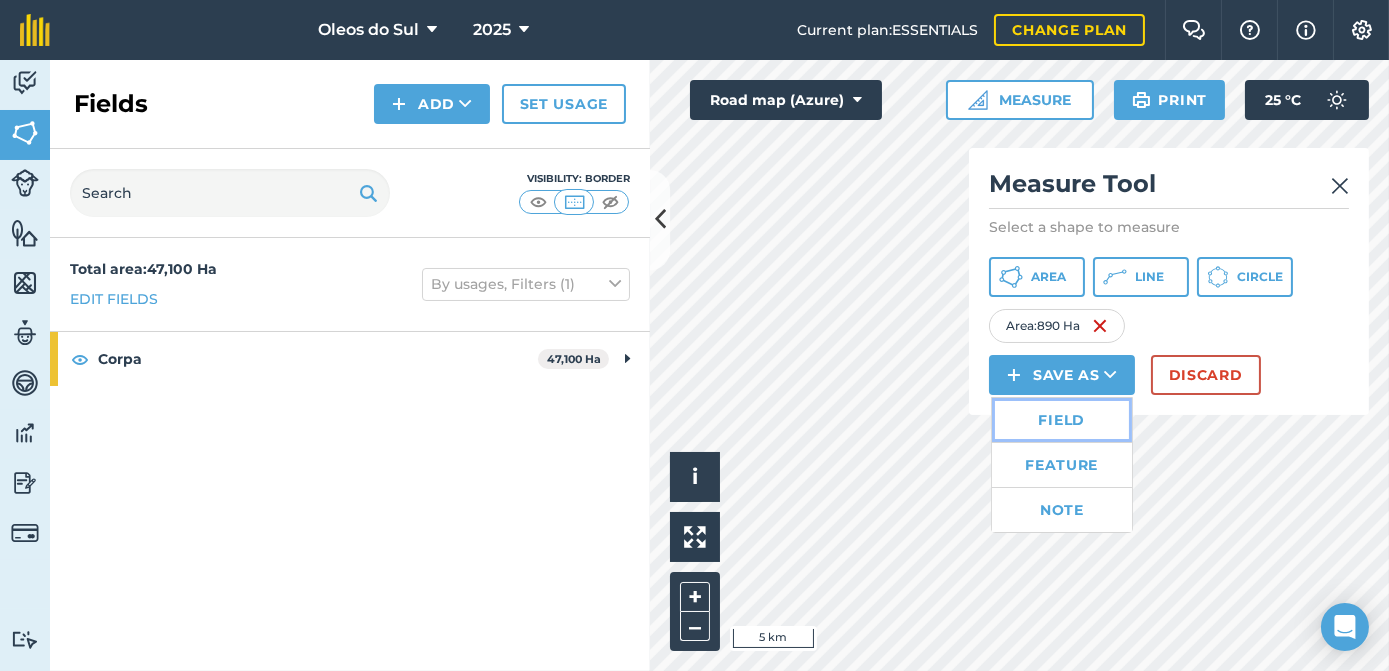 click on "Field" at bounding box center (1062, 420) 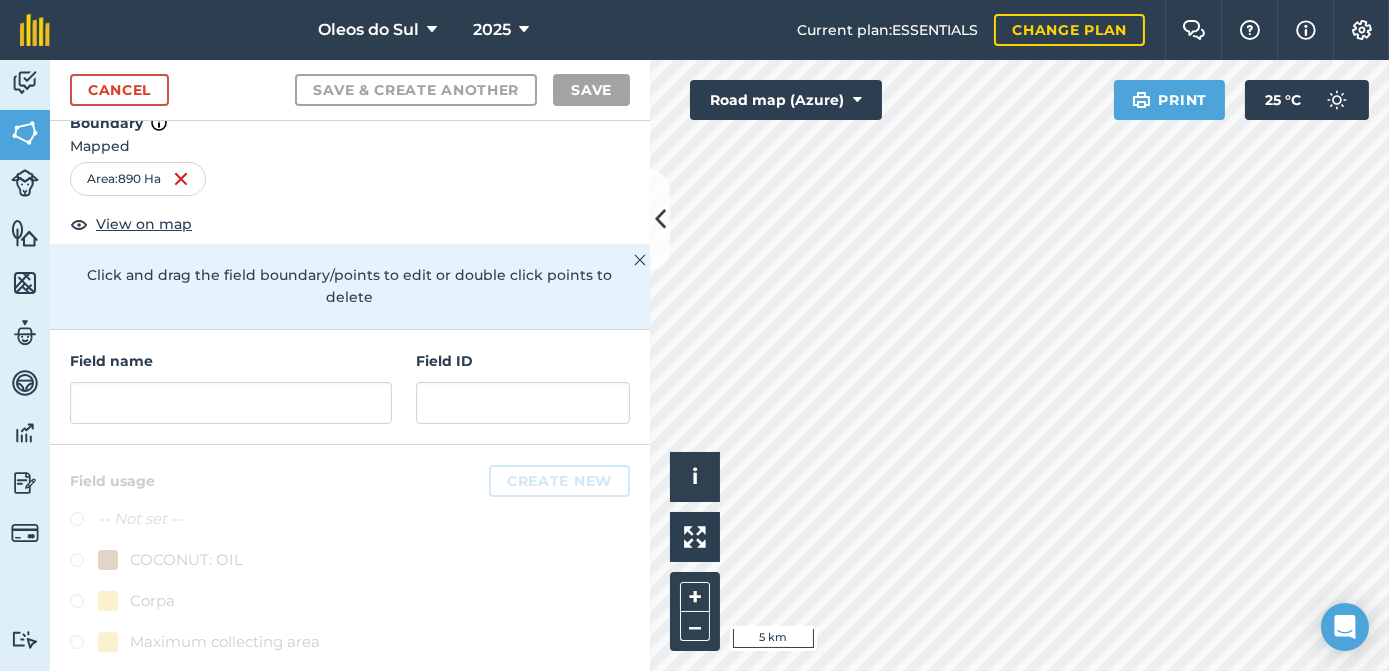 scroll, scrollTop: 46, scrollLeft: 0, axis: vertical 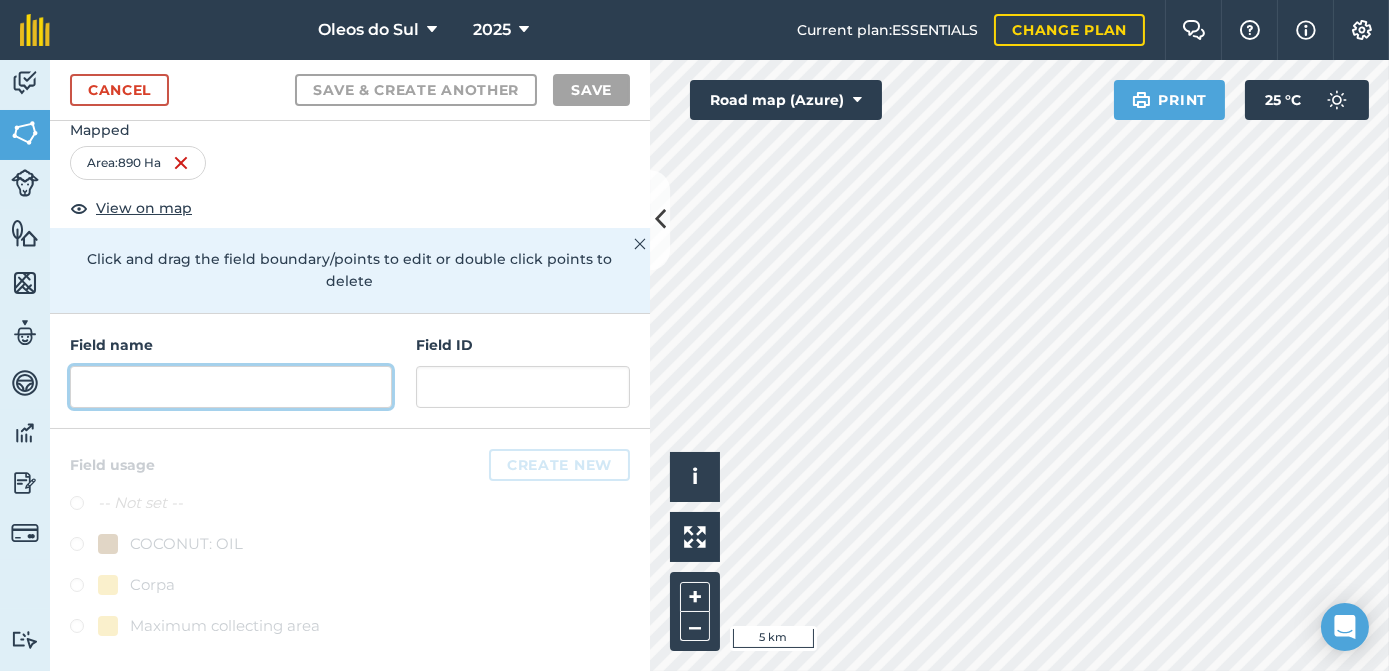 click at bounding box center (231, 387) 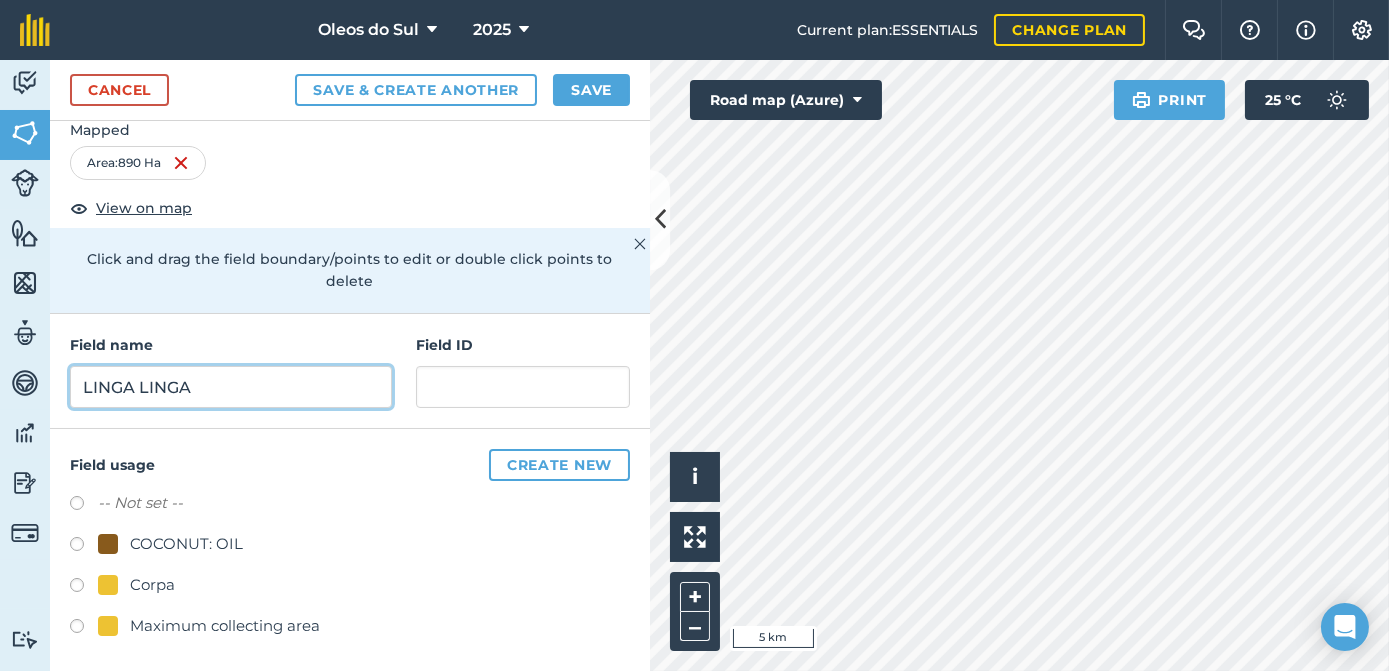 type on "LINGA LINGA" 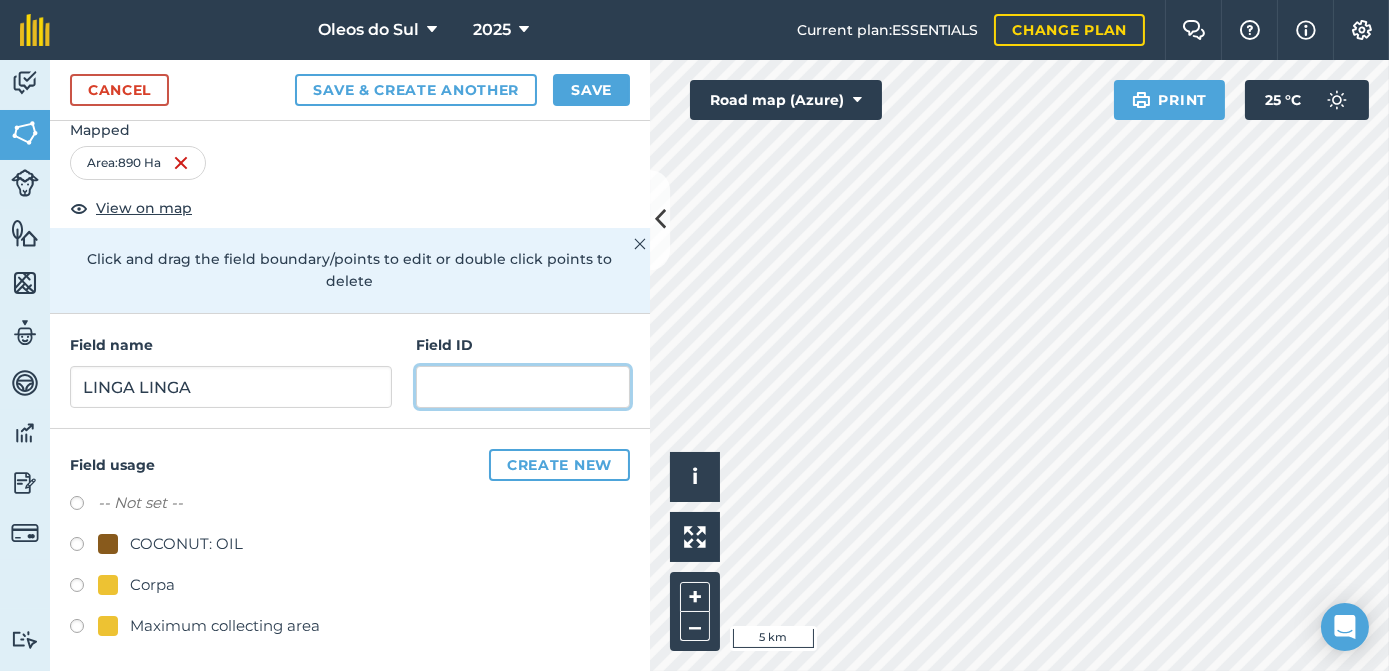 click at bounding box center (523, 387) 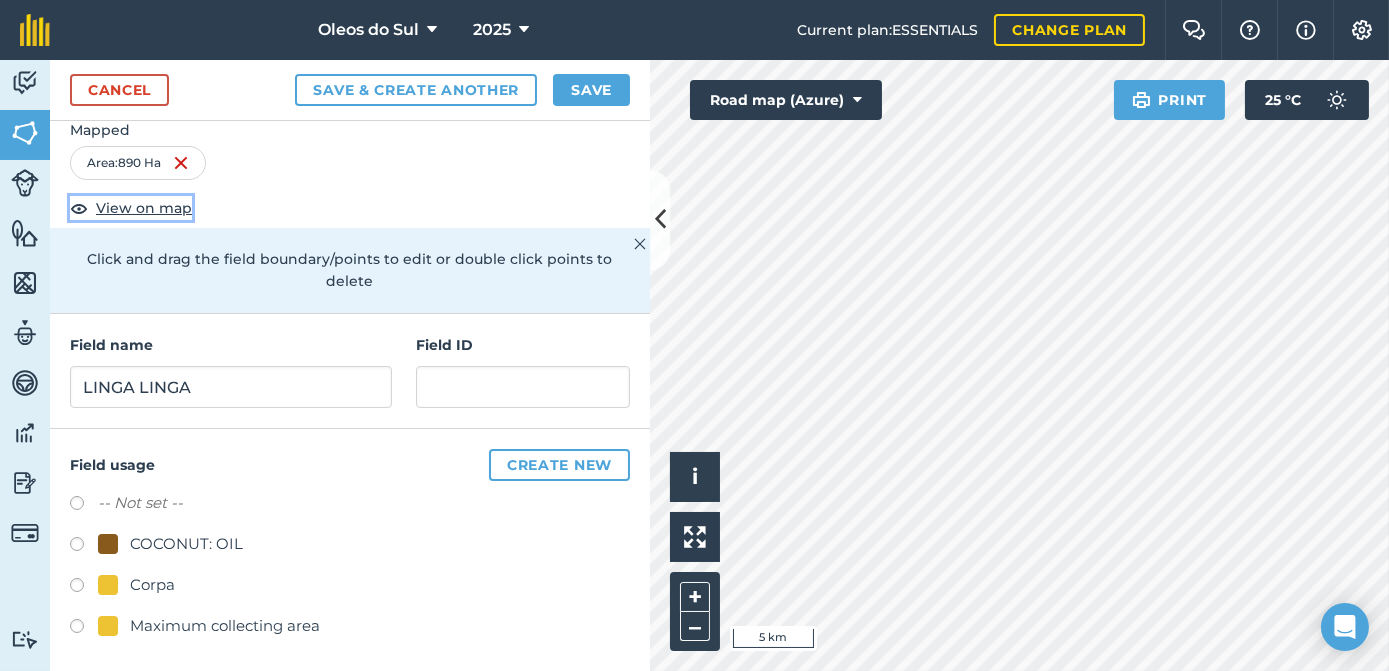 click on "View on map" at bounding box center (144, 208) 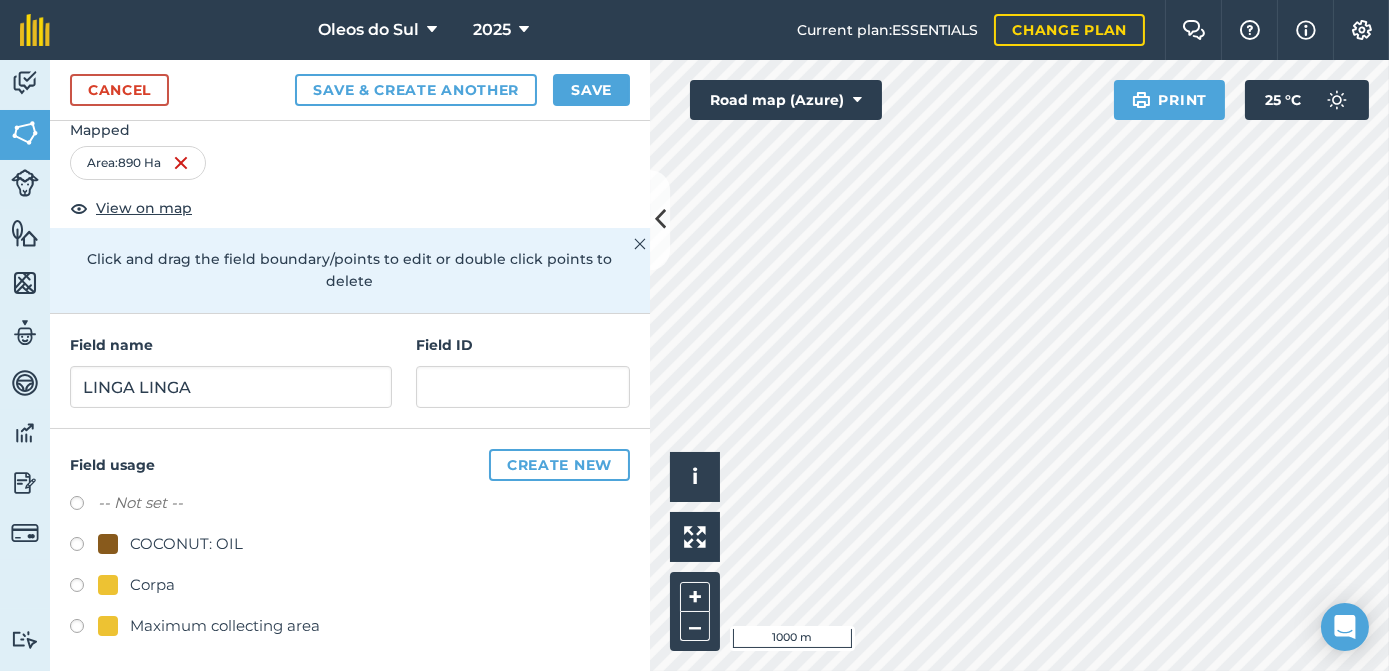 click on "Oleos do Sul 2025 Current plan :  ESSENTIALS   Change plan Farm Chat Help Info Settings Oleos do Sul  -  2025 reproduced with the permission of  Microsoft Printed on  06/08/2025 Field usages No usage set COCONUT: OIL Corpa Maximum collecting area Feature types COPRA COLECTION-MATINI LINGA LINGA Activity Fields Livestock Features Maps Team Vehicles Data Reporting Billing Tutorials Tutorials Cancel Save & Create Another Save Boundary   Mapped Area :  890   Ha   View on map Click and drag the field boundary/points to edit or double click points to delete Field name LINGA LINGA Field ID Field usage   Create new -- Not set -- COCONUT: OIL Corpa Maximum collecting area Click to start drawing i © 2025 TomTom, Microsoft 1000 m + – Road map (Azure) Print 25   ° C" at bounding box center (694, 335) 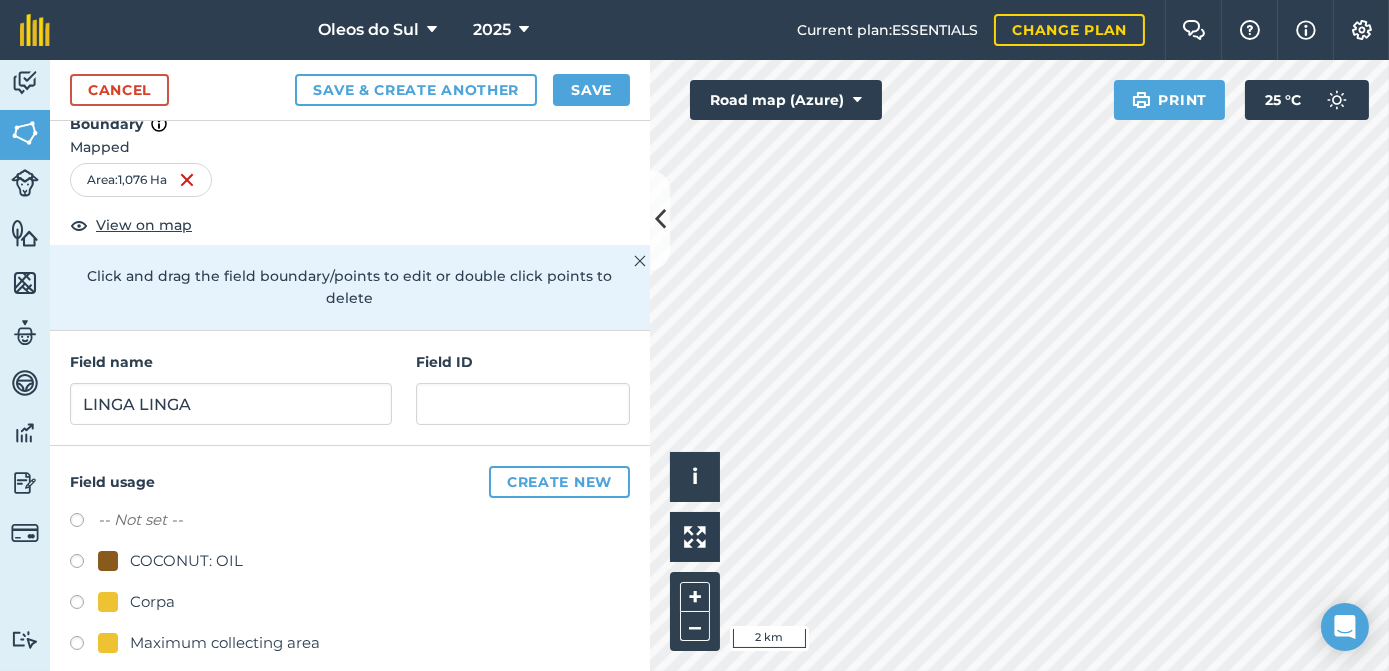 scroll, scrollTop: 0, scrollLeft: 0, axis: both 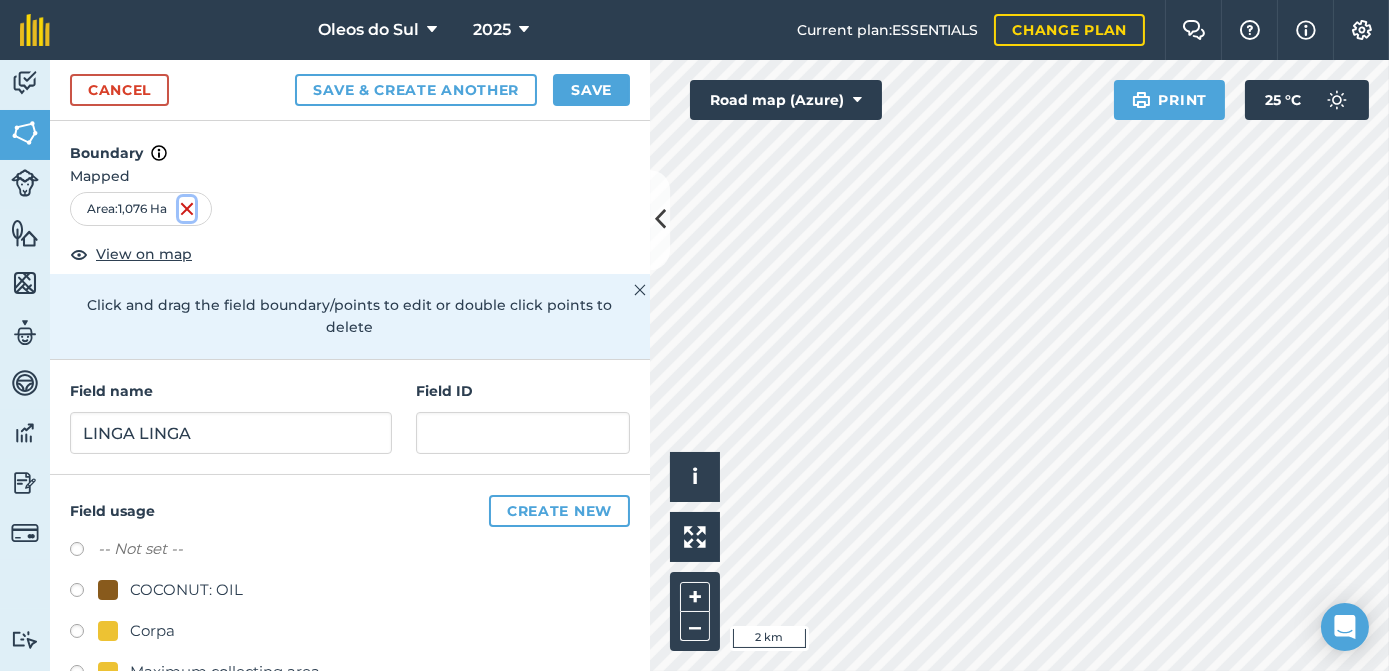 click at bounding box center [187, 209] 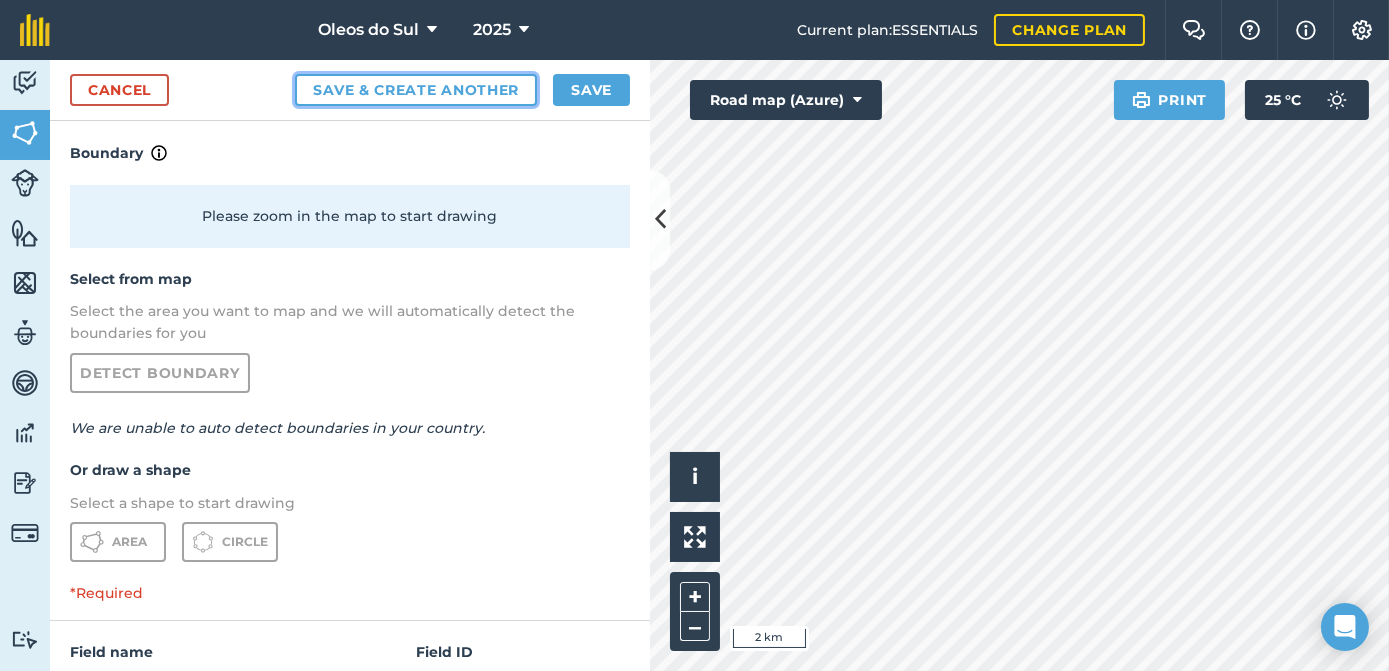 click on "Save & Create Another" at bounding box center (416, 90) 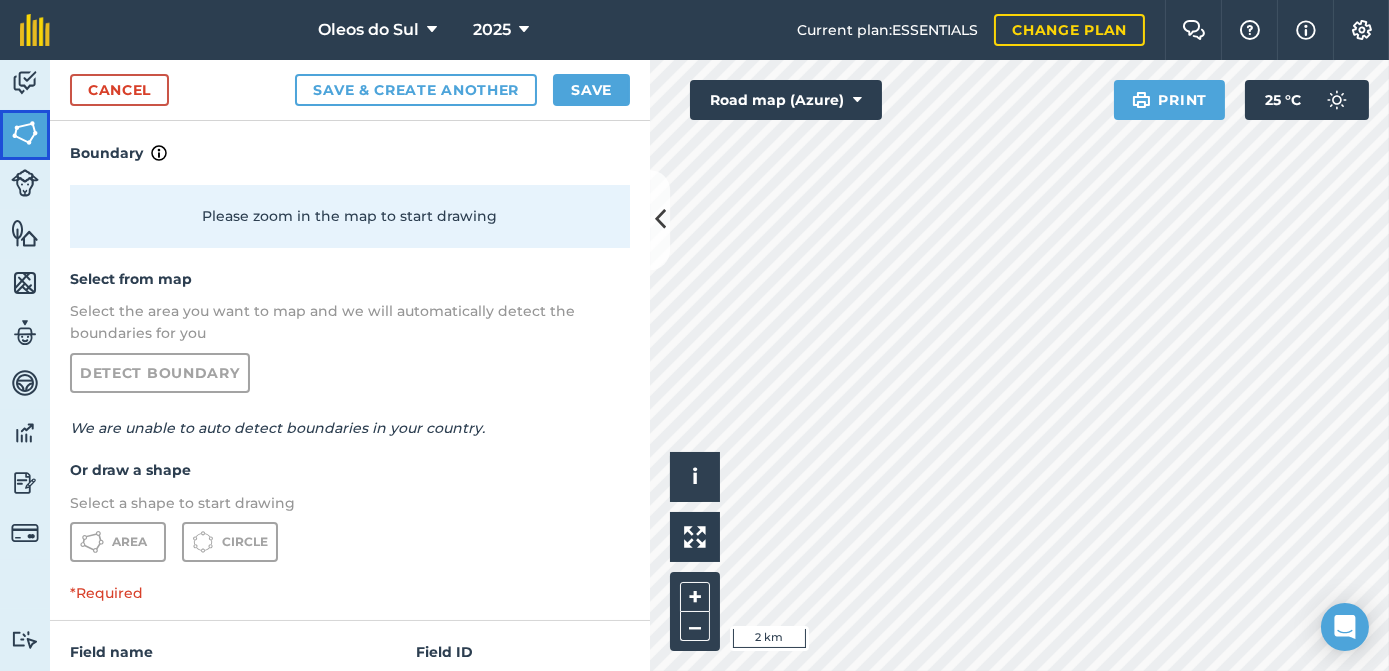 click at bounding box center (25, 133) 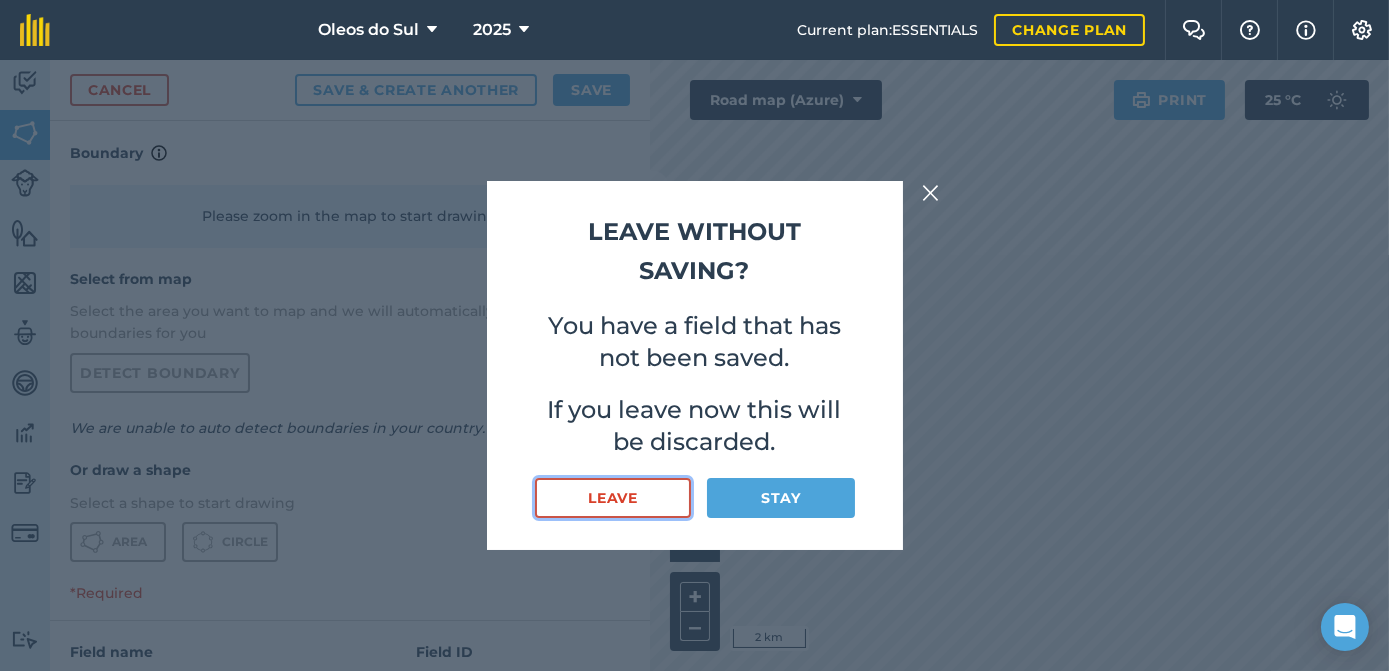 click on "Leave" at bounding box center [613, 498] 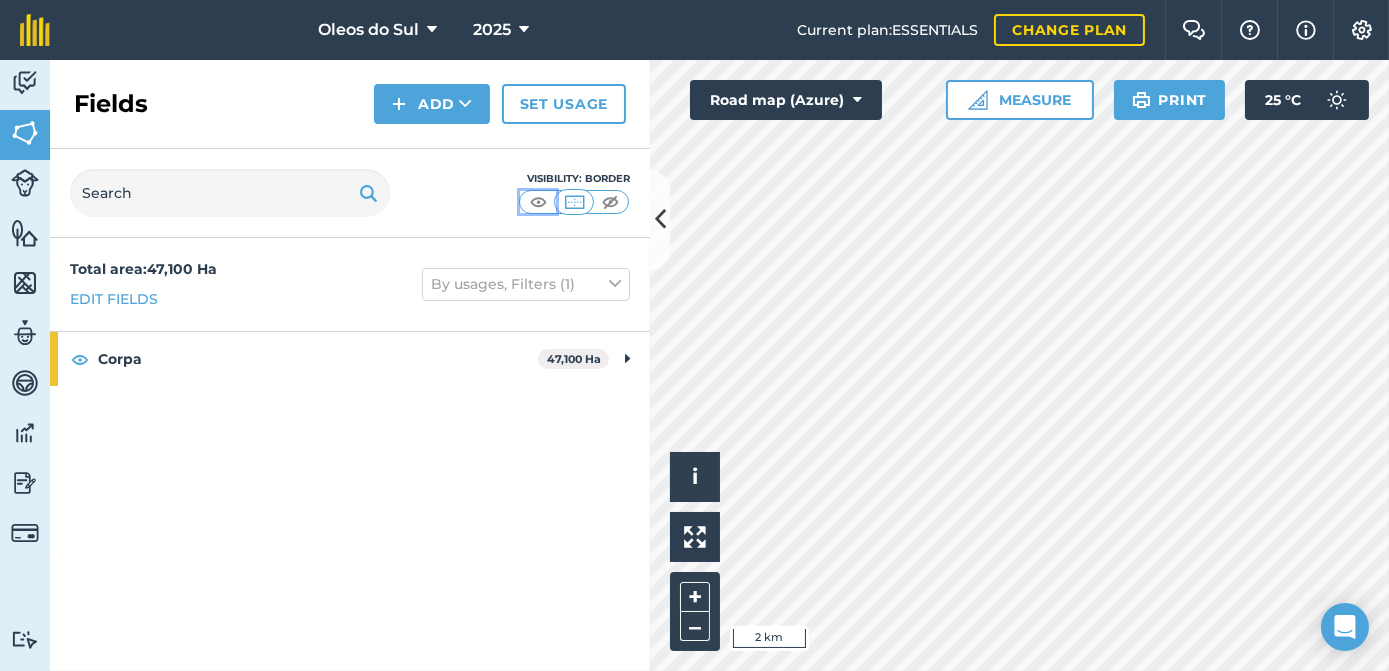 click at bounding box center [538, 202] 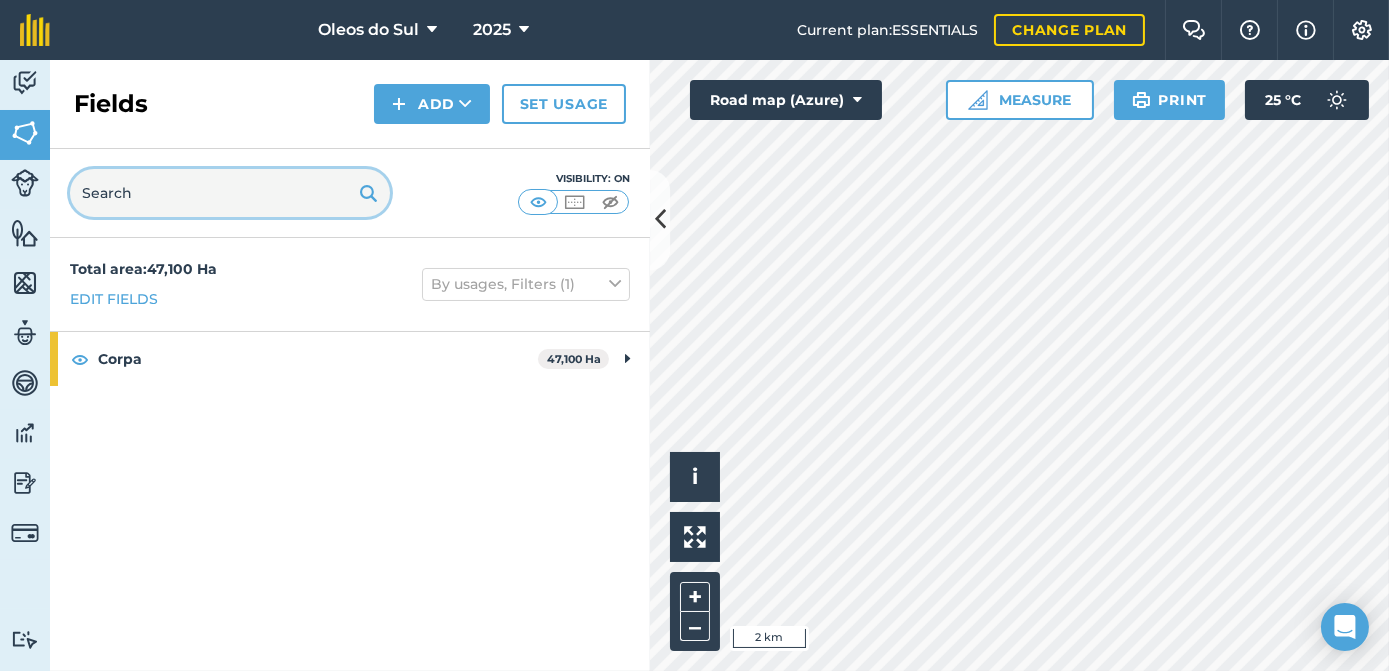 click at bounding box center (230, 193) 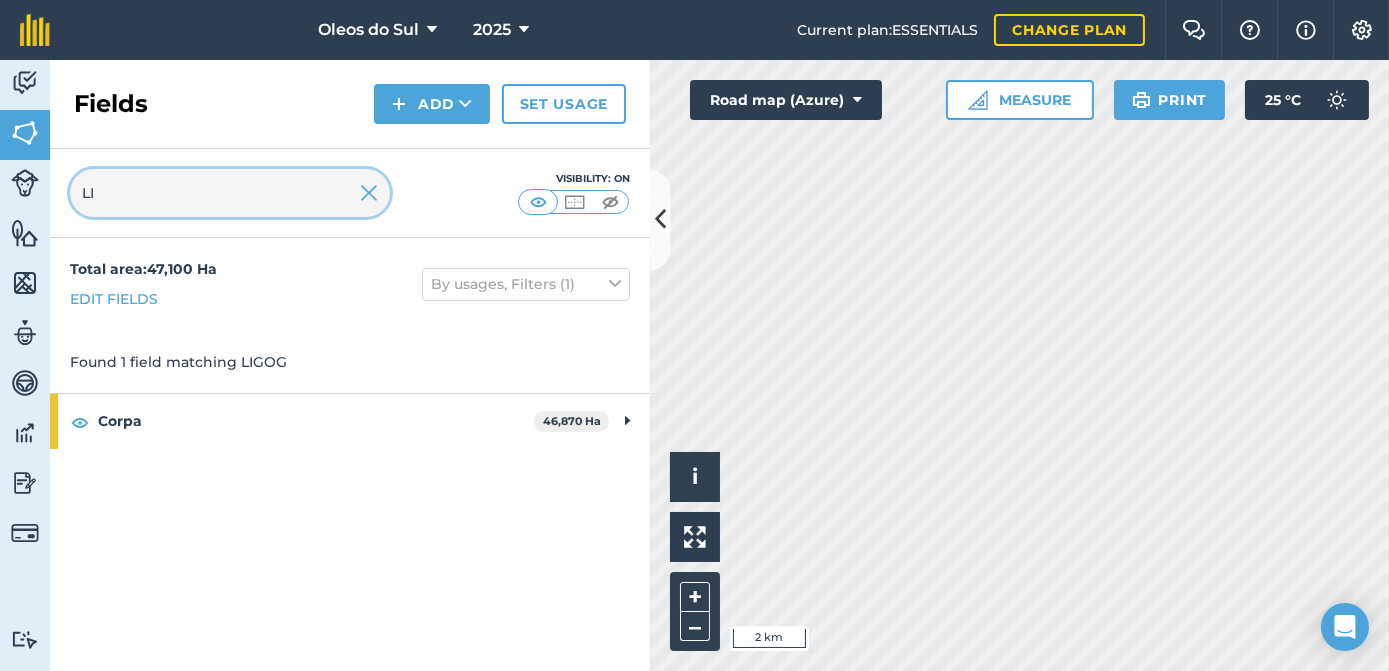 type on "L" 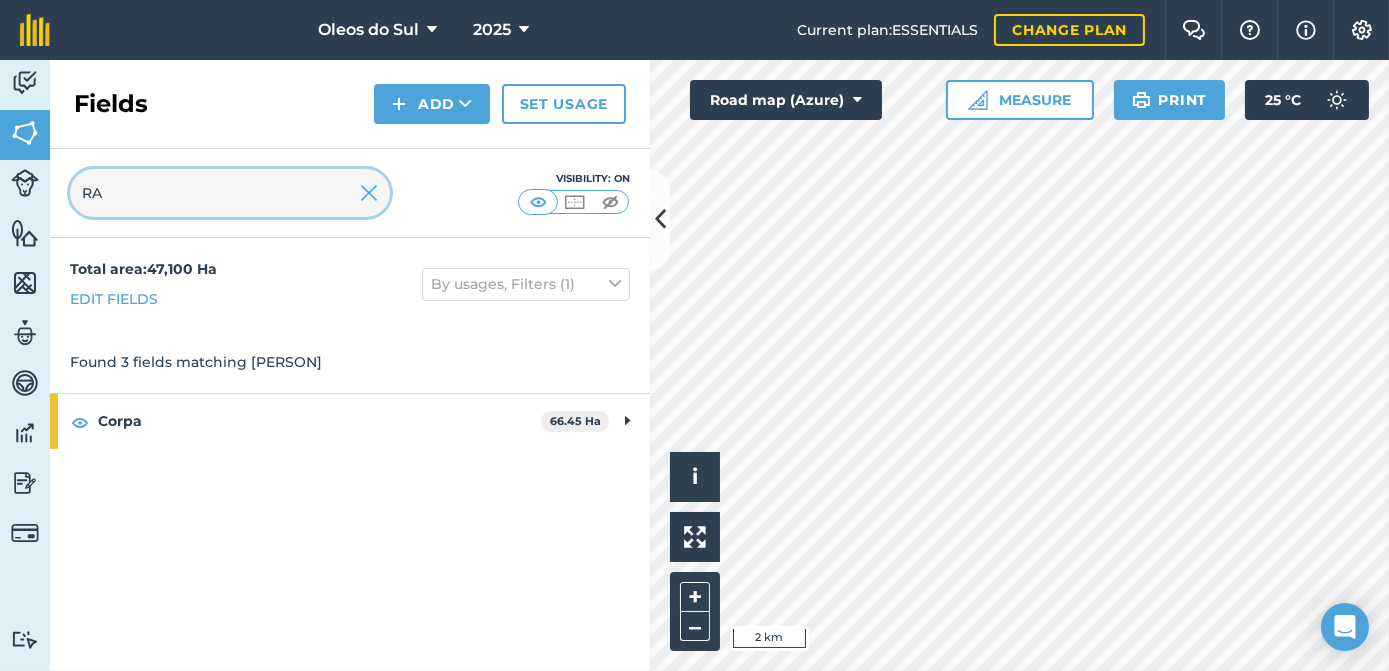 type on "R" 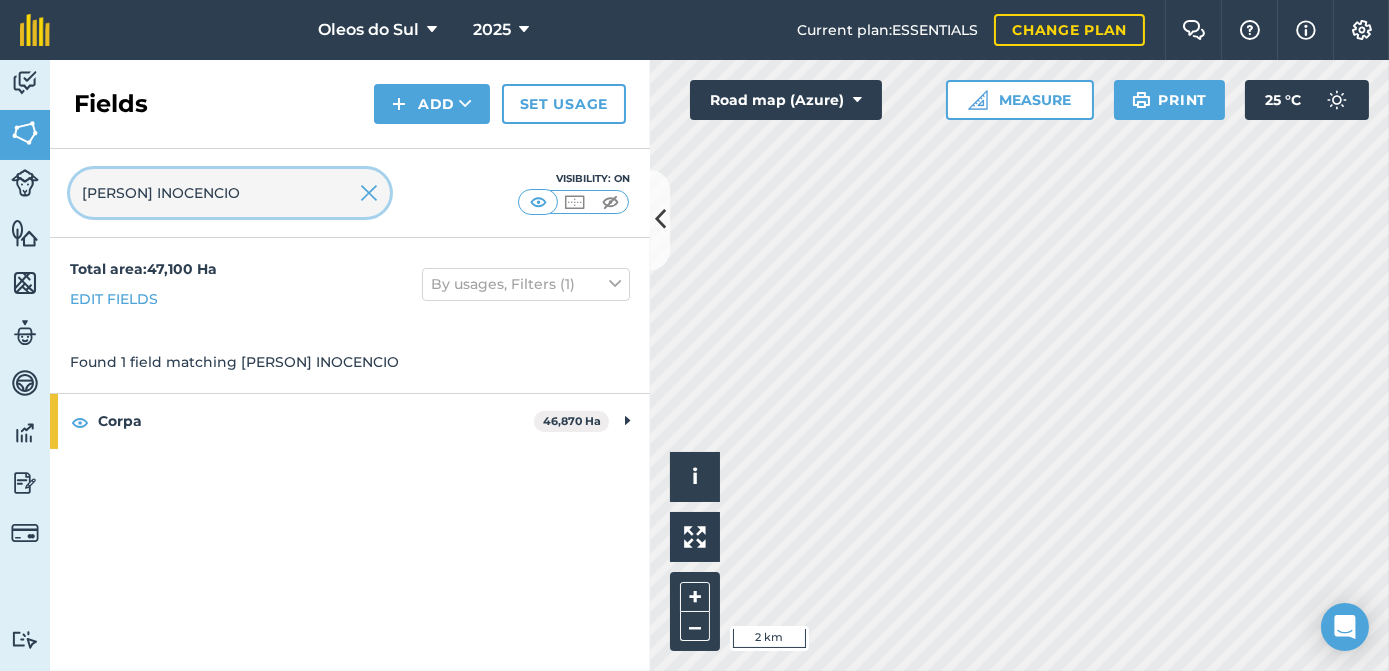 type on "[PERSON] INOCENCIO" 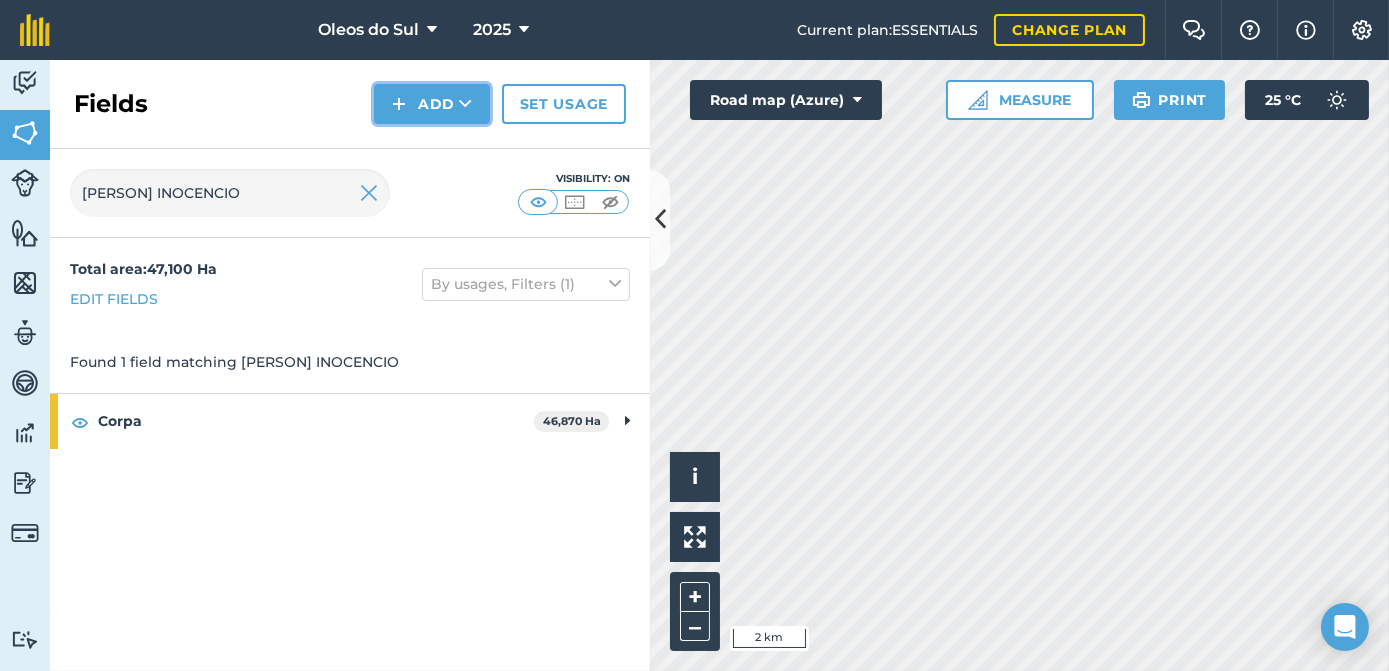 click at bounding box center (465, 104) 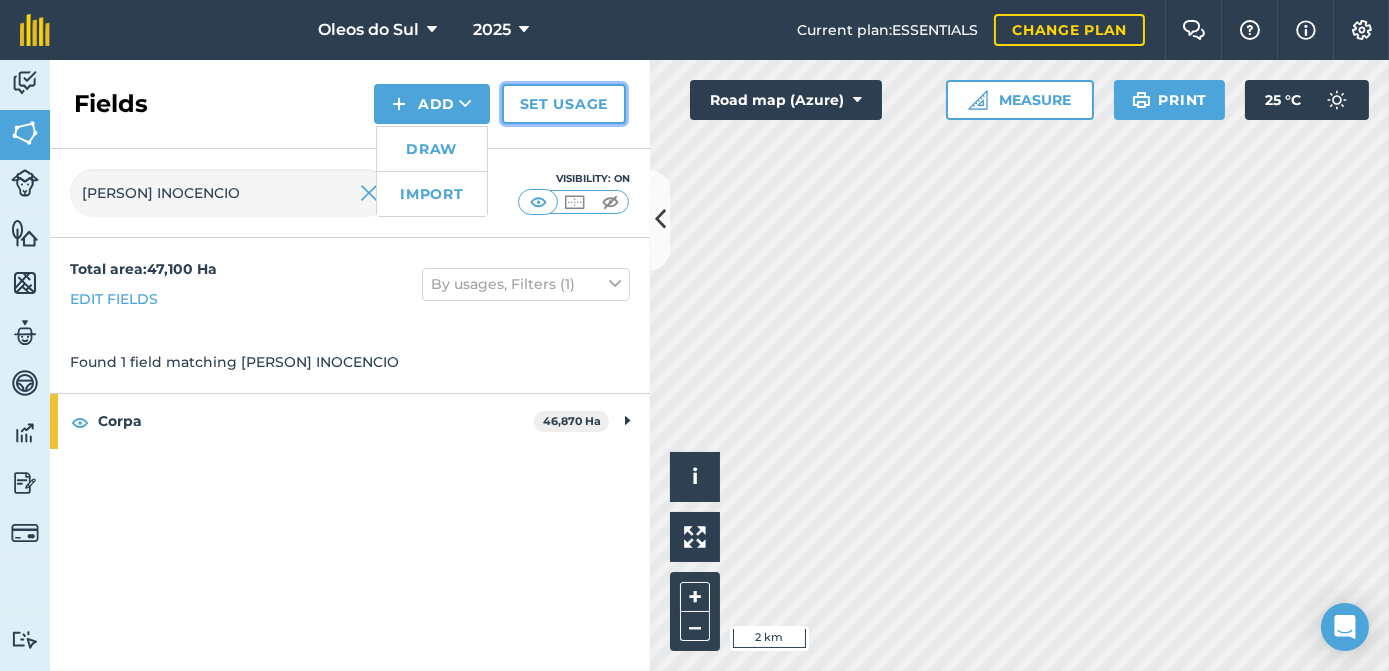 click on "Set usage" at bounding box center (564, 104) 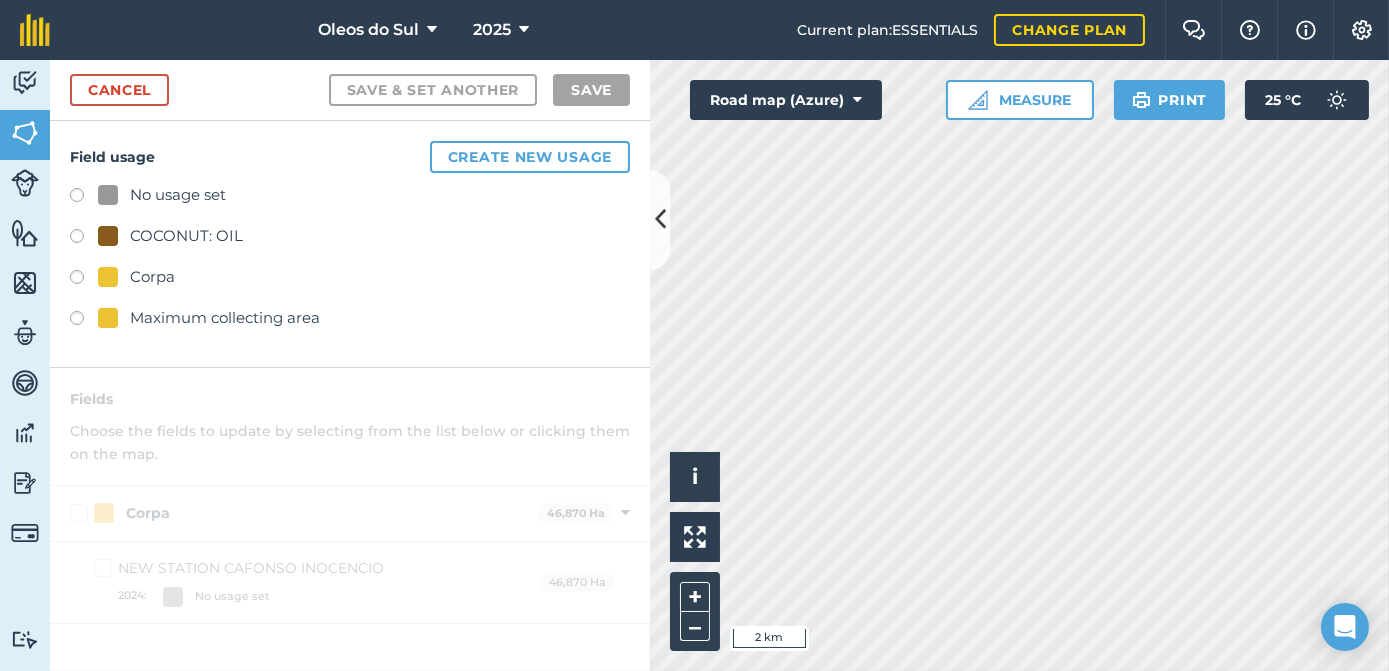 click at bounding box center [84, 280] 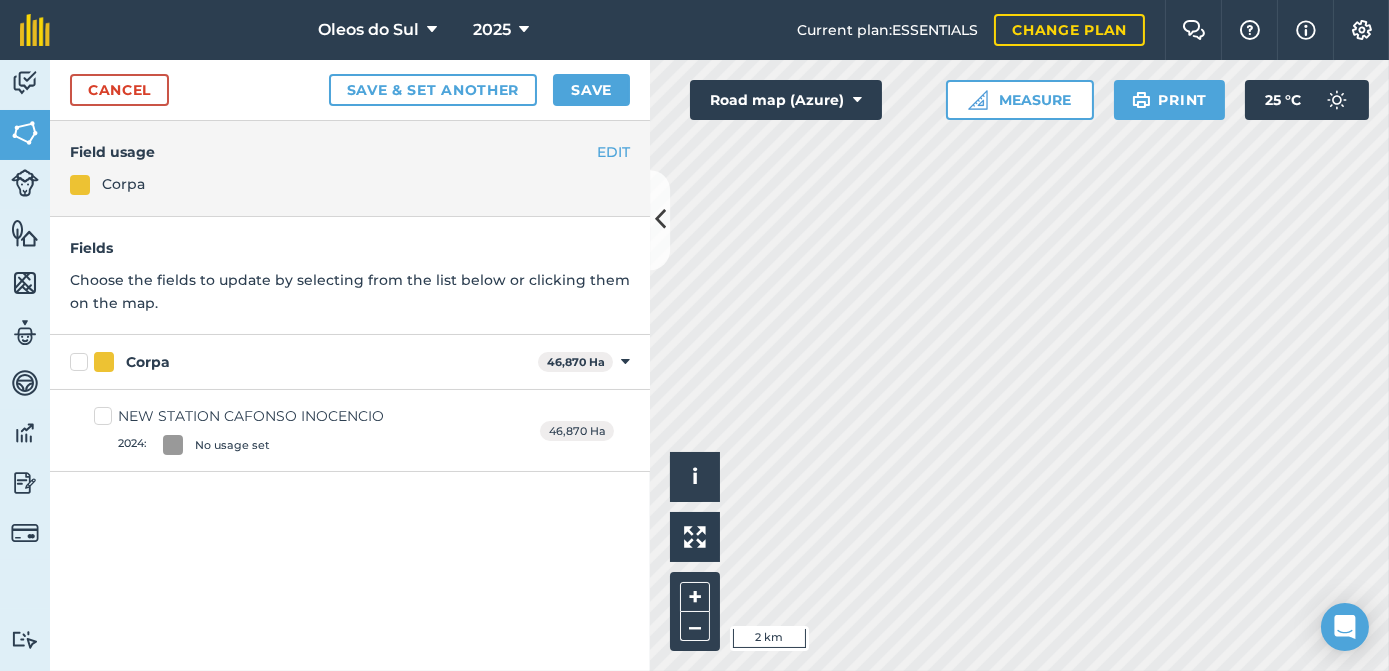 click on "NEW STATION [PERSON] INOCENCIO 2024 : No usage set" at bounding box center [239, 430] 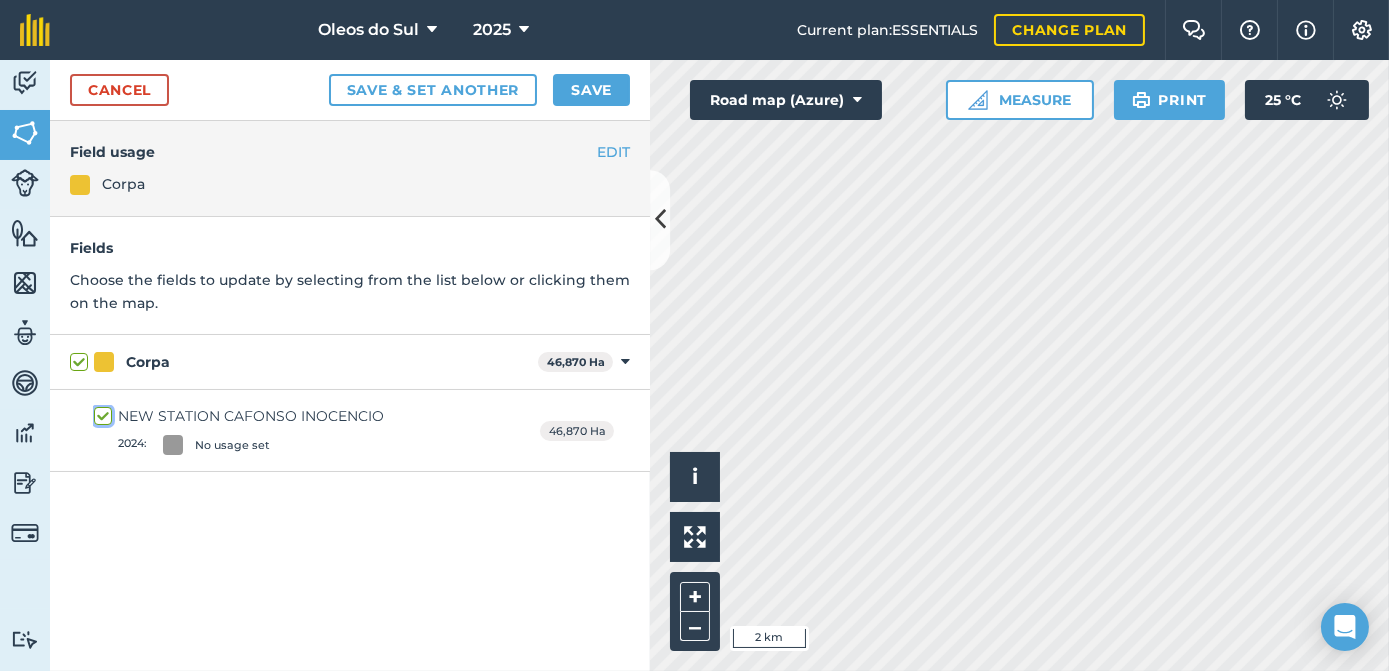 checkbox on "true" 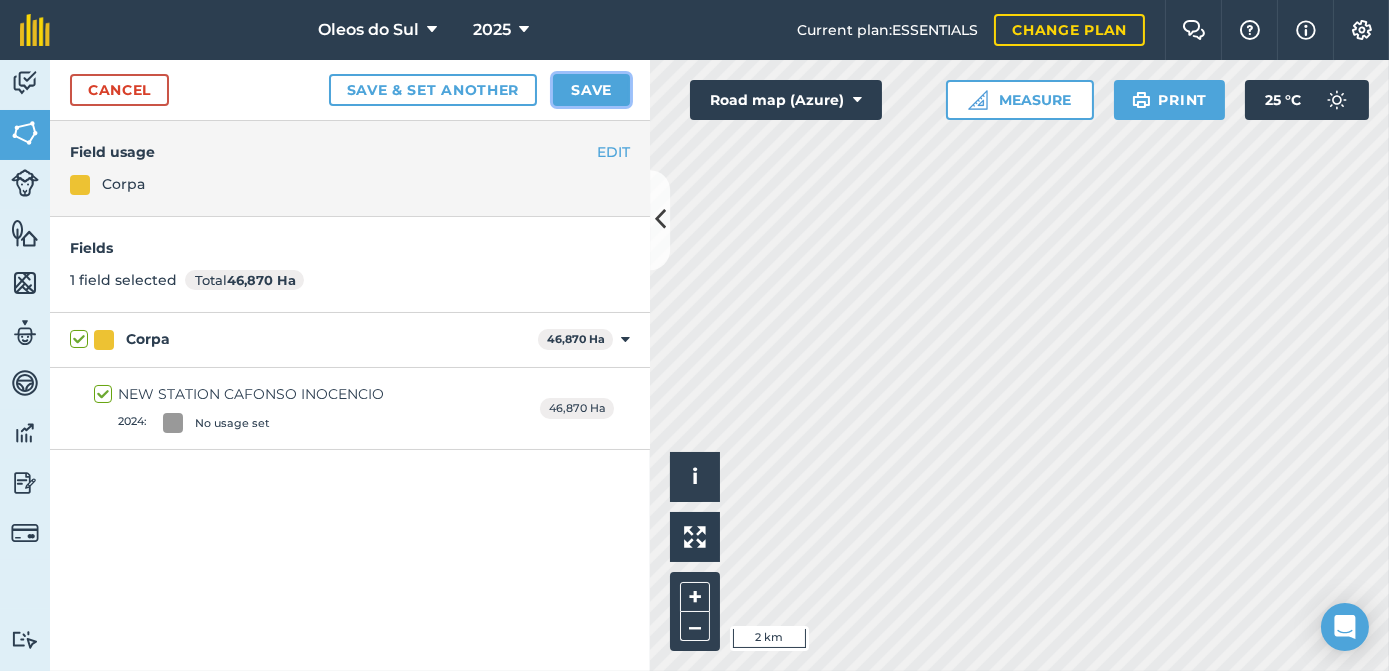 click on "Save" at bounding box center [591, 90] 